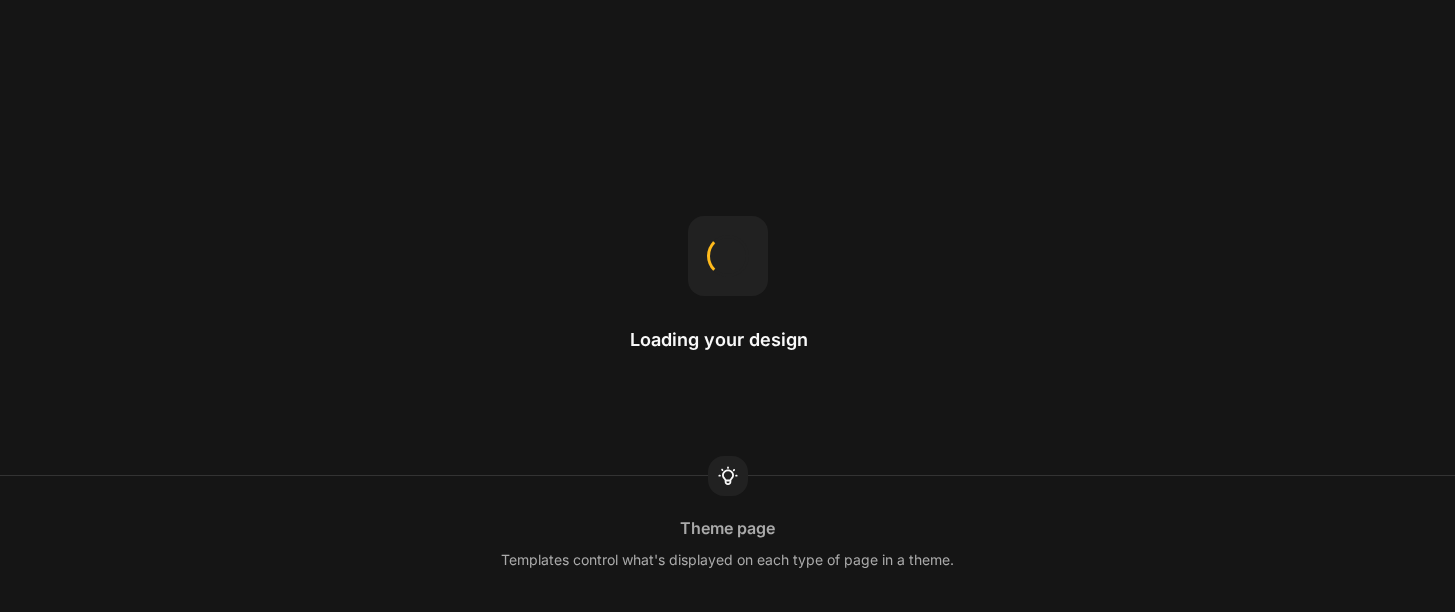 scroll, scrollTop: 0, scrollLeft: 0, axis: both 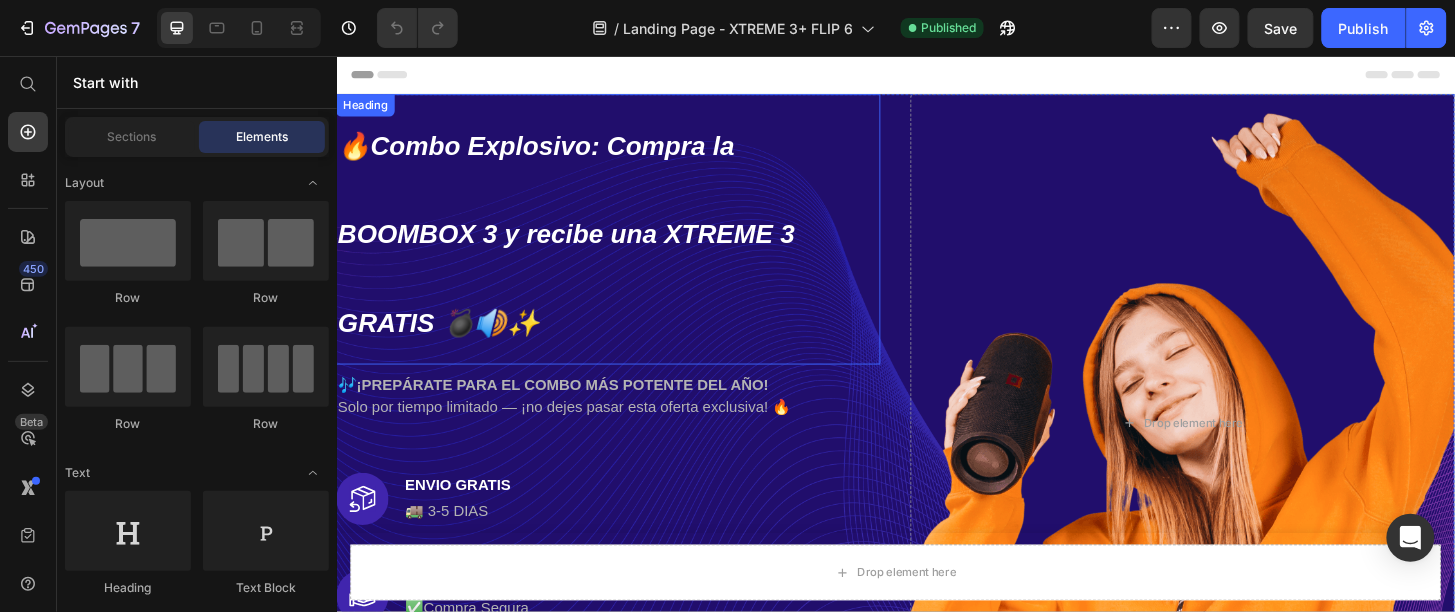 click on "🔥Combo Explosivo: Compra la BOOMBOX 3 y recibe una XTREME 3 GRATIS 💣🔊✨" at bounding box center (583, 246) 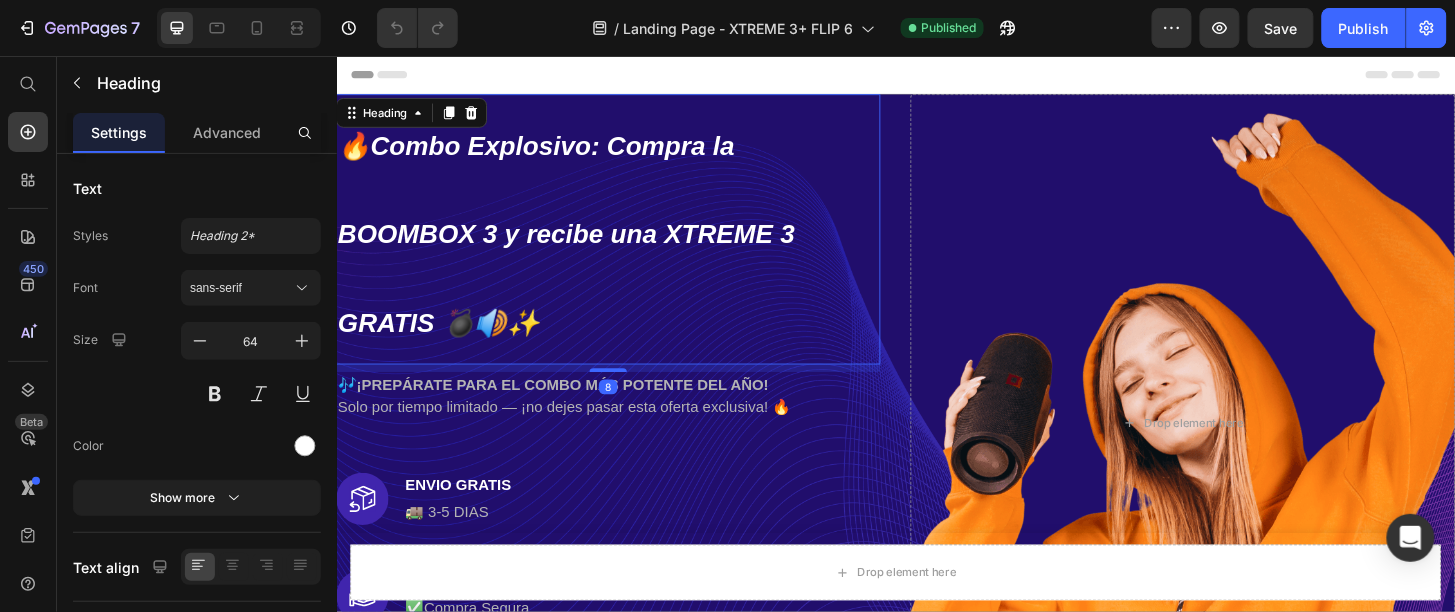 click on "🔥Combo Explosivo: Compra la BOOMBOX 3 y recibe una XTREME 3 GRATIS 💣🔊✨" at bounding box center (583, 246) 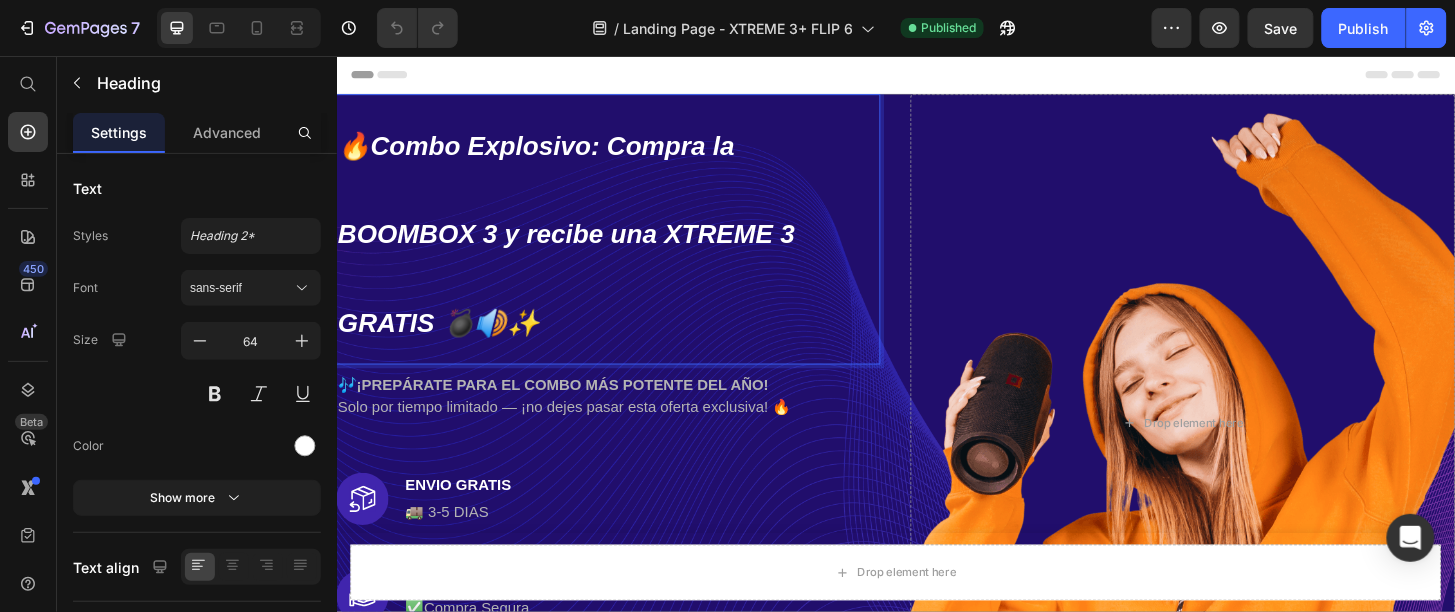 click on "🔥Combo Explosivo: Compra la BOOMBOX 3 y recibe una XTREME 3 GRATIS 💣🔊✨" at bounding box center [583, 246] 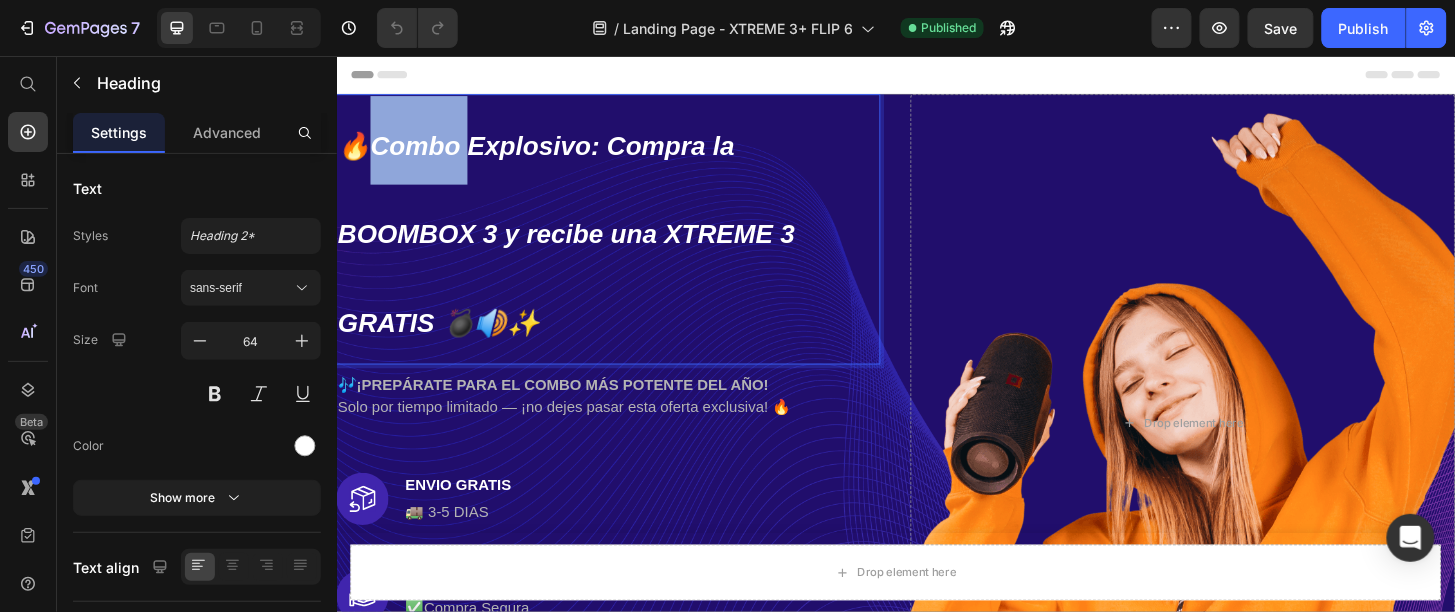 click on "🔥Combo Explosivo: Compra la BOOMBOX 3 y recibe una XTREME 3 GRATIS 💣🔊✨" at bounding box center [583, 246] 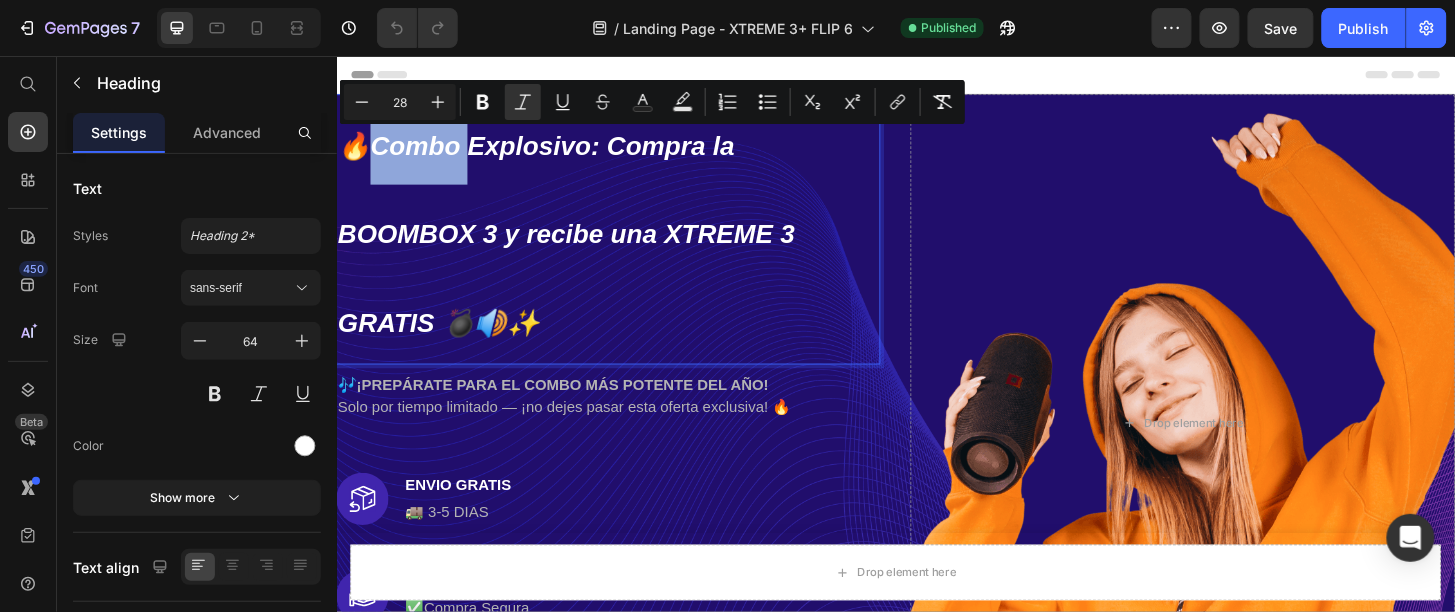 click on "🔥Combo Explosivo: Compra la BOOMBOX 3 y recibe una XTREME 3 GRATIS 💣🔊✨" at bounding box center [583, 246] 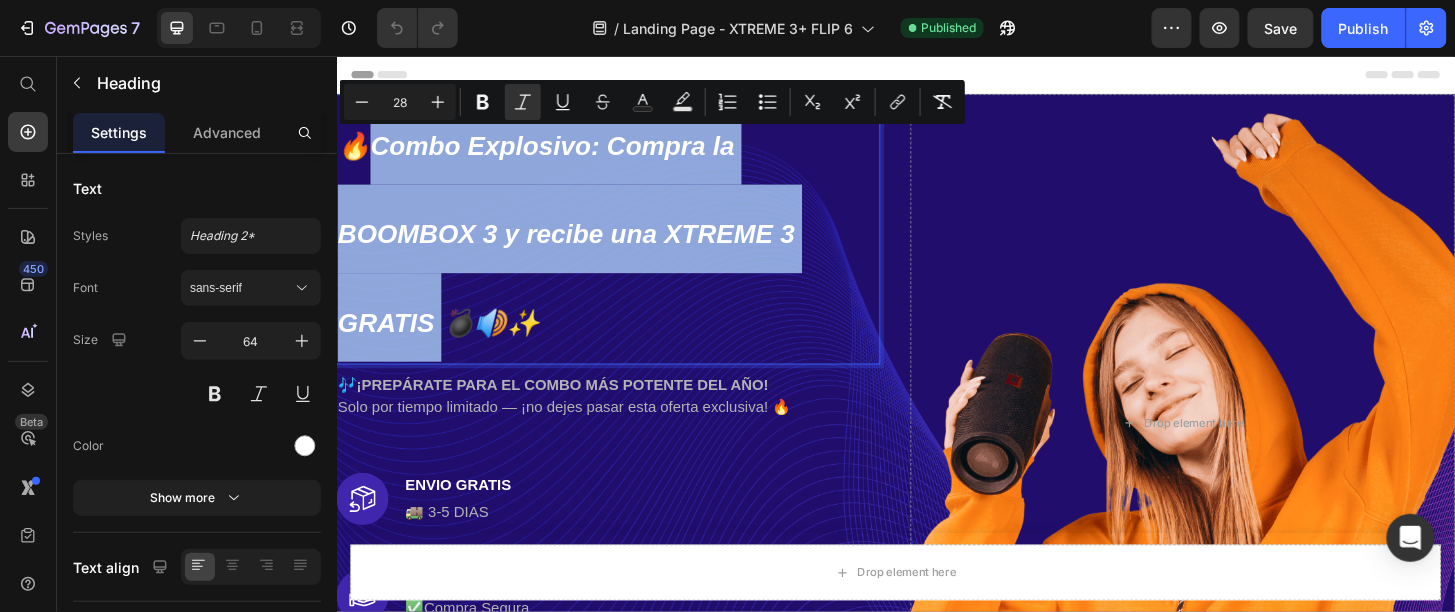 drag, startPoint x: 383, startPoint y: 156, endPoint x: 451, endPoint y: 343, distance: 198.9799 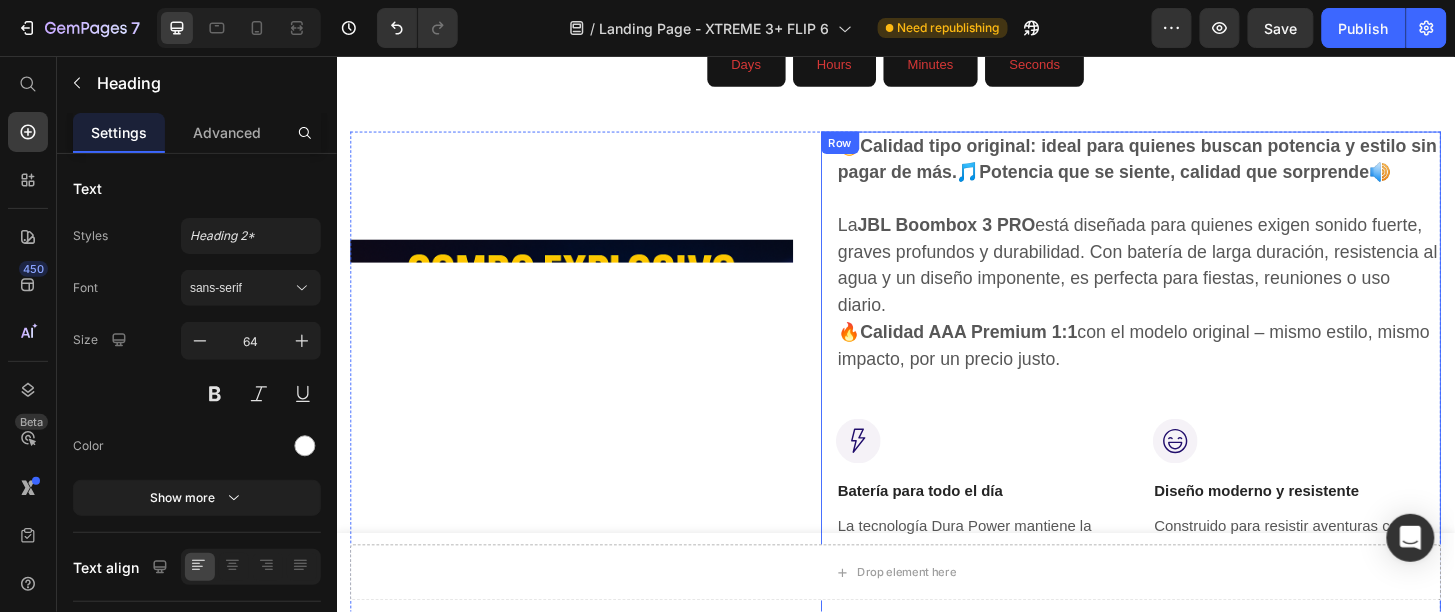 scroll, scrollTop: 1249, scrollLeft: 0, axis: vertical 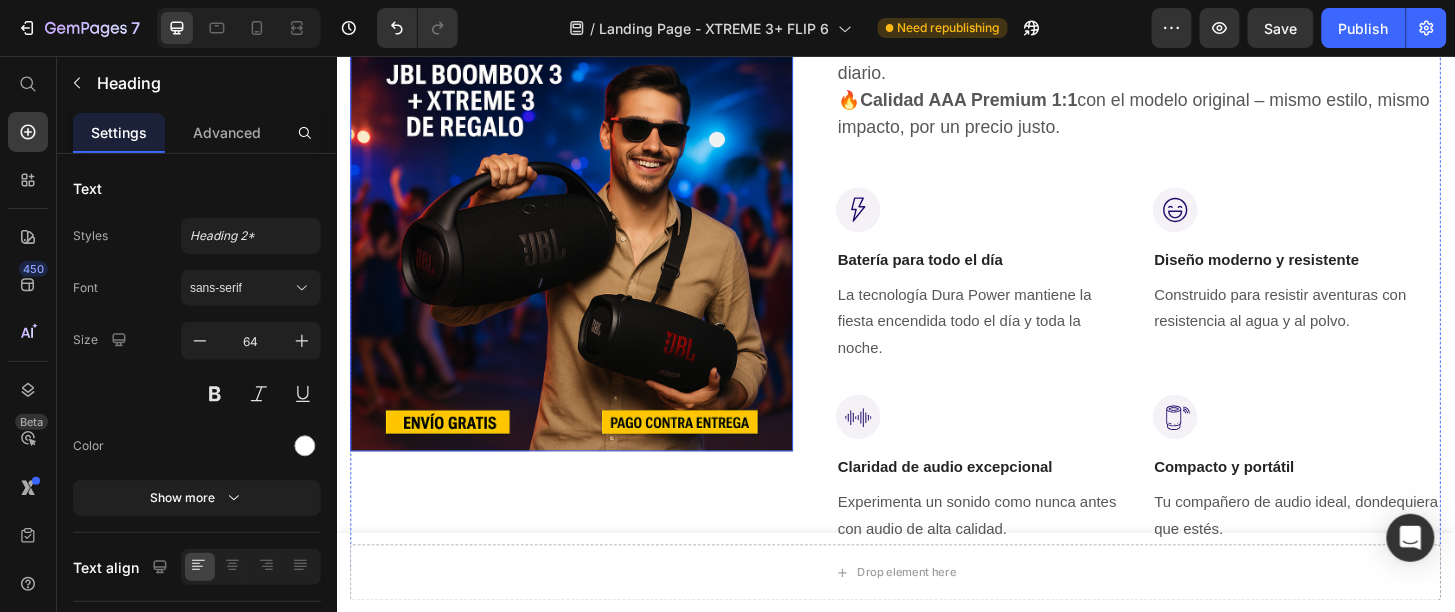 click at bounding box center [588, 241] 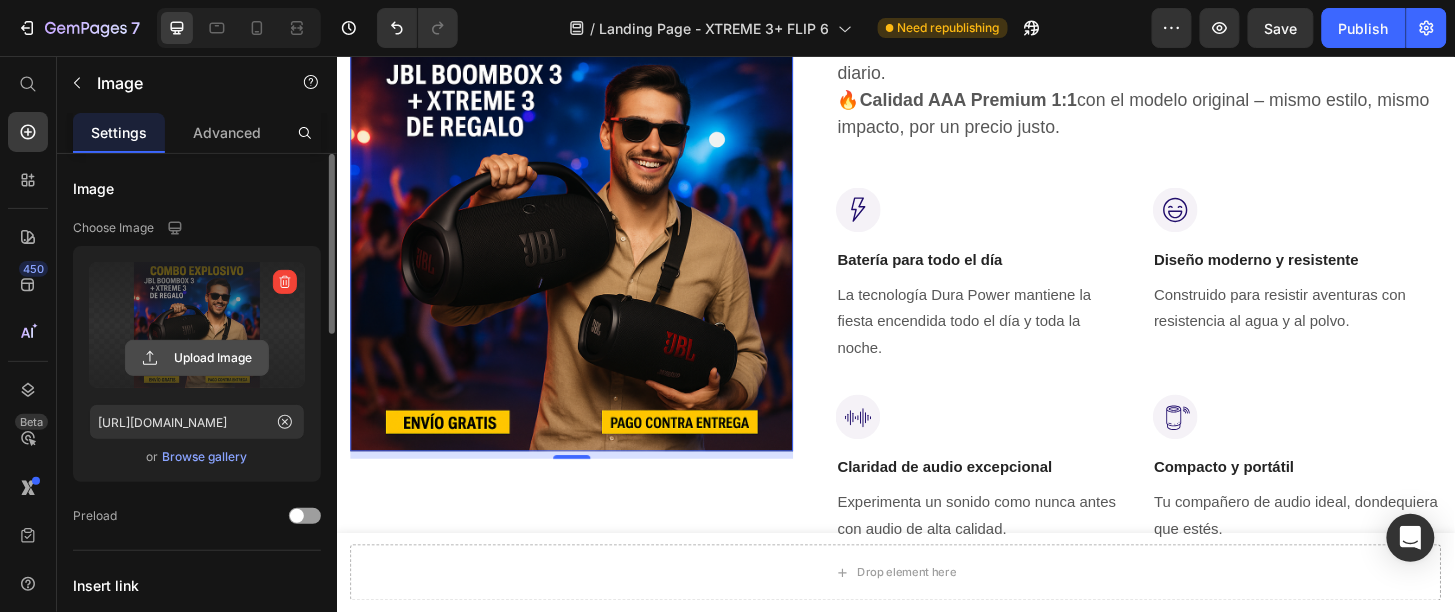 click 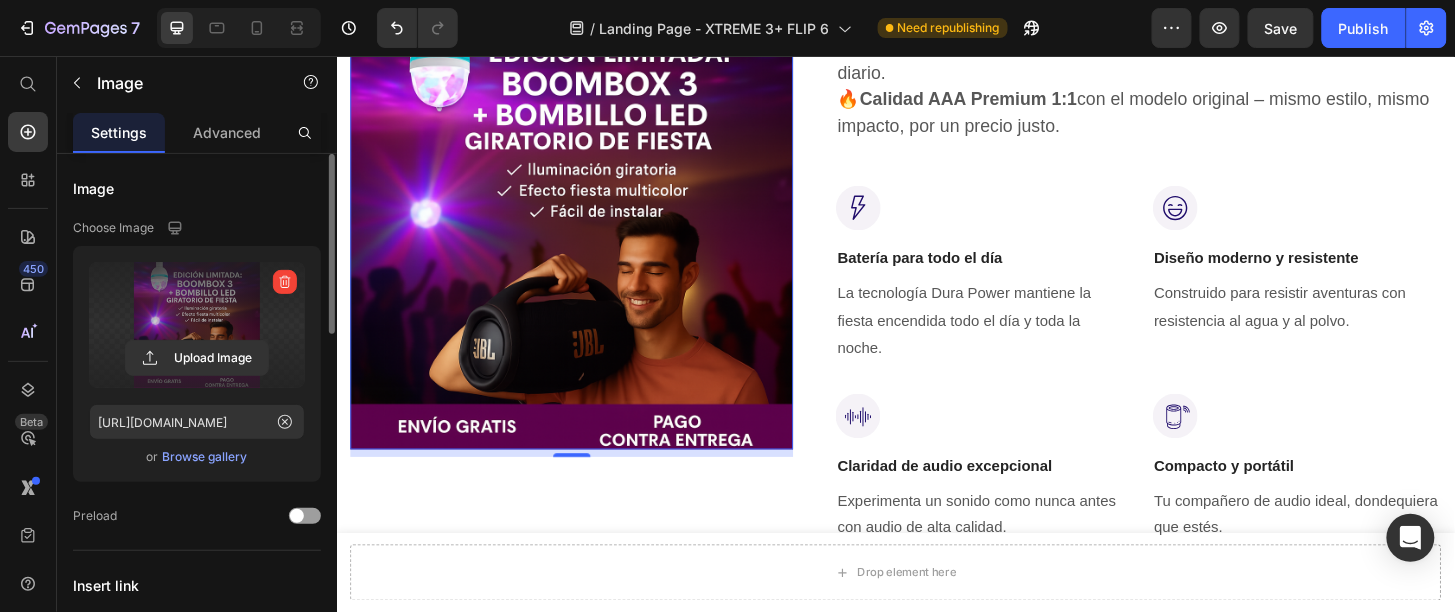 scroll, scrollTop: 1124, scrollLeft: 0, axis: vertical 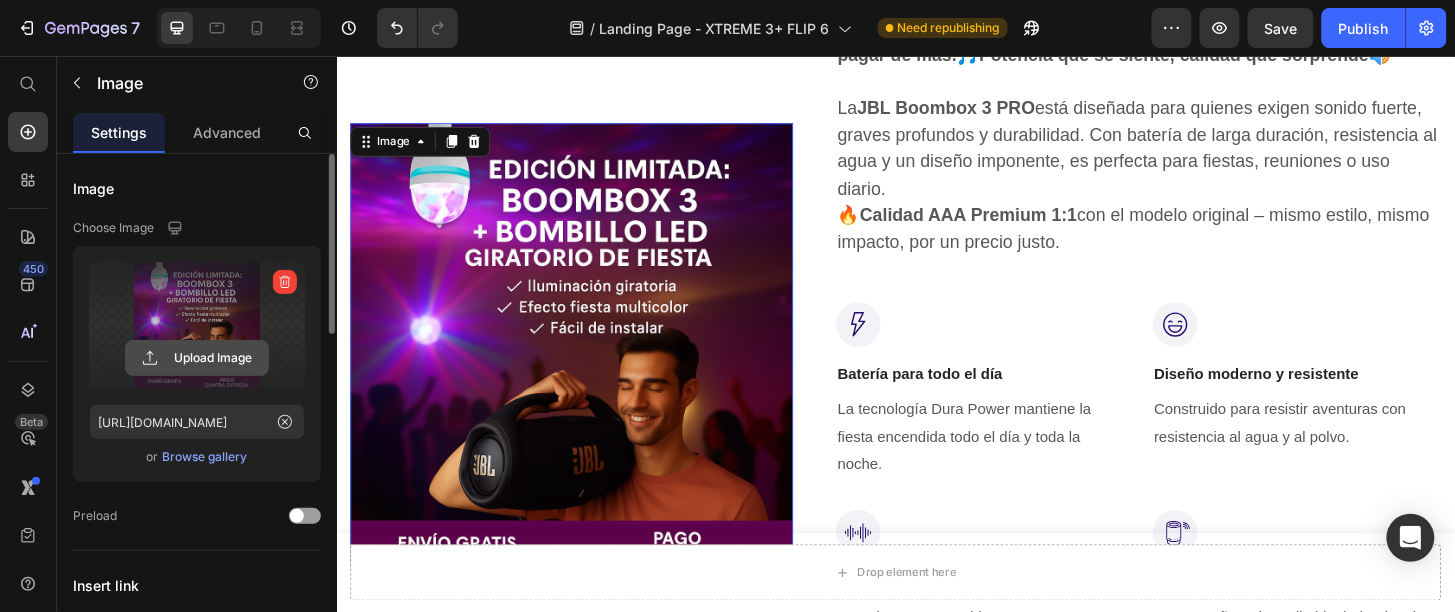 click 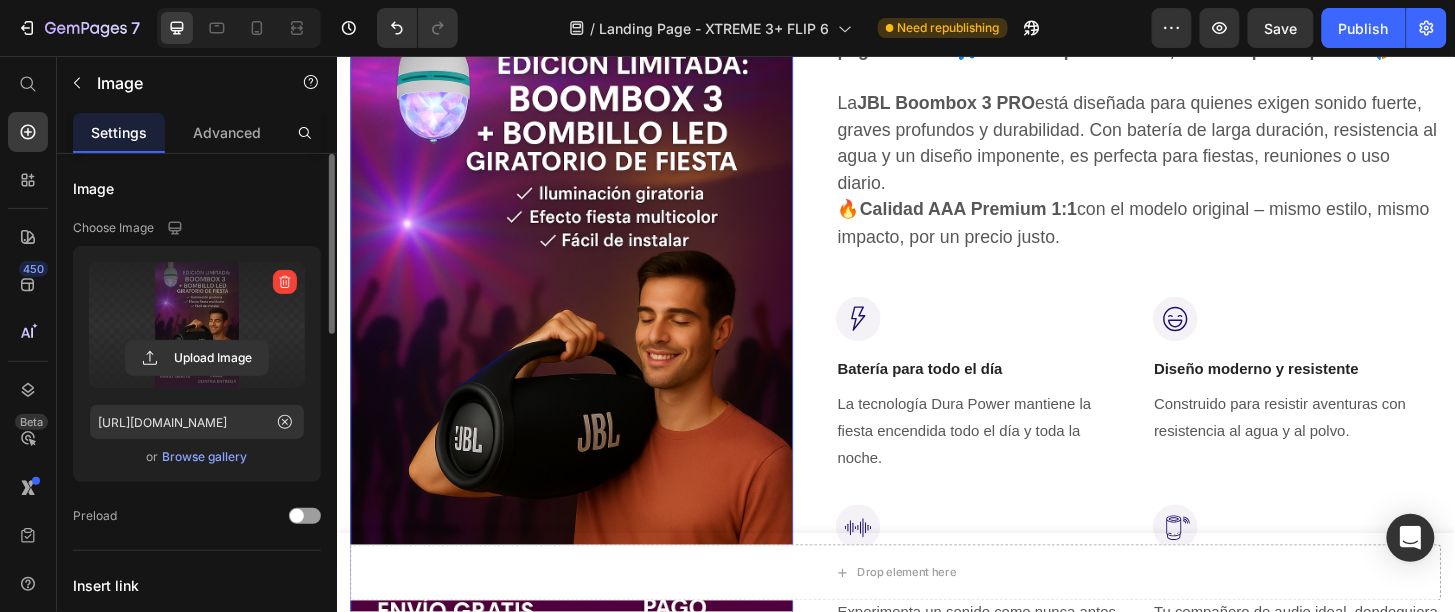 scroll, scrollTop: 1257, scrollLeft: 0, axis: vertical 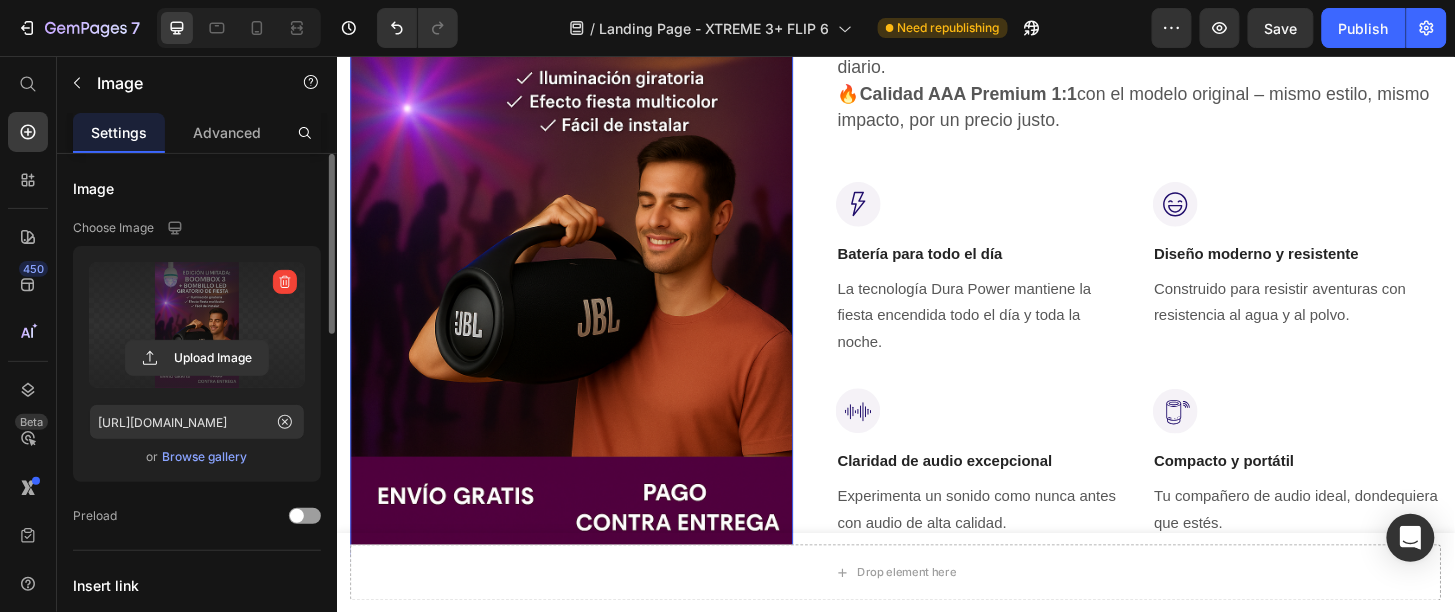 click at bounding box center (588, 235) 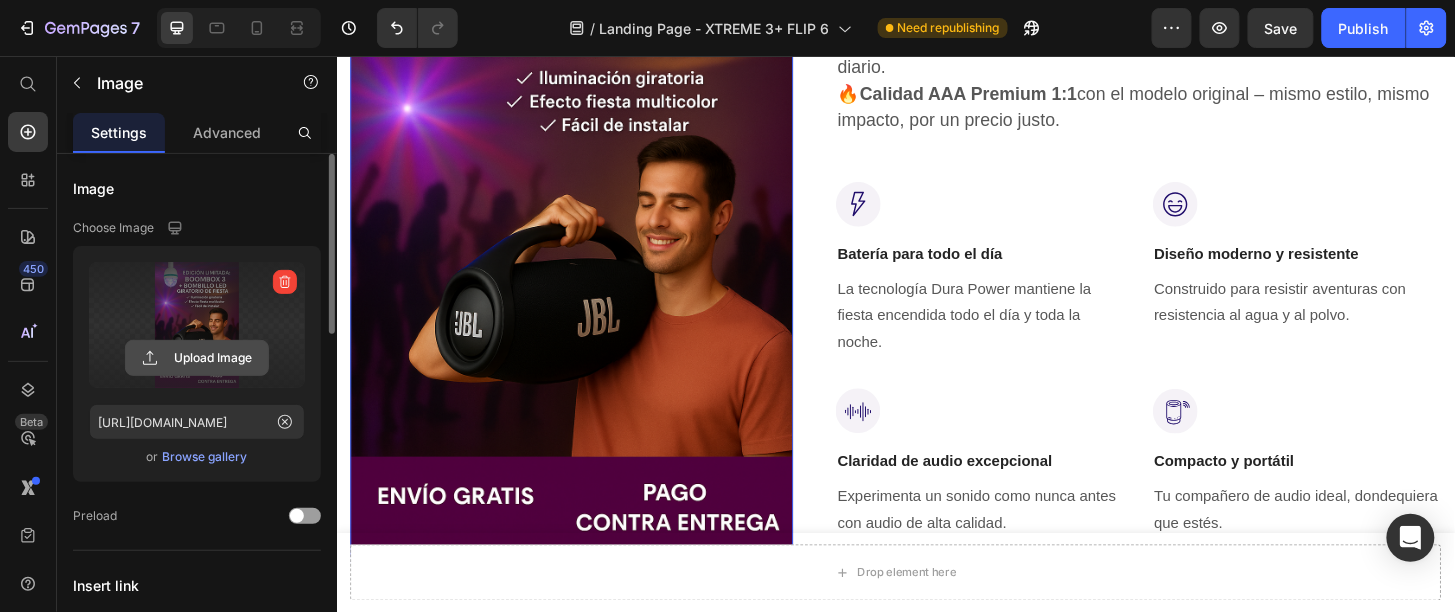 click 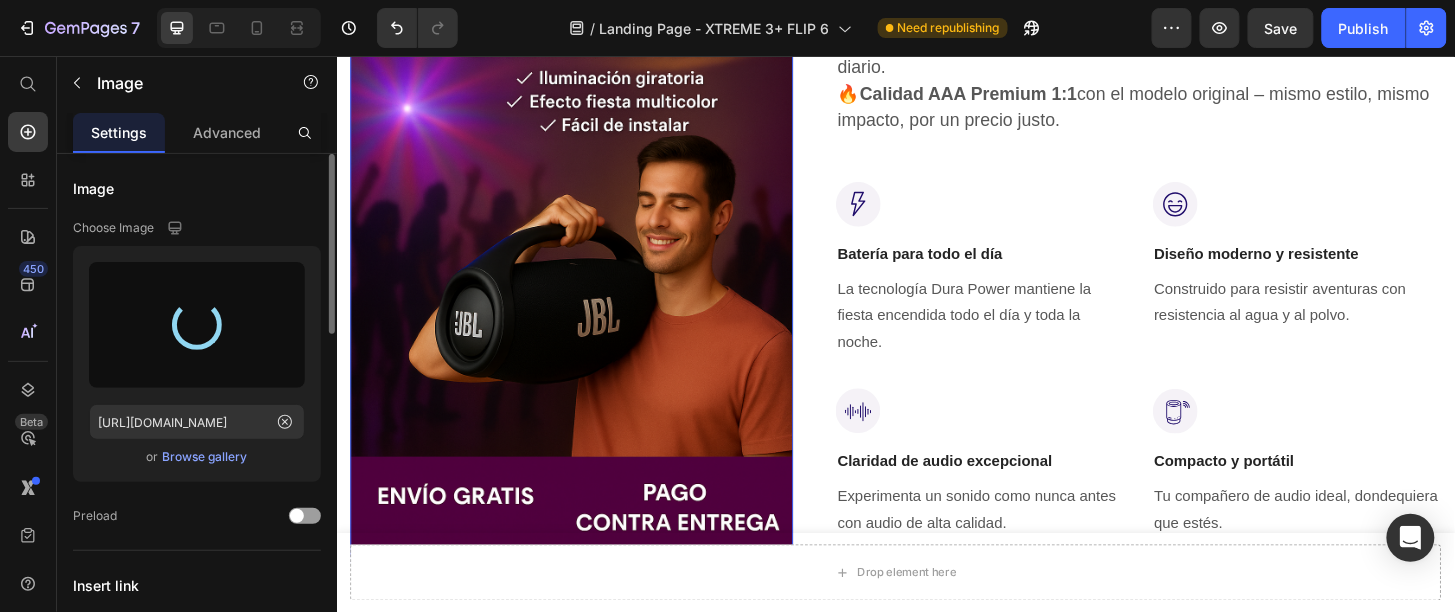 type on "[URL][DOMAIN_NAME]" 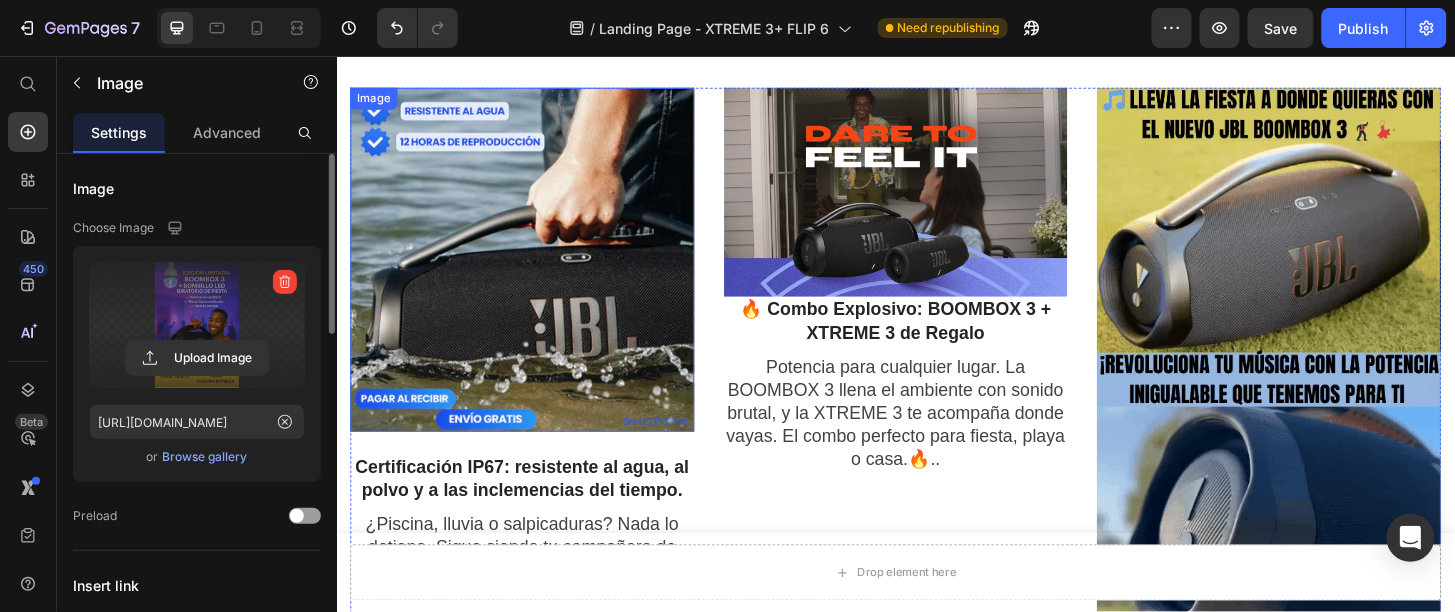 scroll, scrollTop: 2882, scrollLeft: 0, axis: vertical 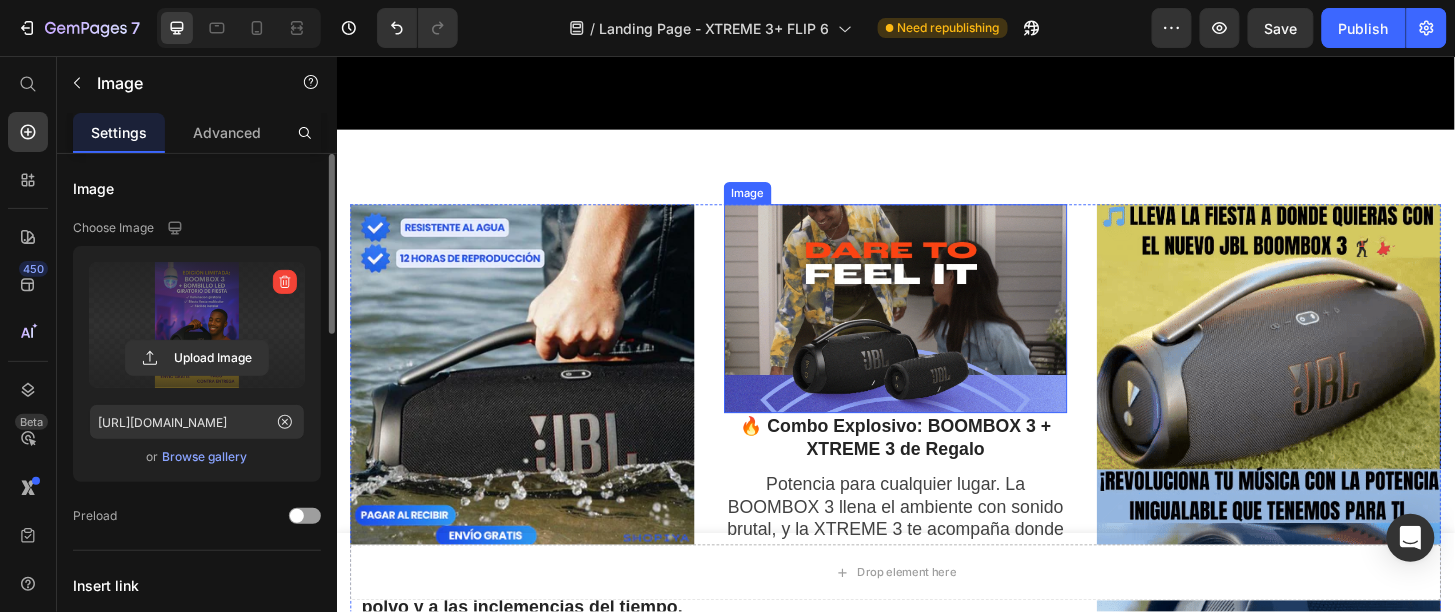 click at bounding box center (936, 326) 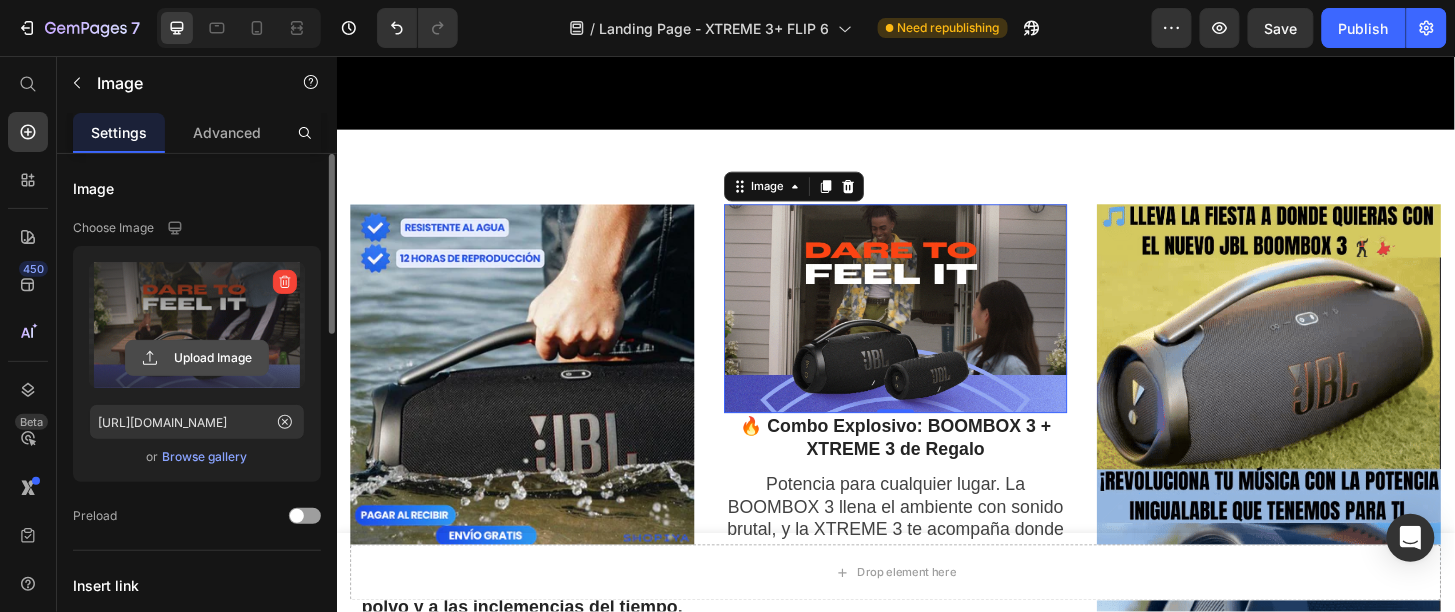click 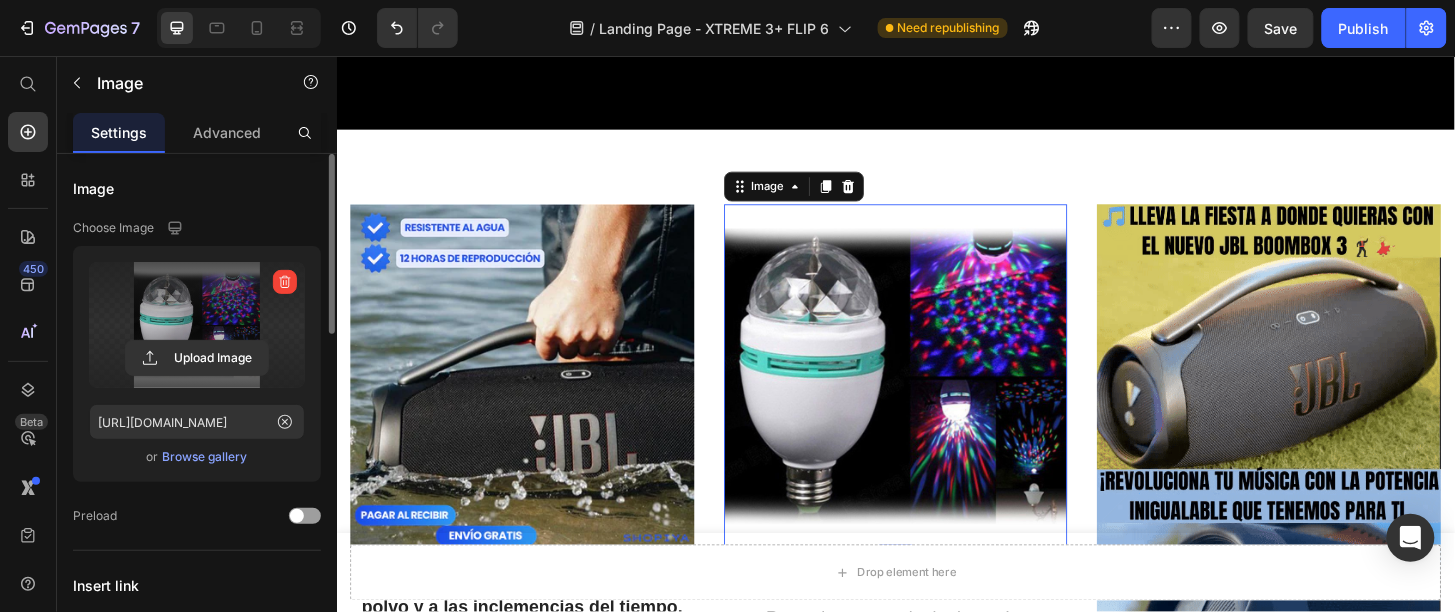 scroll, scrollTop: 3007, scrollLeft: 0, axis: vertical 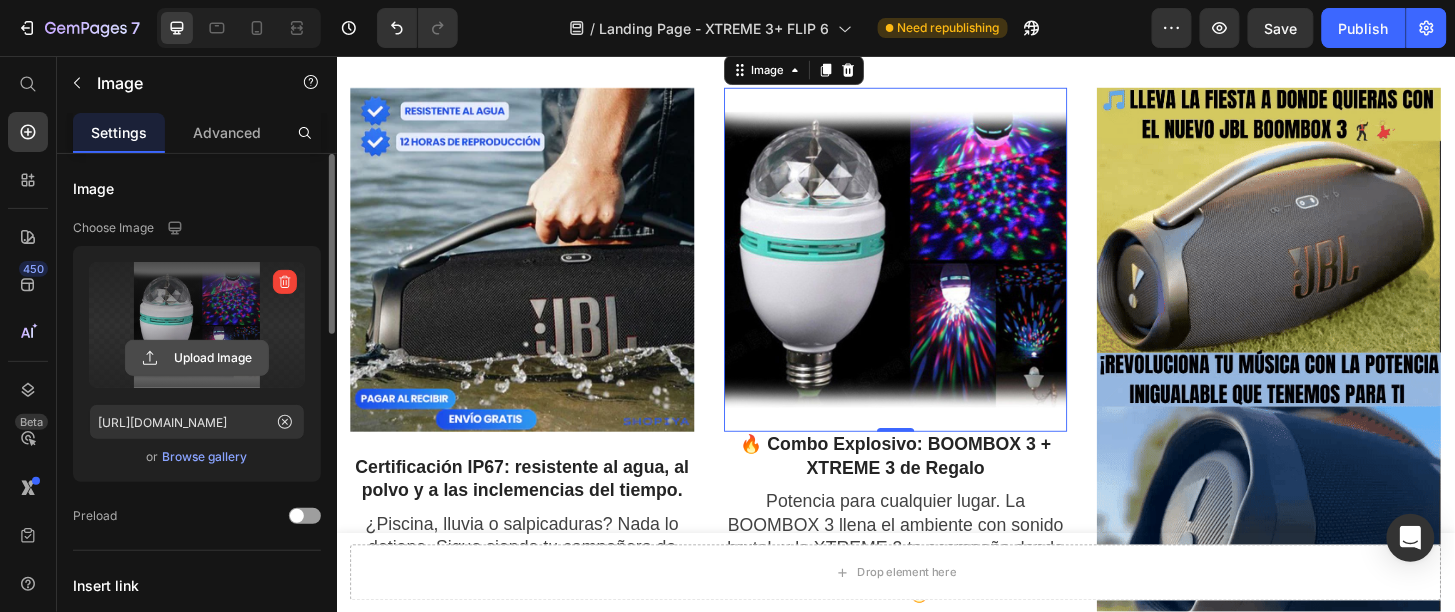 click 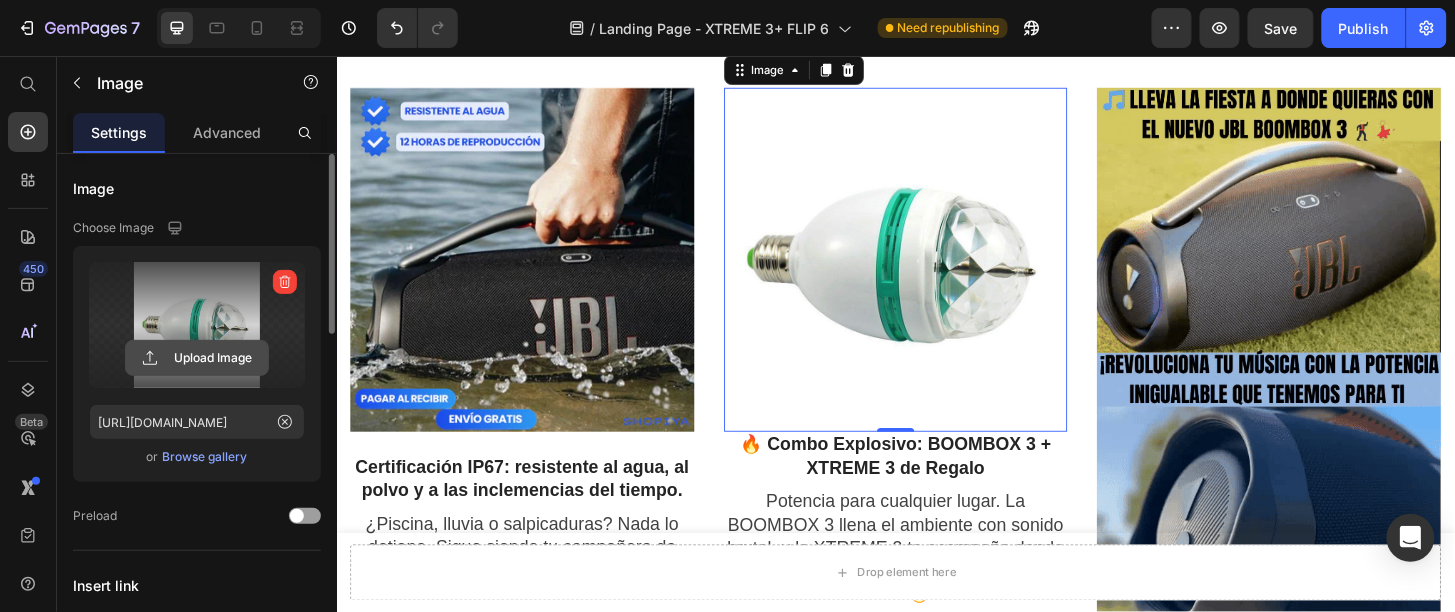 click 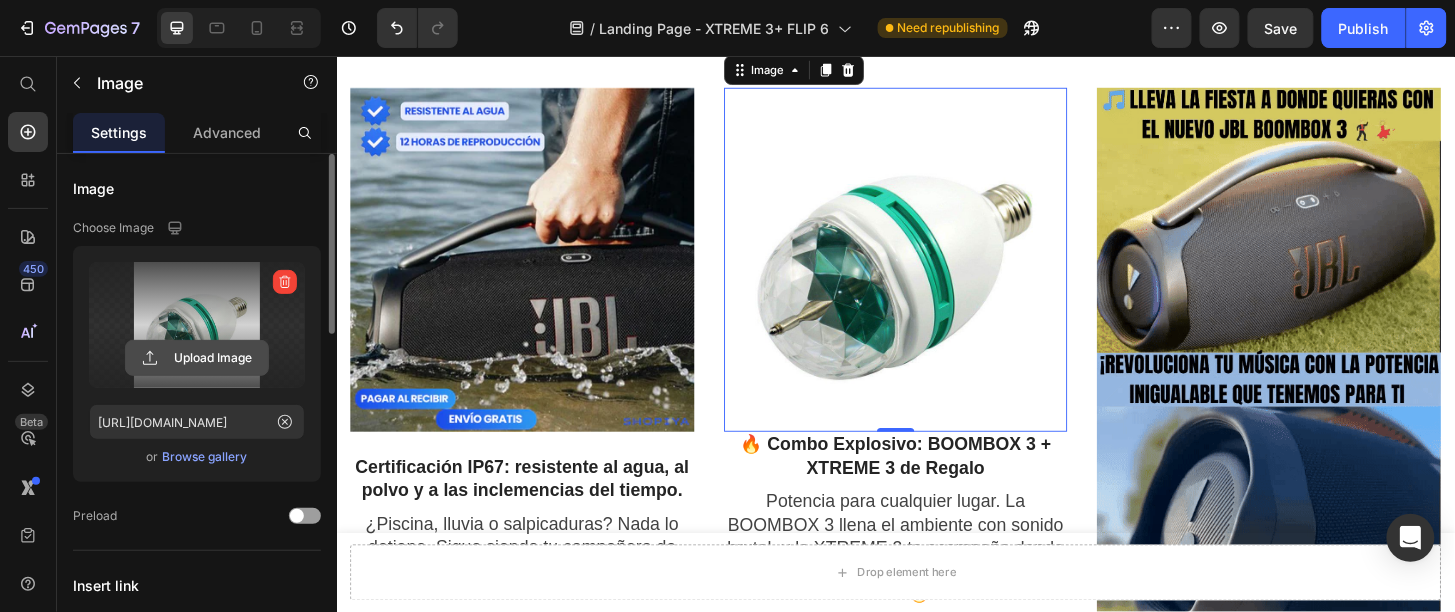 click 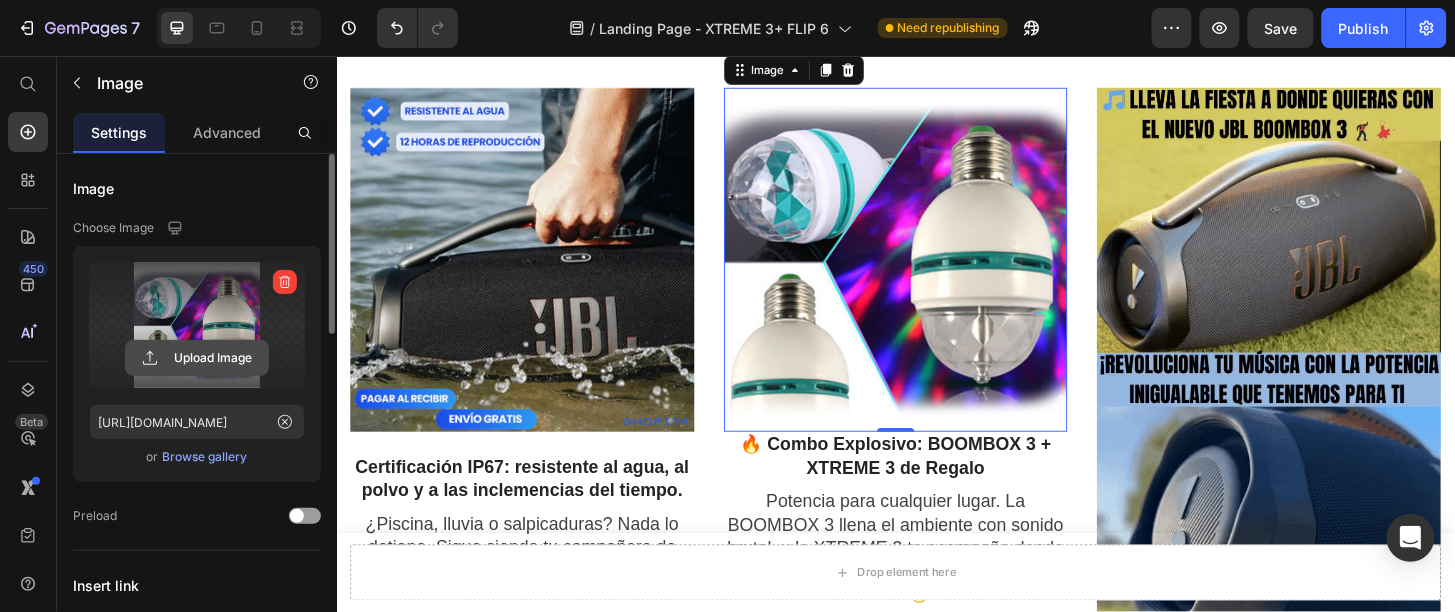 click 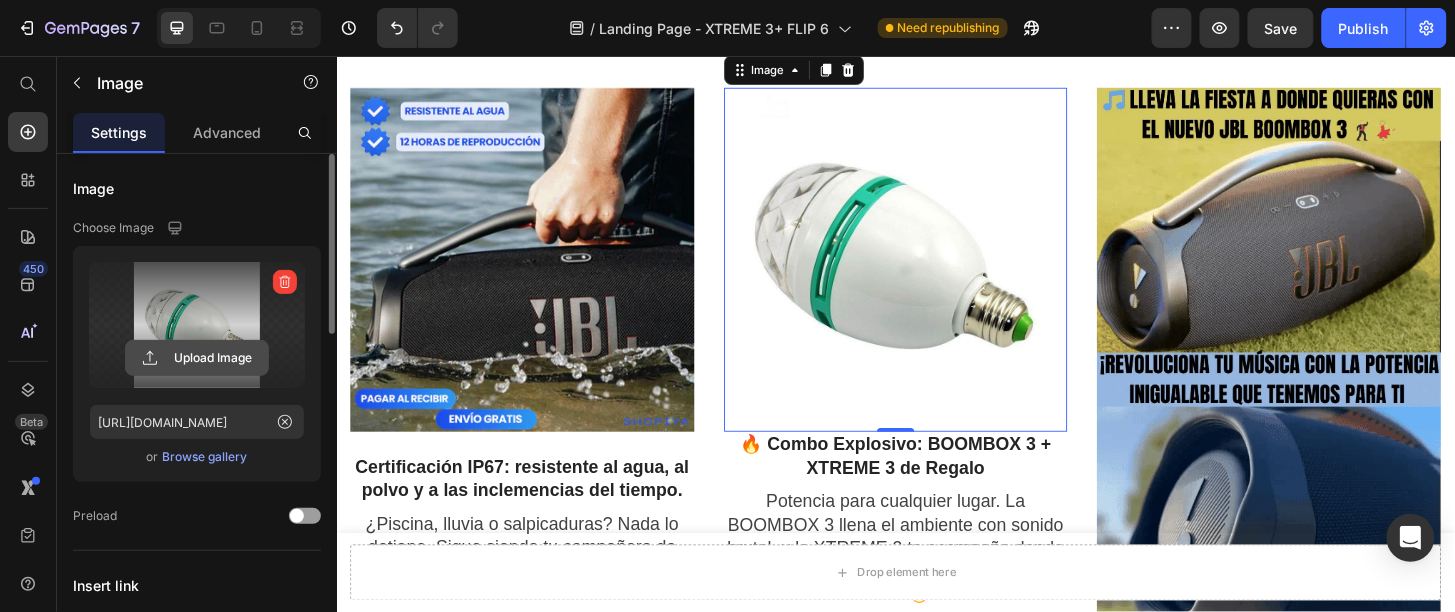click 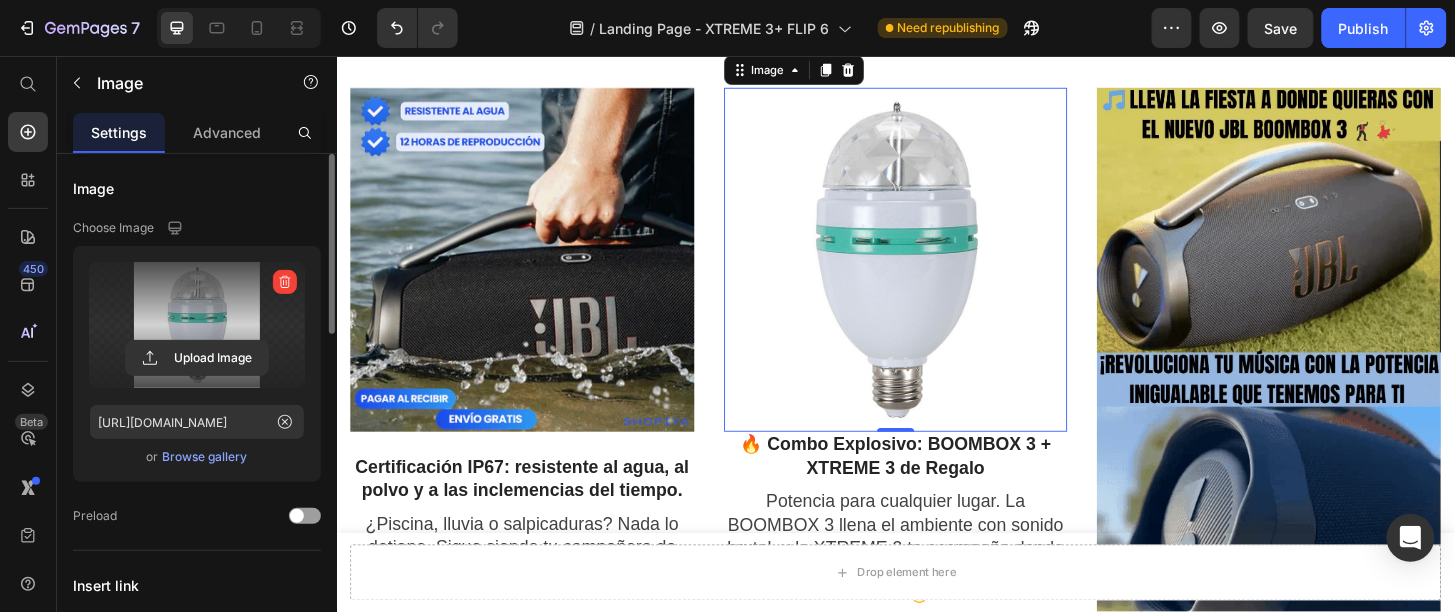 click on "Upload Image" at bounding box center [197, 358] 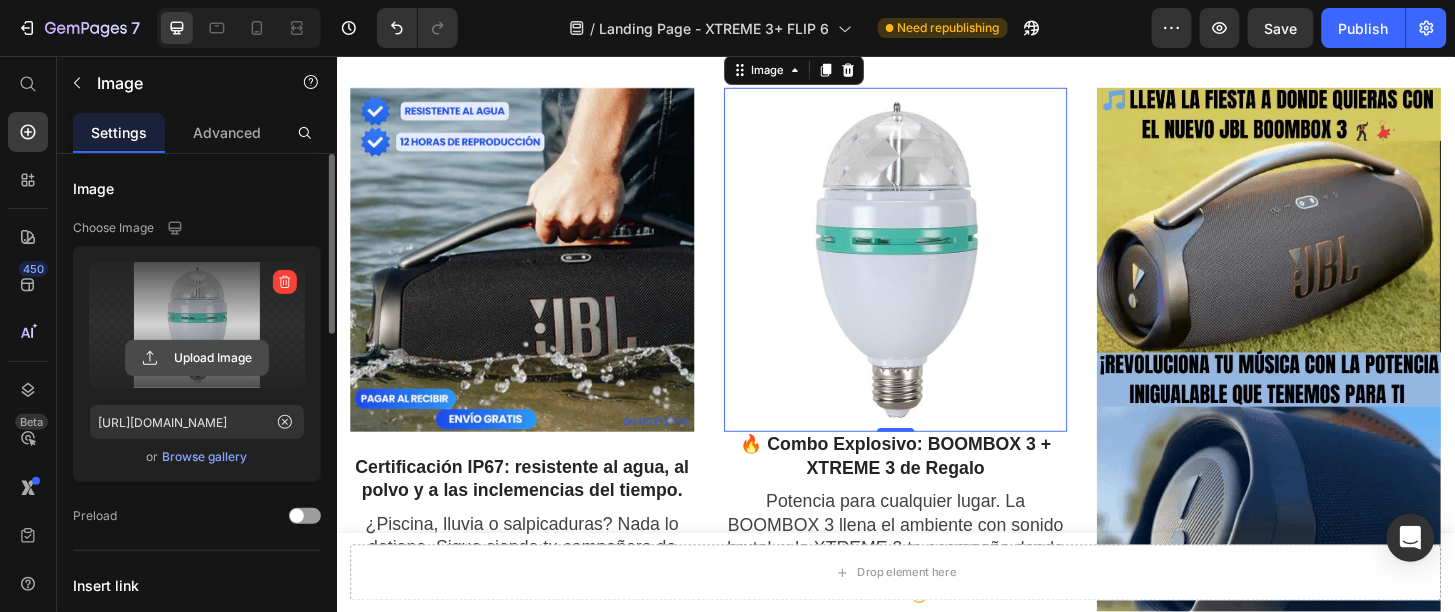 click 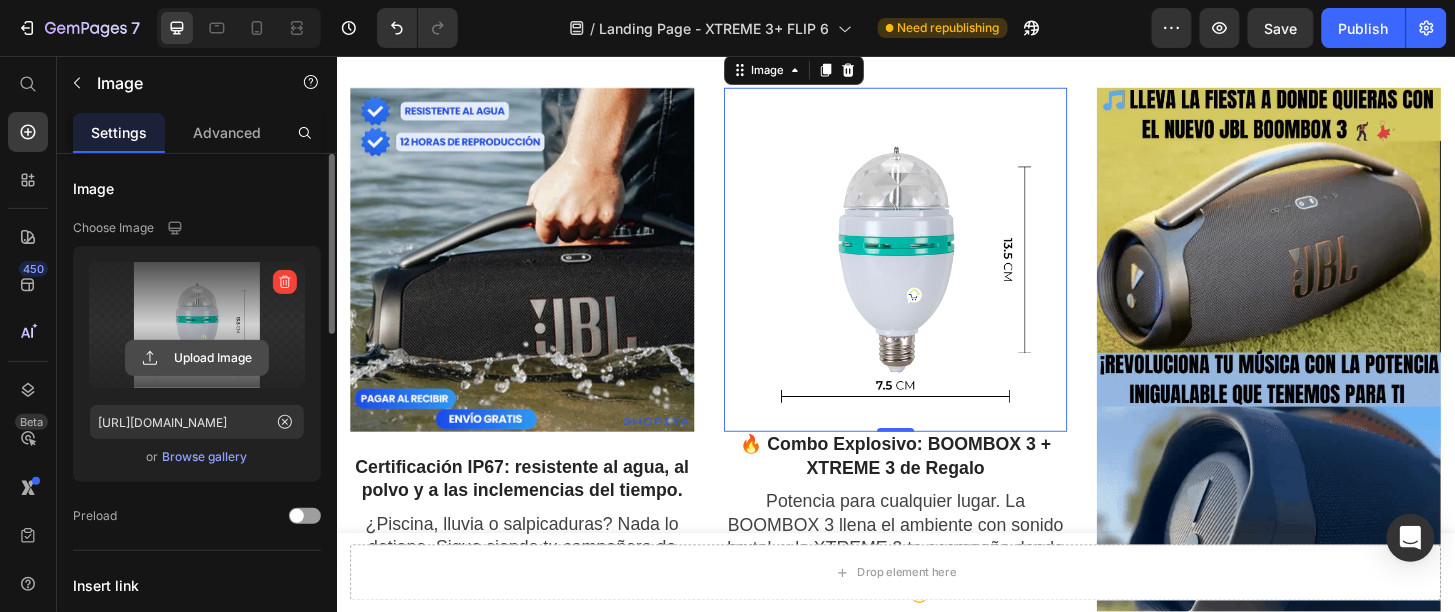 click 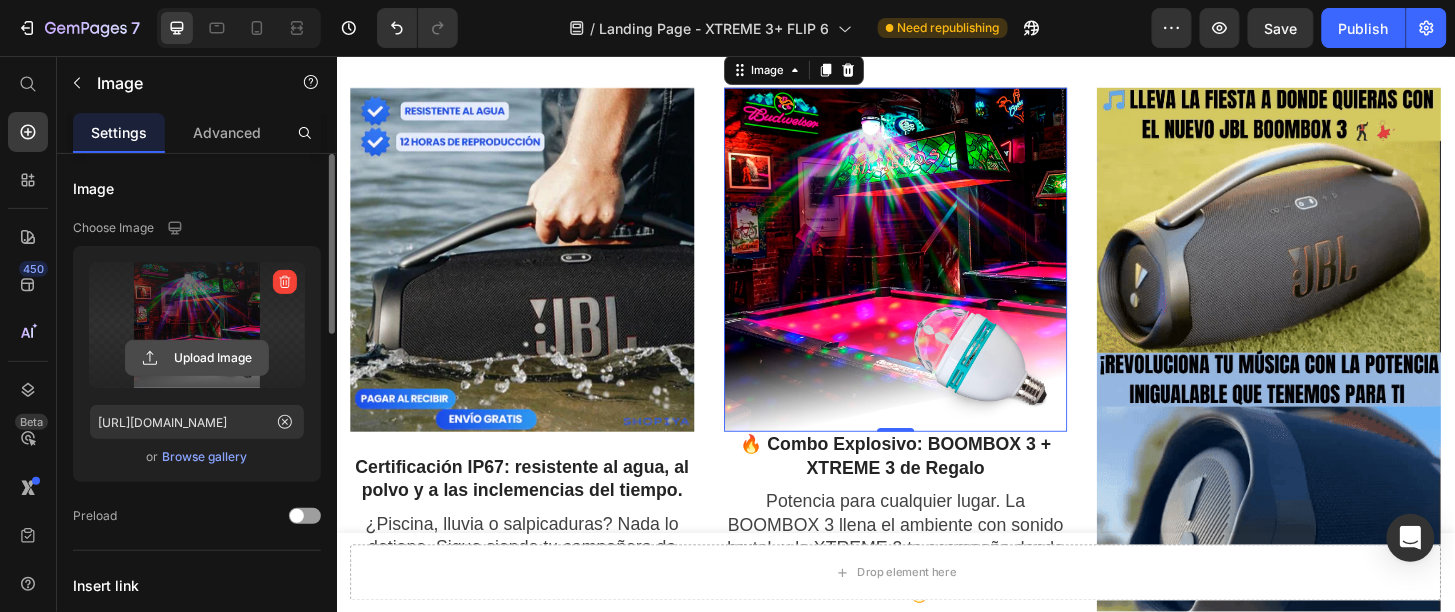 click 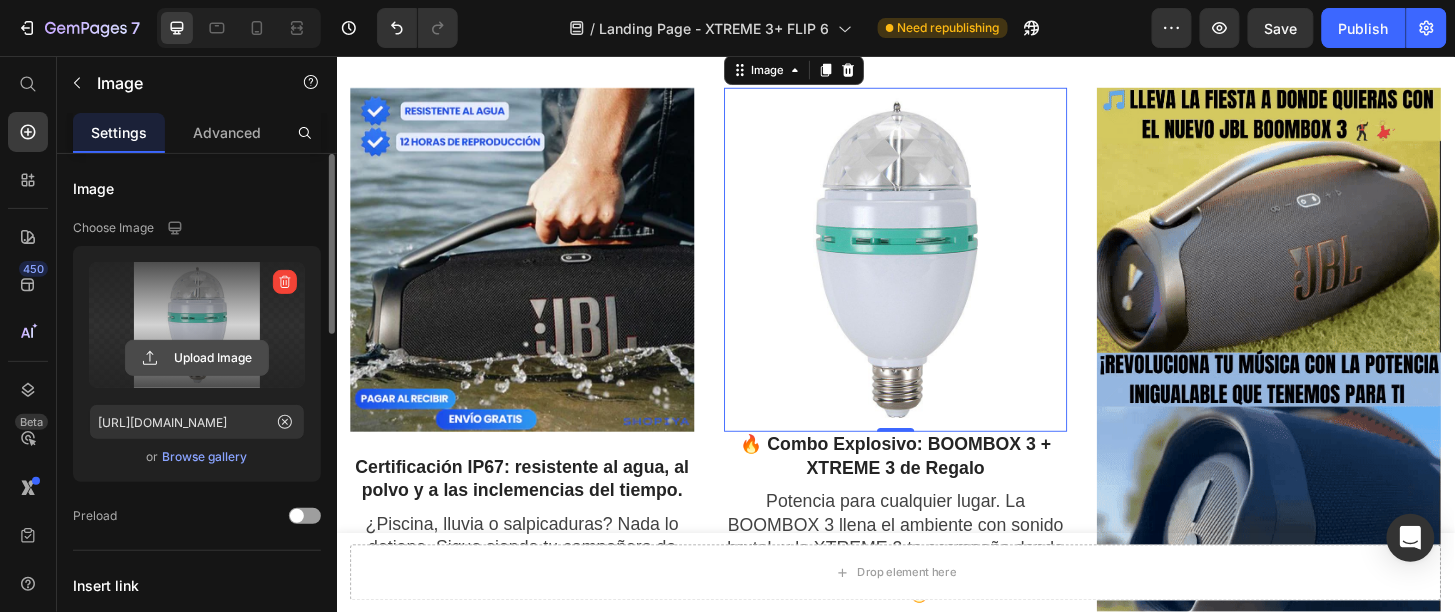 click 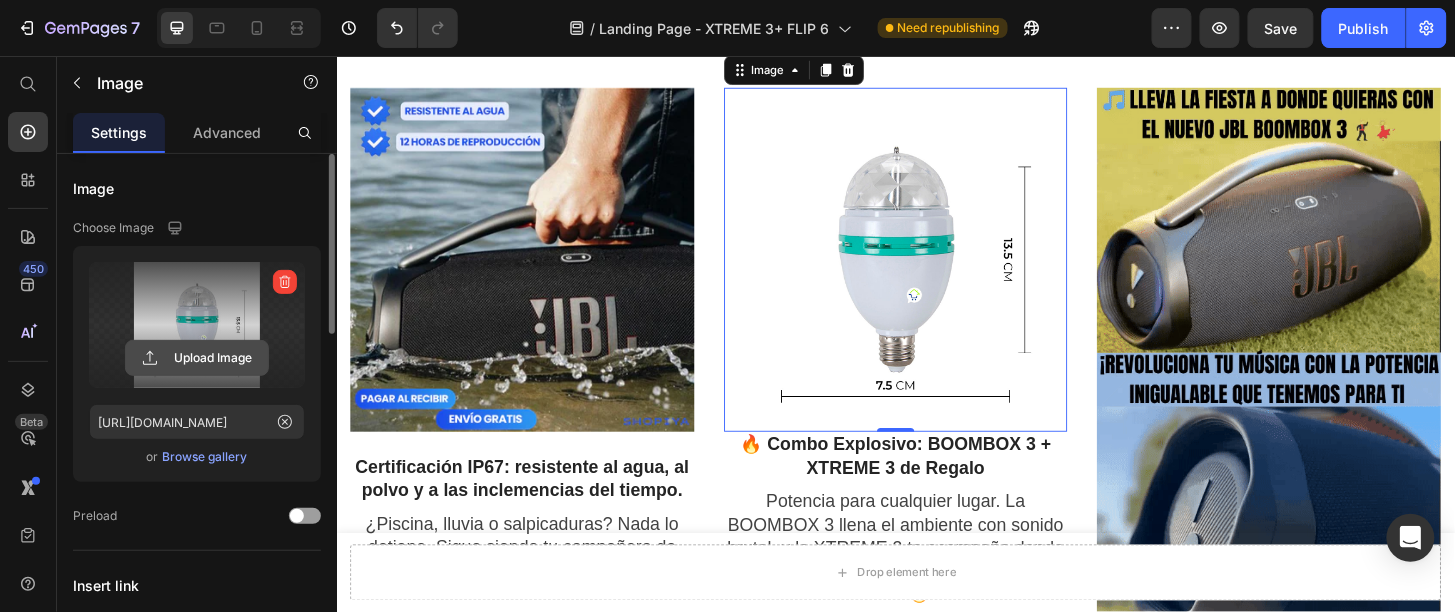 click 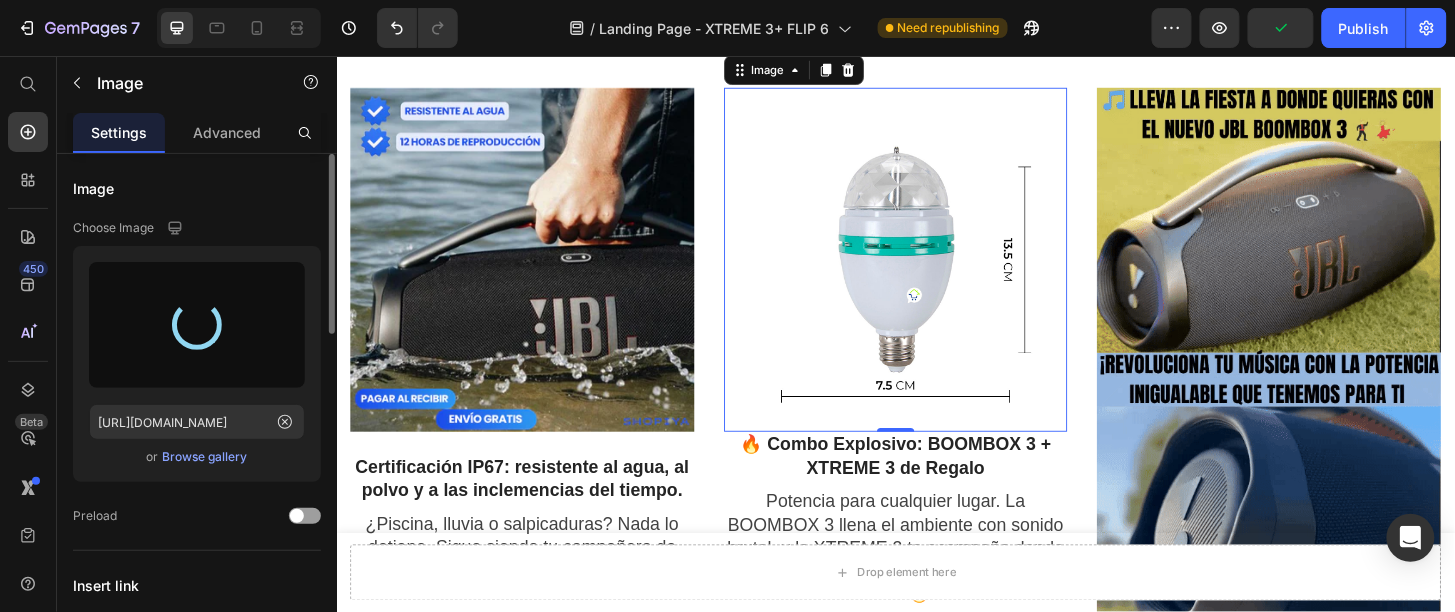 type on "[URL][DOMAIN_NAME]" 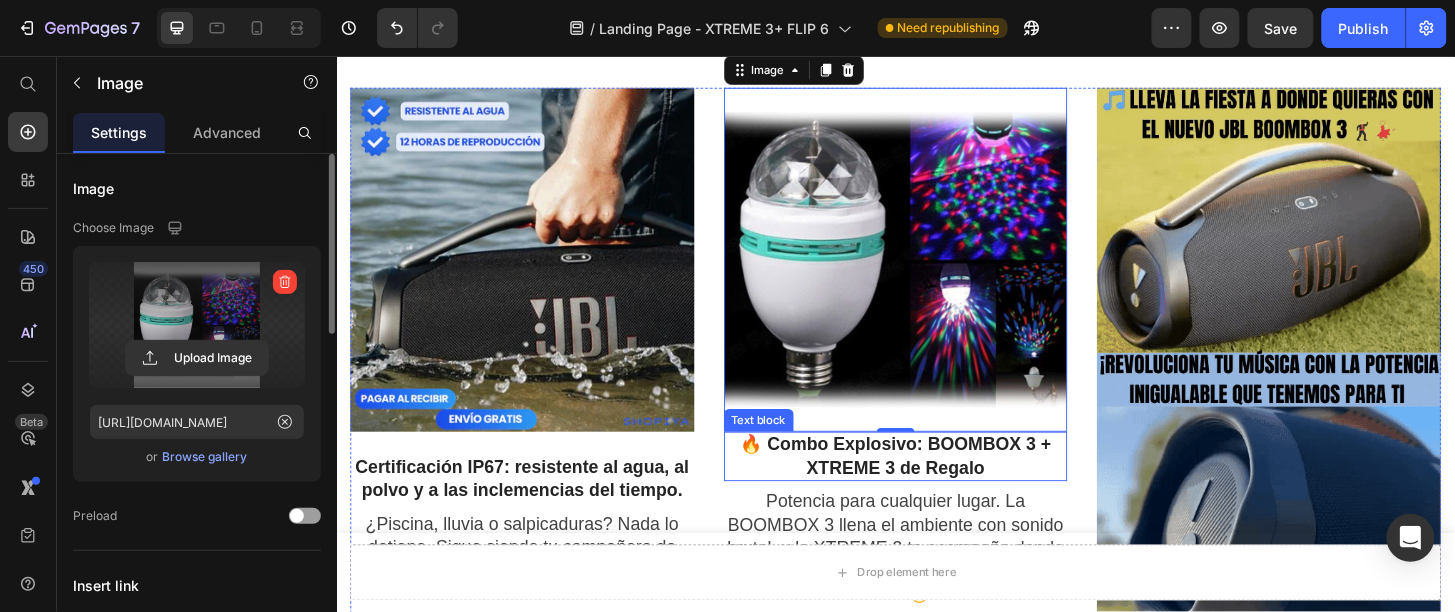 click on "🔥 Combo Explosivo: BOOMBOX 3 + XTREME 3 de Regalo" at bounding box center [936, 484] 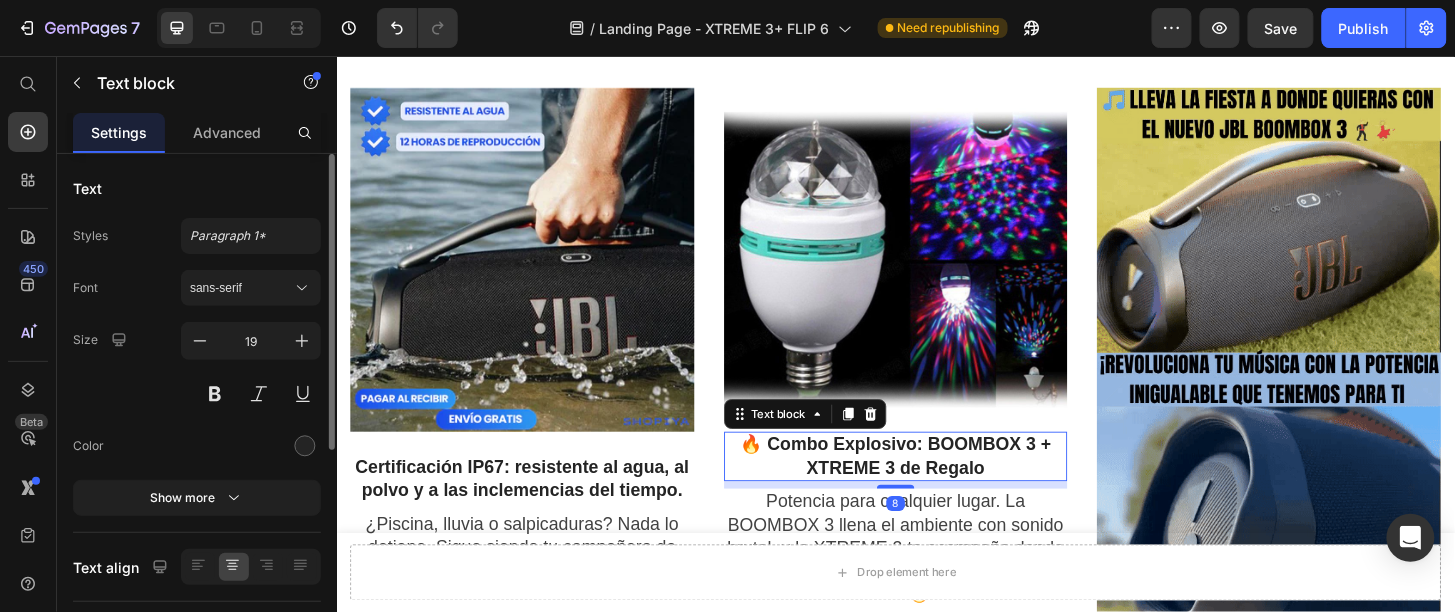 click on "🔥 Combo Explosivo: BOOMBOX 3 + XTREME 3 de Regalo" at bounding box center [936, 484] 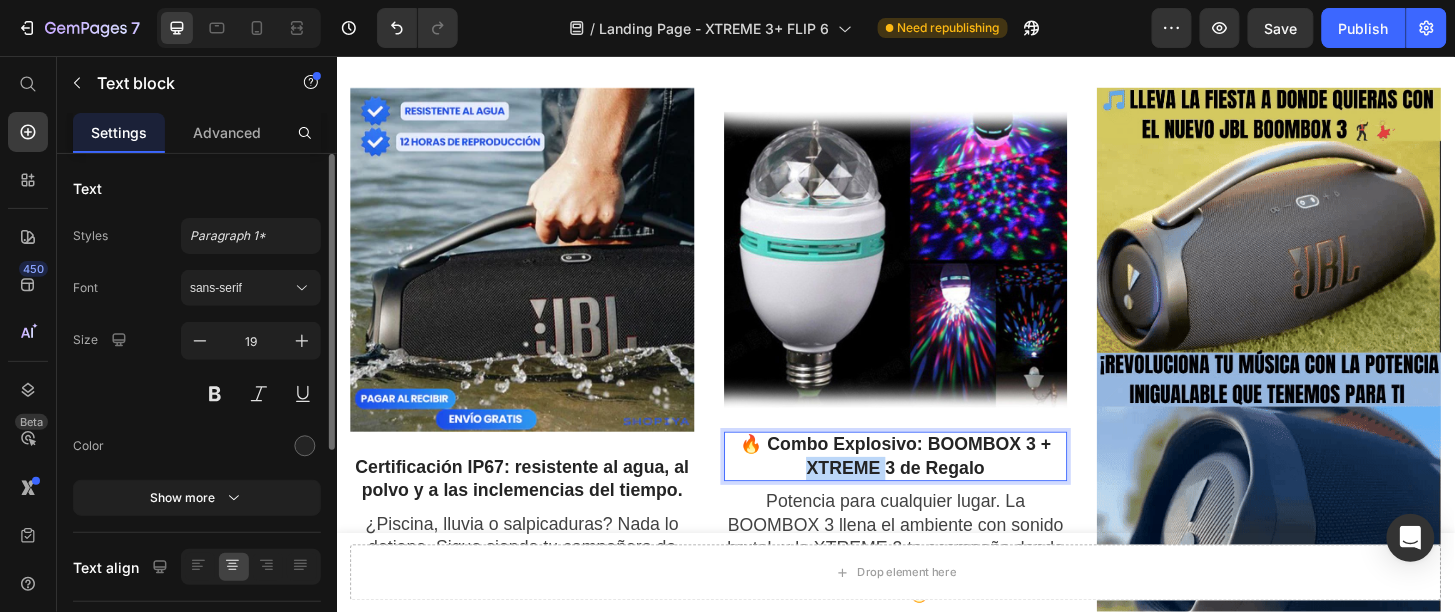 click on "🔥 Combo Explosivo: BOOMBOX 3 + XTREME 3 de Regalo" at bounding box center (936, 484) 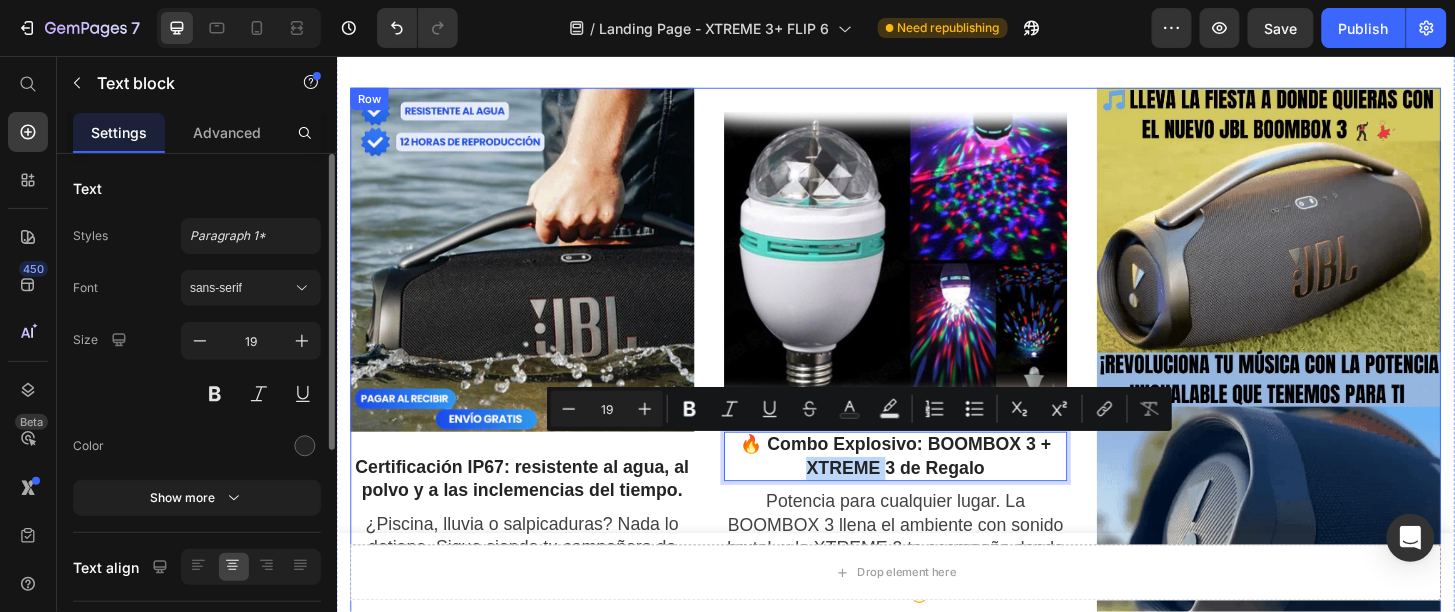 click on "Image 🔥 Combo Explosivo: BOOMBOX 3 + XTREME 3 de Regalo Text block   8 Potencia para cualquier lugar. La BOOMBOX 3 llena el ambiente con sonido brutal, y la XTREME 3 te acompaña donde vayas. El combo perfecto para fiesta, playa o casa.🔥.. Text block" at bounding box center (936, 506) 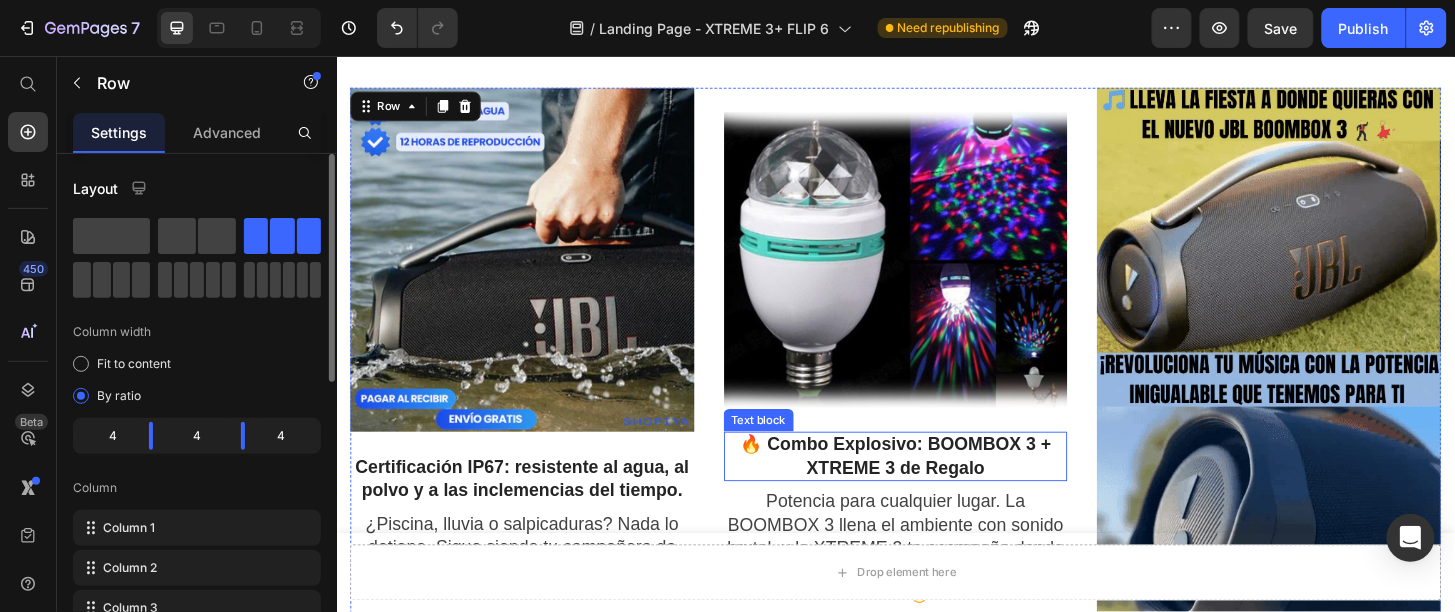 click on "🔥 Combo Explosivo: BOOMBOX 3 + XTREME 3 de Regalo" at bounding box center [936, 484] 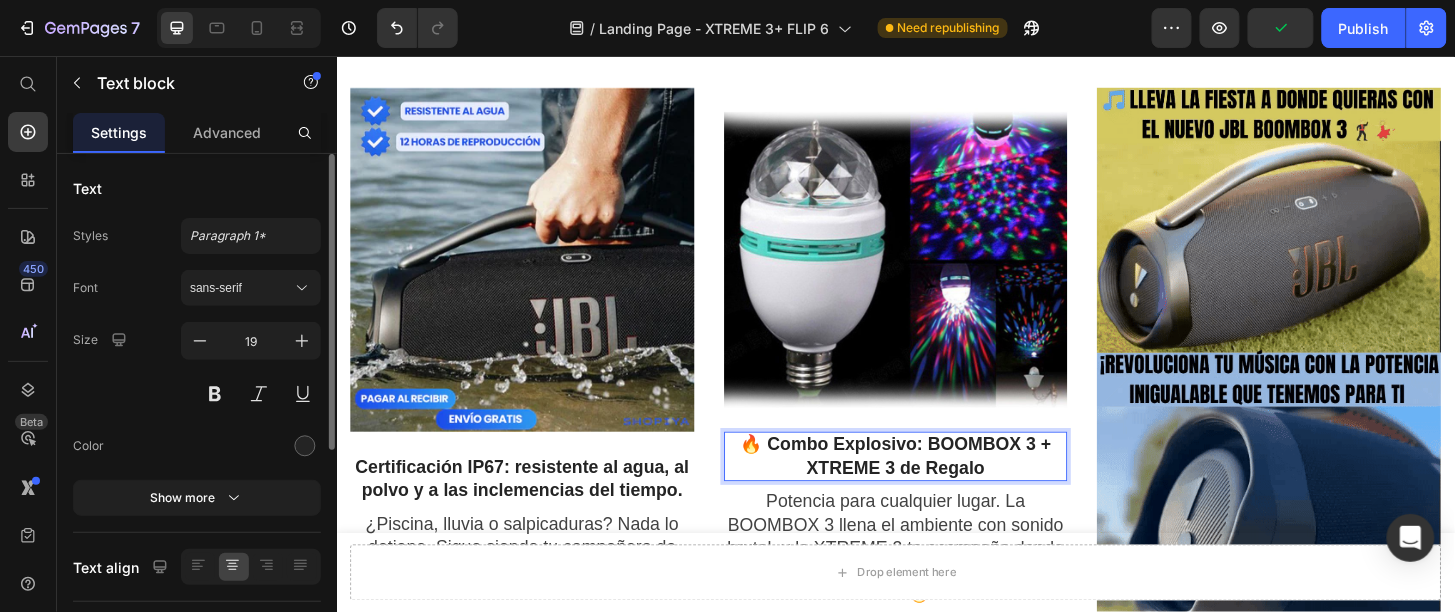 click on "🔥 Combo Explosivo: BOOMBOX 3 + XTREME 3 de Regalo" at bounding box center [936, 484] 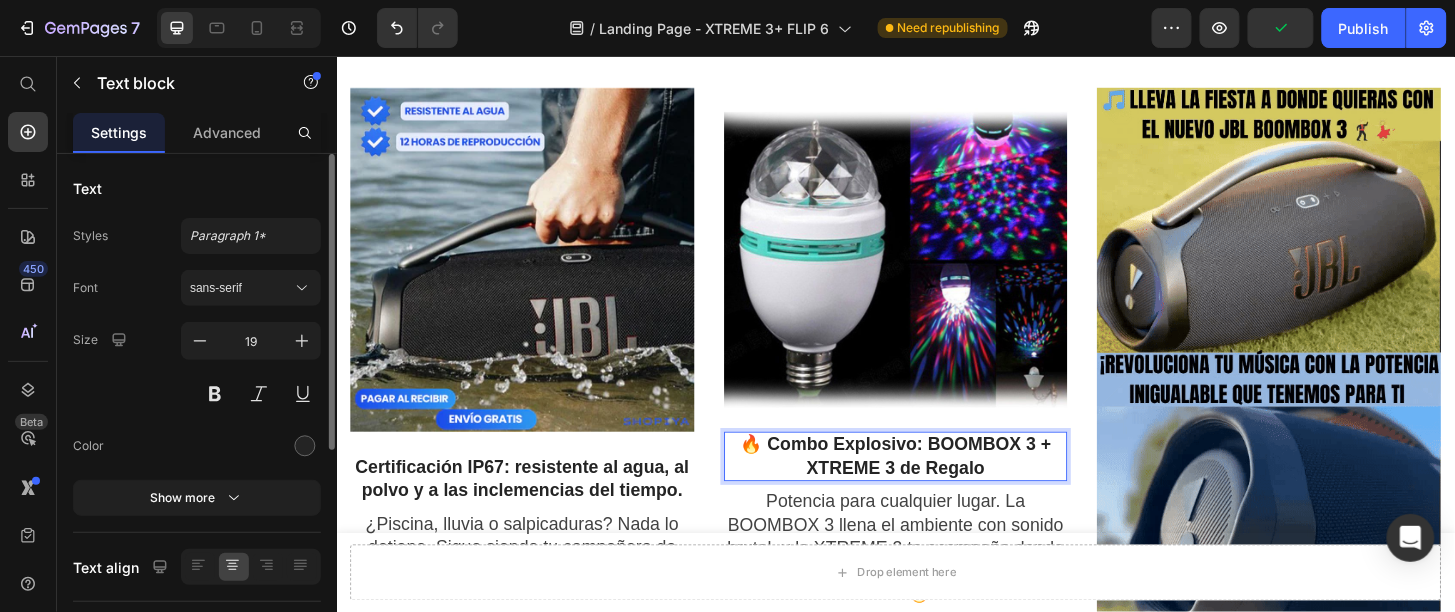 click on "🔥 Combo Explosivo: BOOMBOX 3 + XTREME 3 de Regalo" at bounding box center [936, 484] 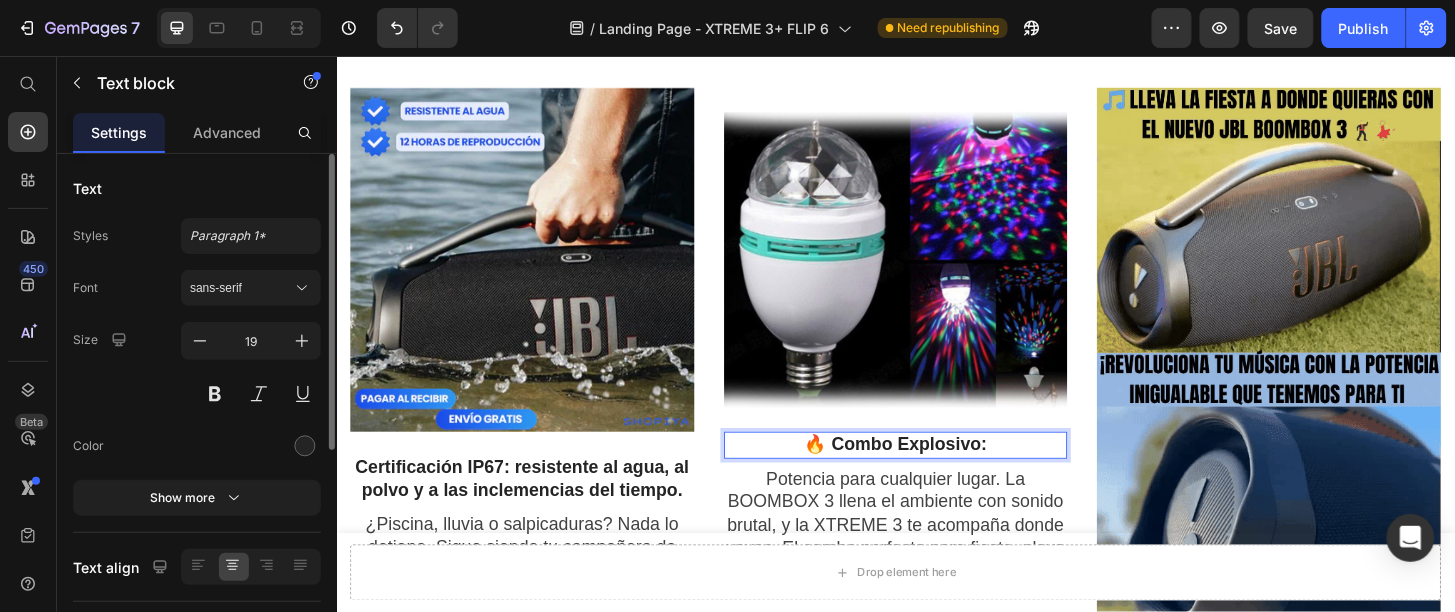 click on "🔥 Combo Explosivo:" at bounding box center (936, 472) 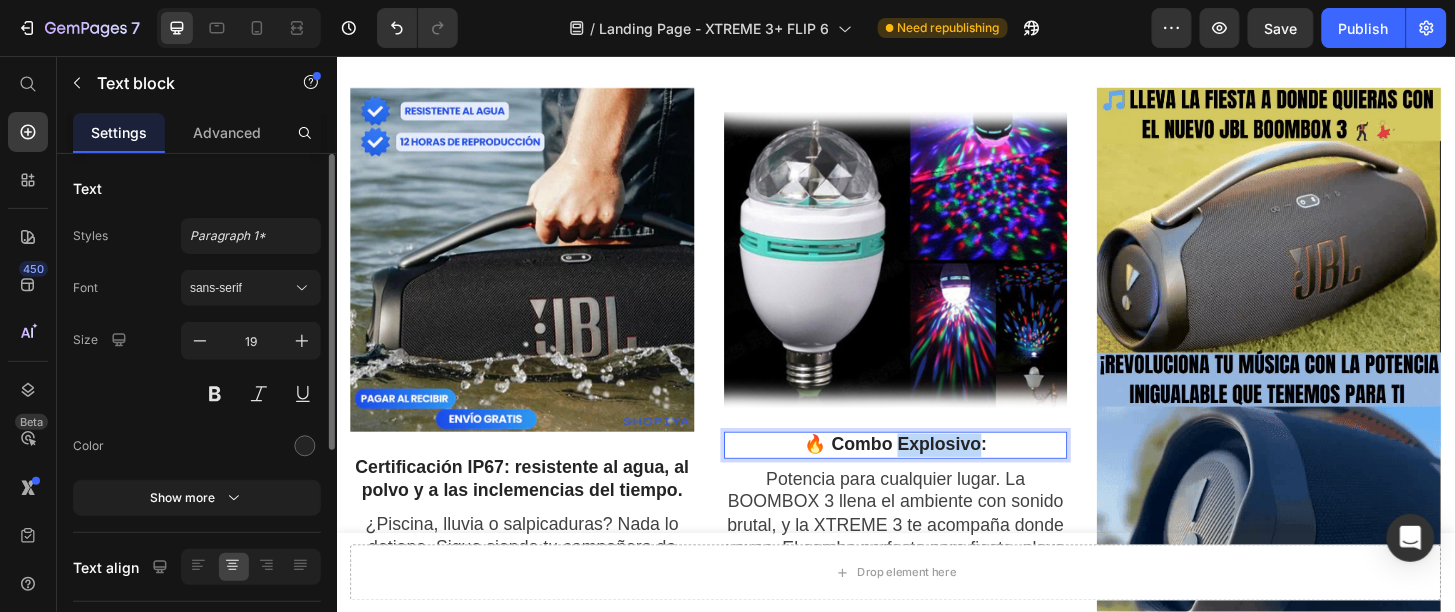 click on "🔥 Combo Explosivo:" at bounding box center [936, 472] 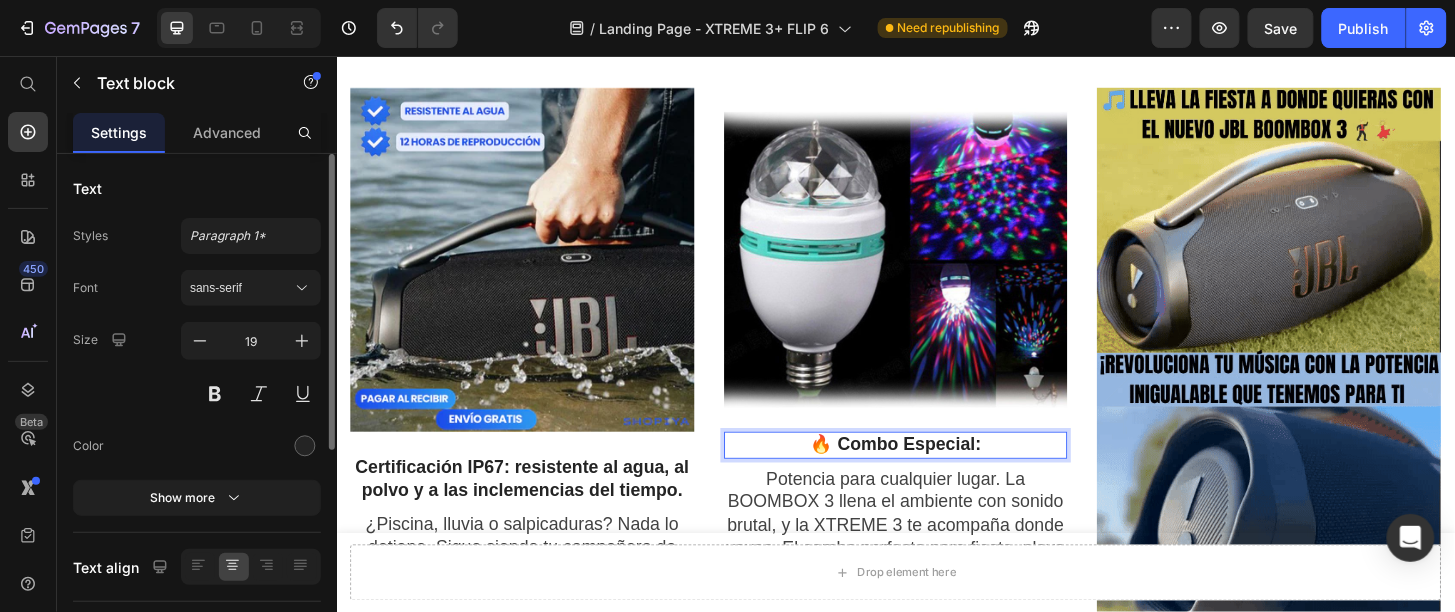 drag, startPoint x: 1044, startPoint y: 448, endPoint x: 818, endPoint y: 440, distance: 226.14156 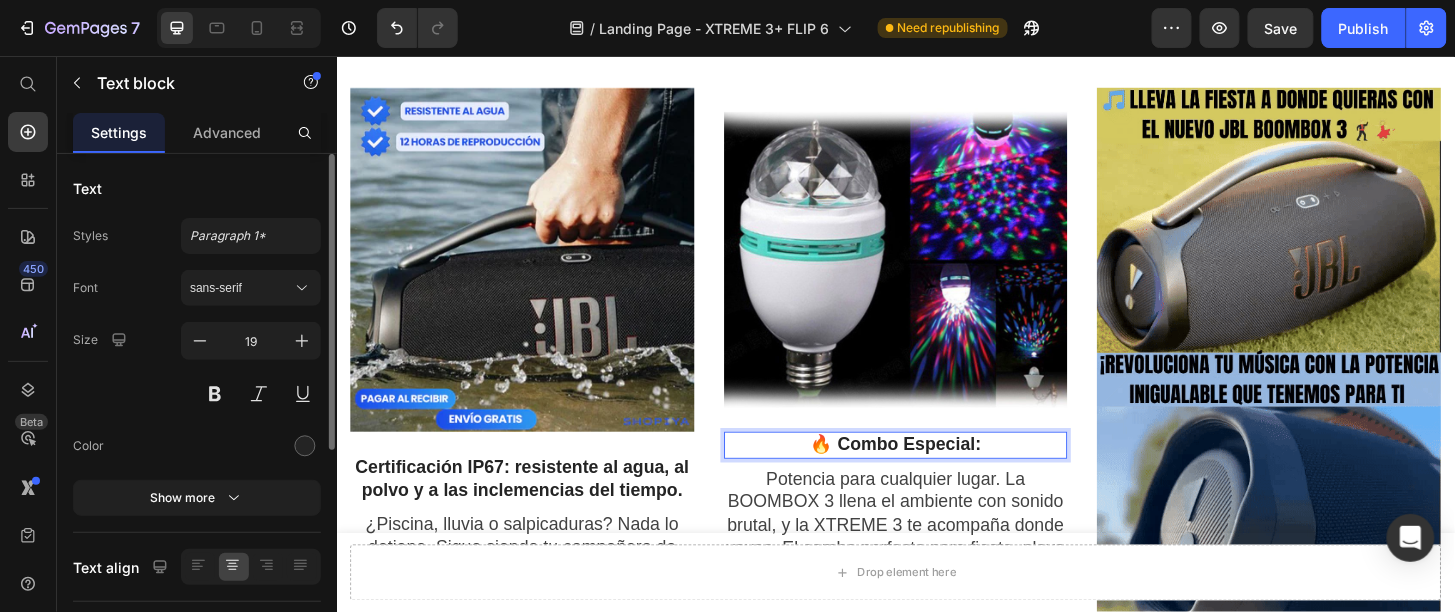 click on "🔥 Combo Especial:" at bounding box center (936, 472) 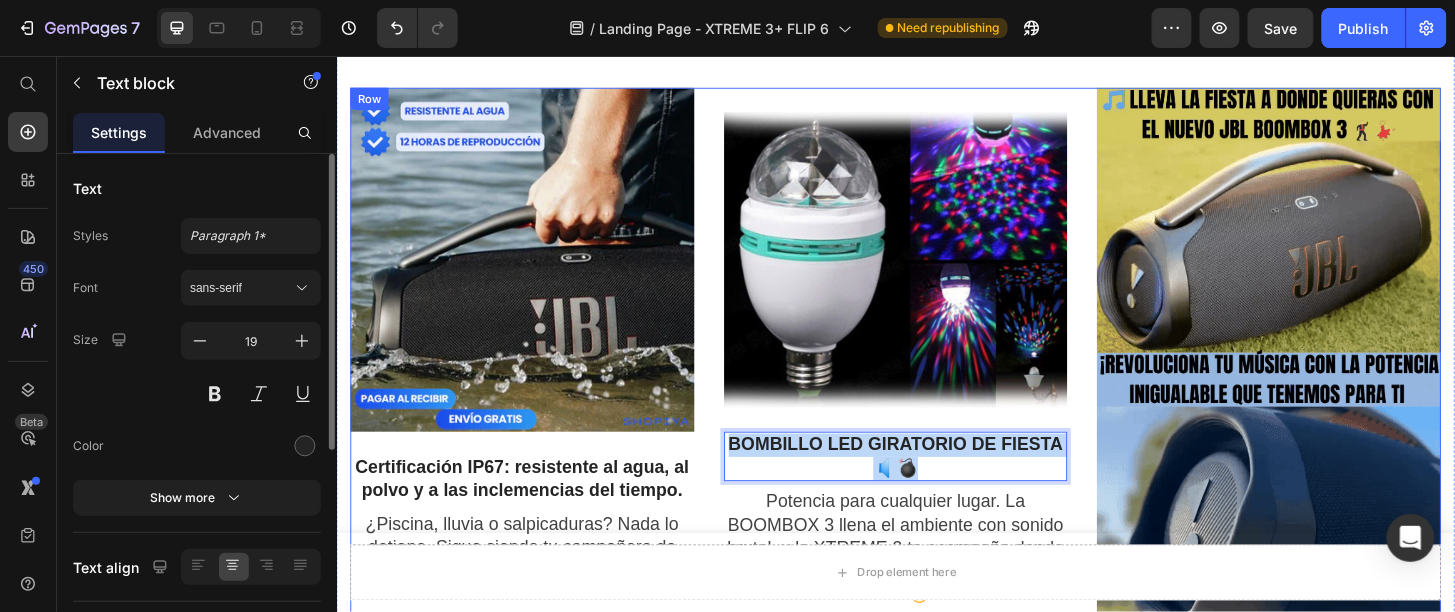 drag, startPoint x: 843, startPoint y: 468, endPoint x: 737, endPoint y: 432, distance: 111.94642 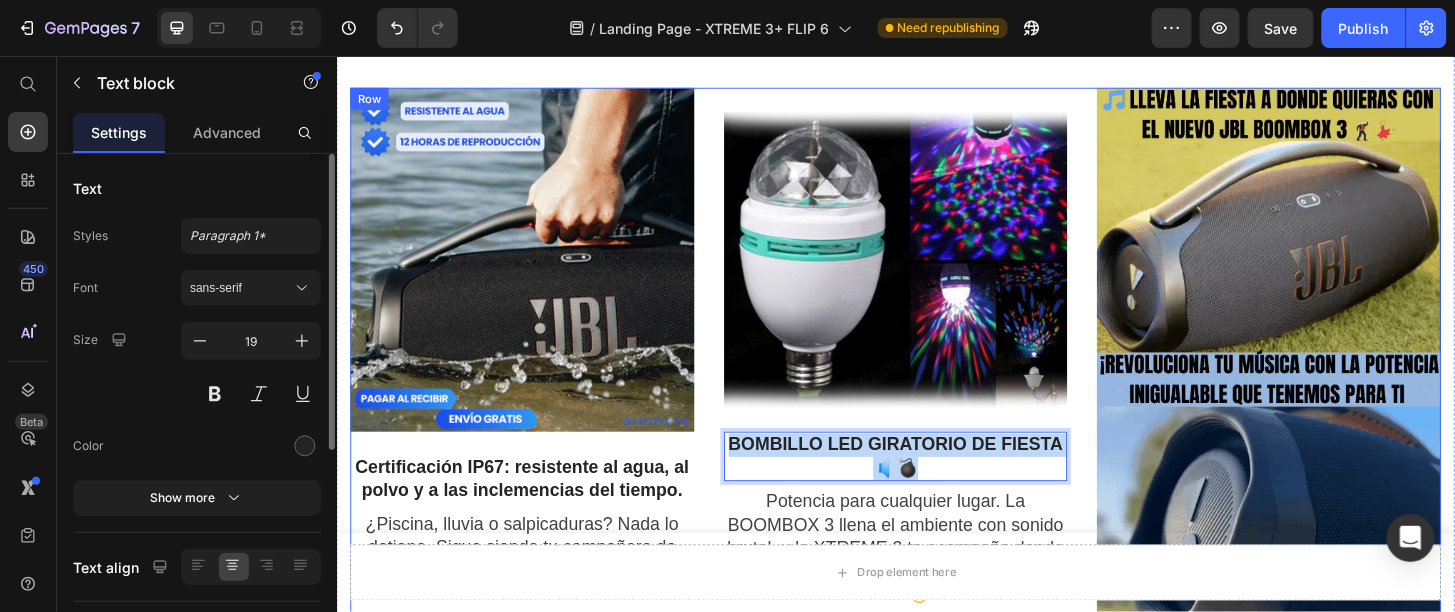 click on "Image Certificación IP67: resistente al agua, al polvo y a las inclemencias del tiempo. Text block ¿Piscina, lluvia o salpicaduras? Nada lo detiene. Sigue siendo tu compañero de audio resistente al agua y listo para la acción. Text block Image BOMBILLO LED GIRATORIO DE FIESTA🔈💣 Text block   8 Potencia para cualquier lugar. La BOOMBOX 3 llena el ambiente con sonido brutal, y la XTREME 3 te acompaña donde vayas. El combo perfecto para fiesta, playa o casa.🔥.. Text block Image 🔈Máxima Potencia, Máximo Impacto Text block 🔥 ¡Doble potencia, doble impacto! Empareja dos altavoces BOOMBOX 3 y llena cualquier espacio con un sonido estéreo explosivo y materiales premium. Text block Row" at bounding box center (936, 506) 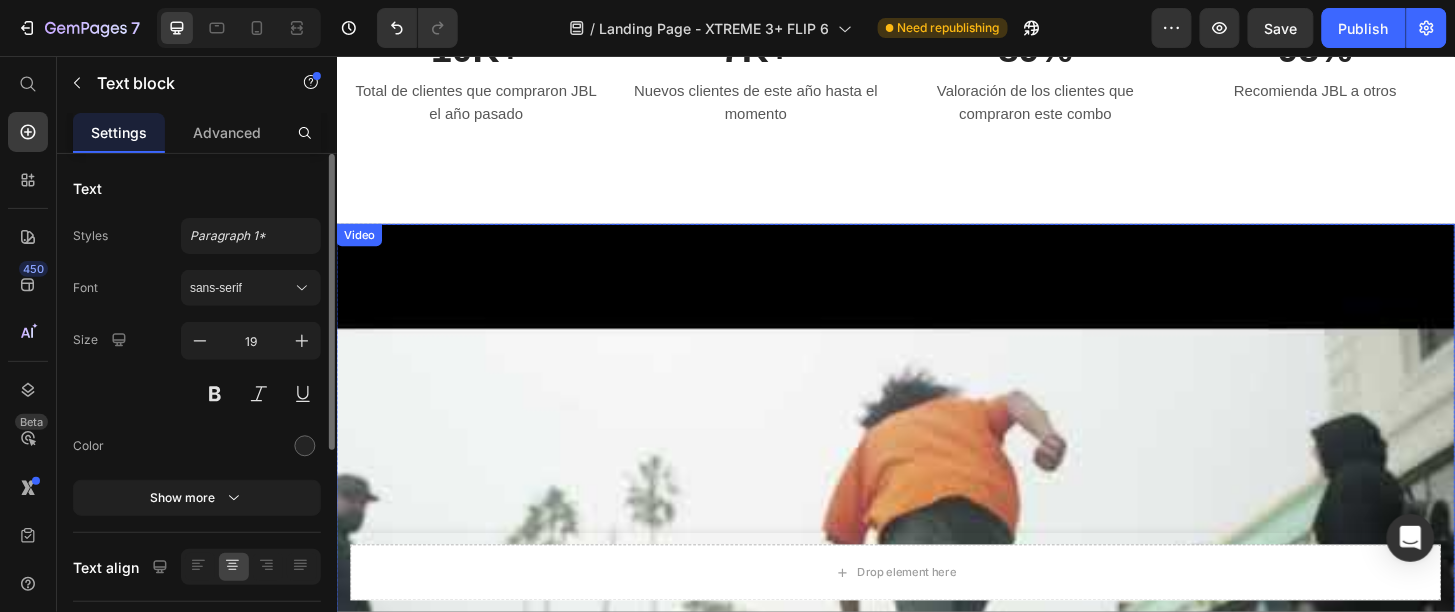 type on "16" 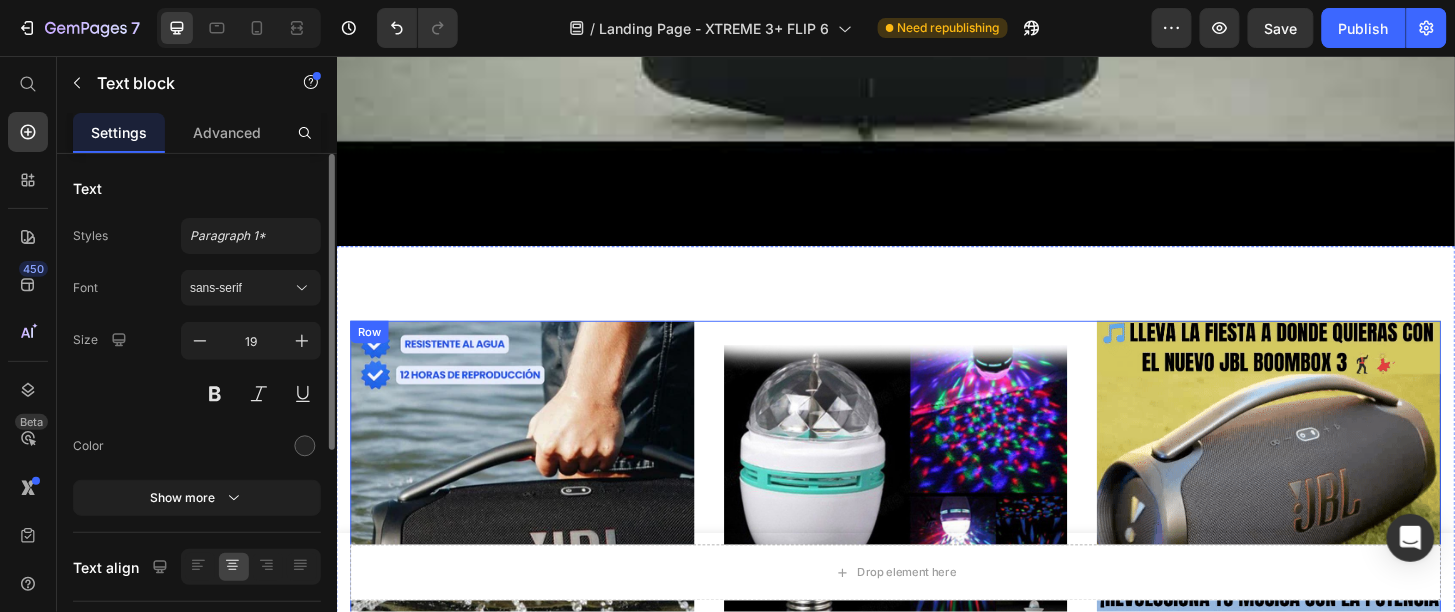 scroll, scrollTop: 3257, scrollLeft: 0, axis: vertical 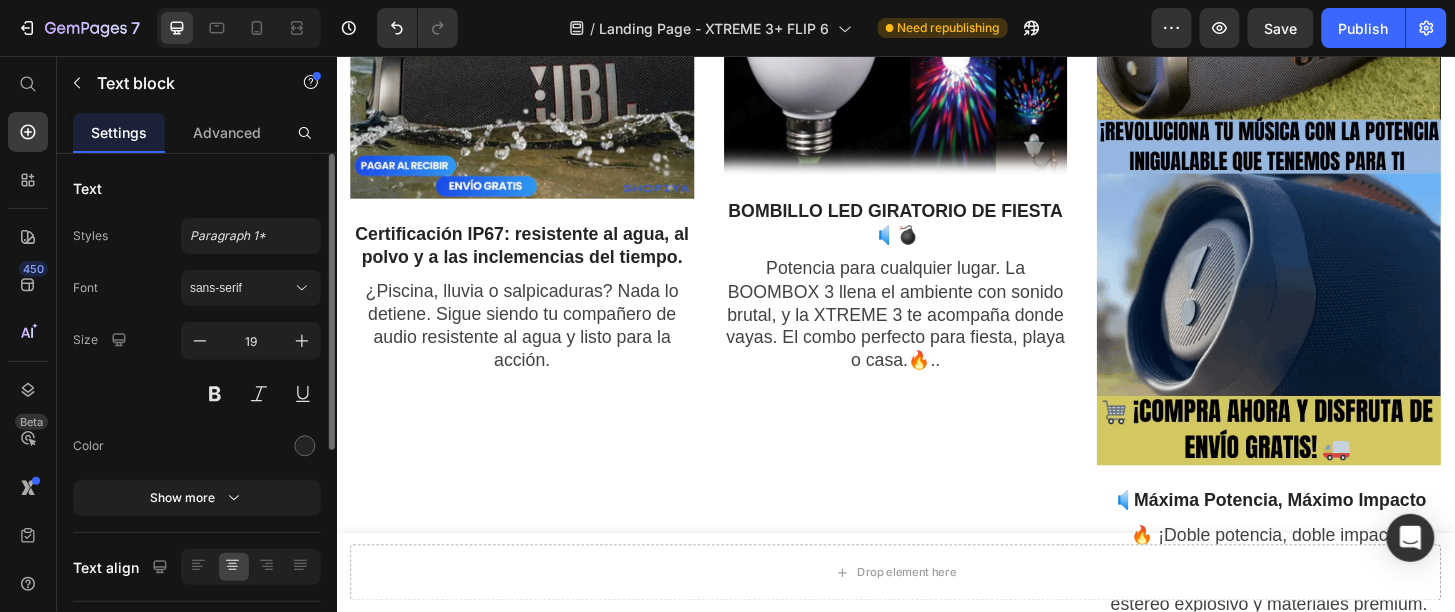 click on "BOMBILLO LED GIRATORIO DE FIESTA🔈💣" at bounding box center (936, 234) 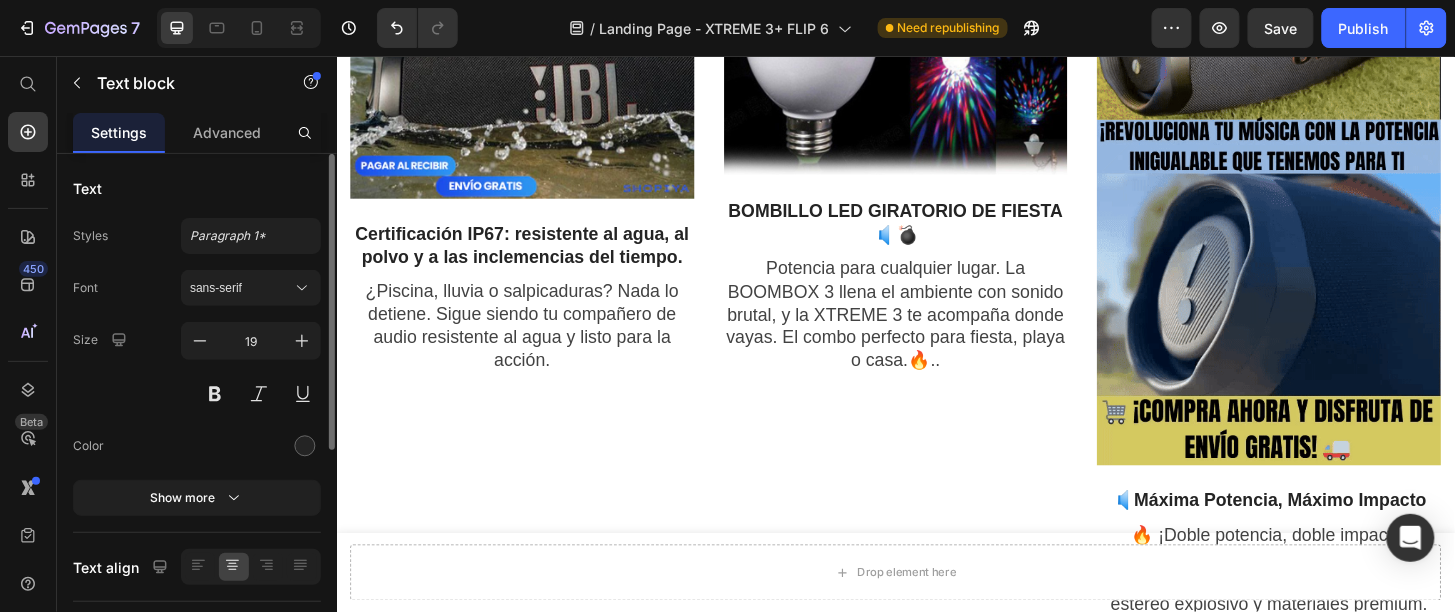click on "BOMBILLO LED GIRATORIO DE FIESTA🔈💣" at bounding box center (936, 234) 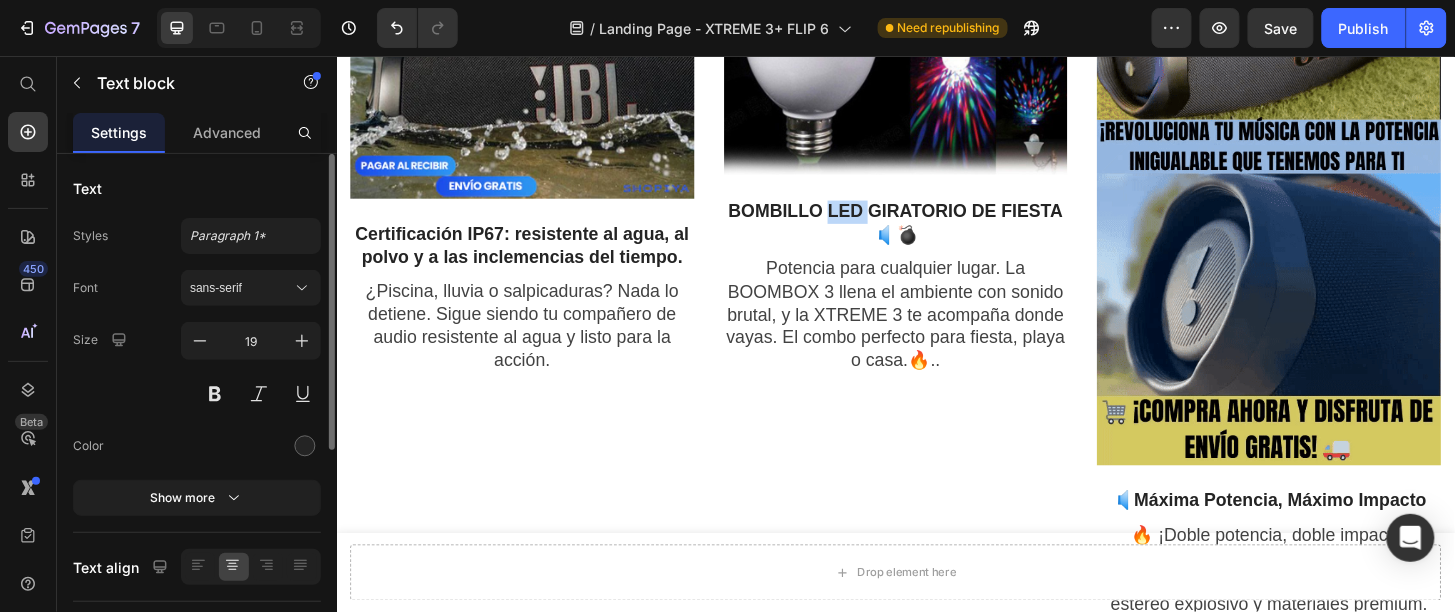 click on "BOMBILLO LED GIRATORIO DE FIESTA🔈💣" at bounding box center [936, 234] 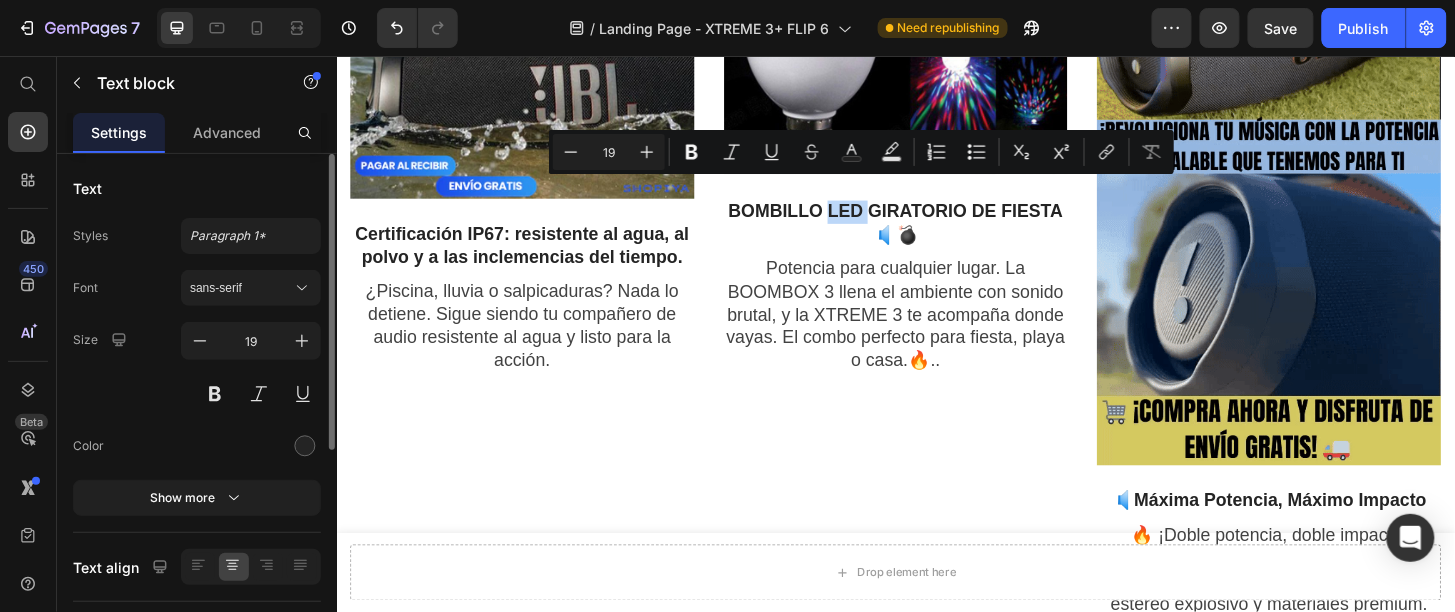 click on "BOMBILLO LED GIRATORIO DE FIESTA🔈💣" at bounding box center (936, 234) 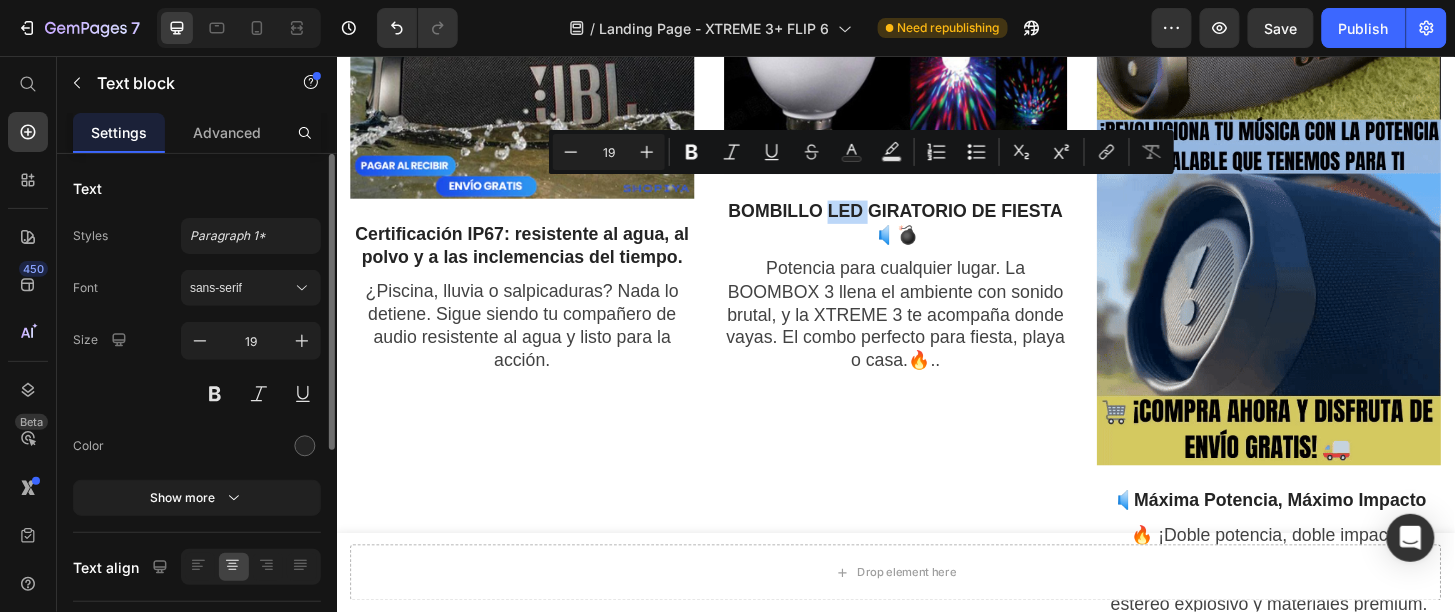 click on "BOMBILLO LED GIRATORIO DE FIESTA🔈💣" at bounding box center [936, 234] 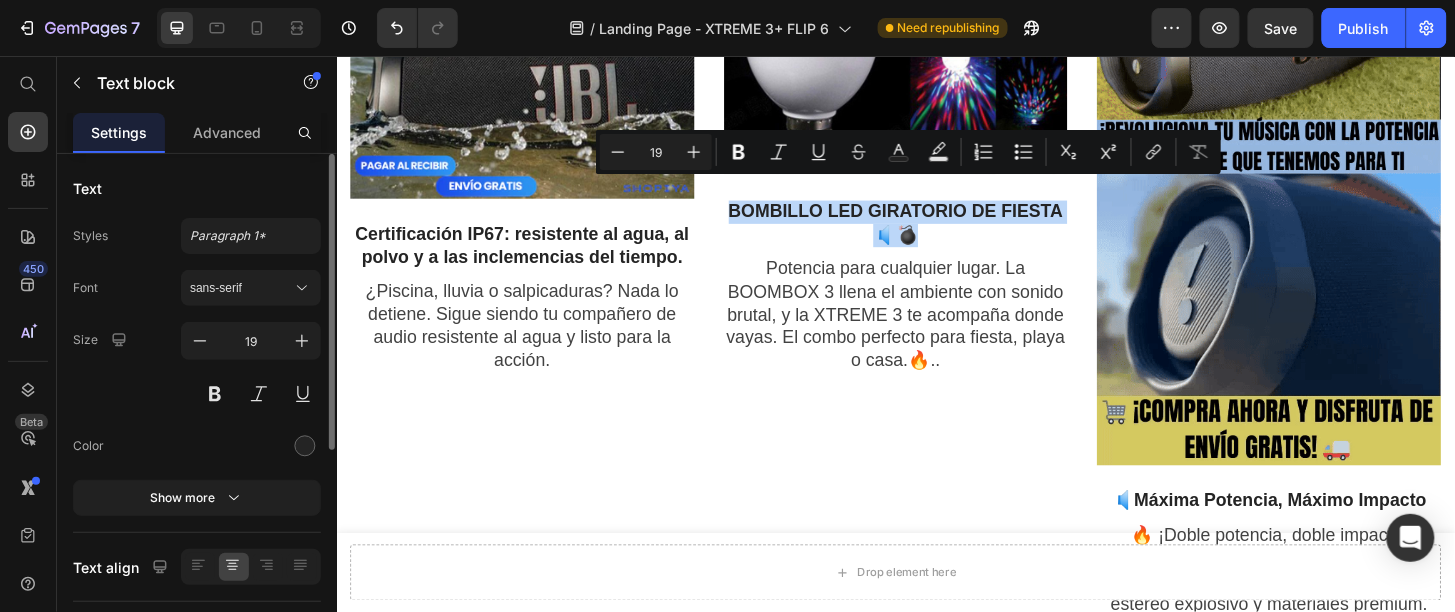 drag, startPoint x: 754, startPoint y: 200, endPoint x: 1097, endPoint y: 214, distance: 343.28558 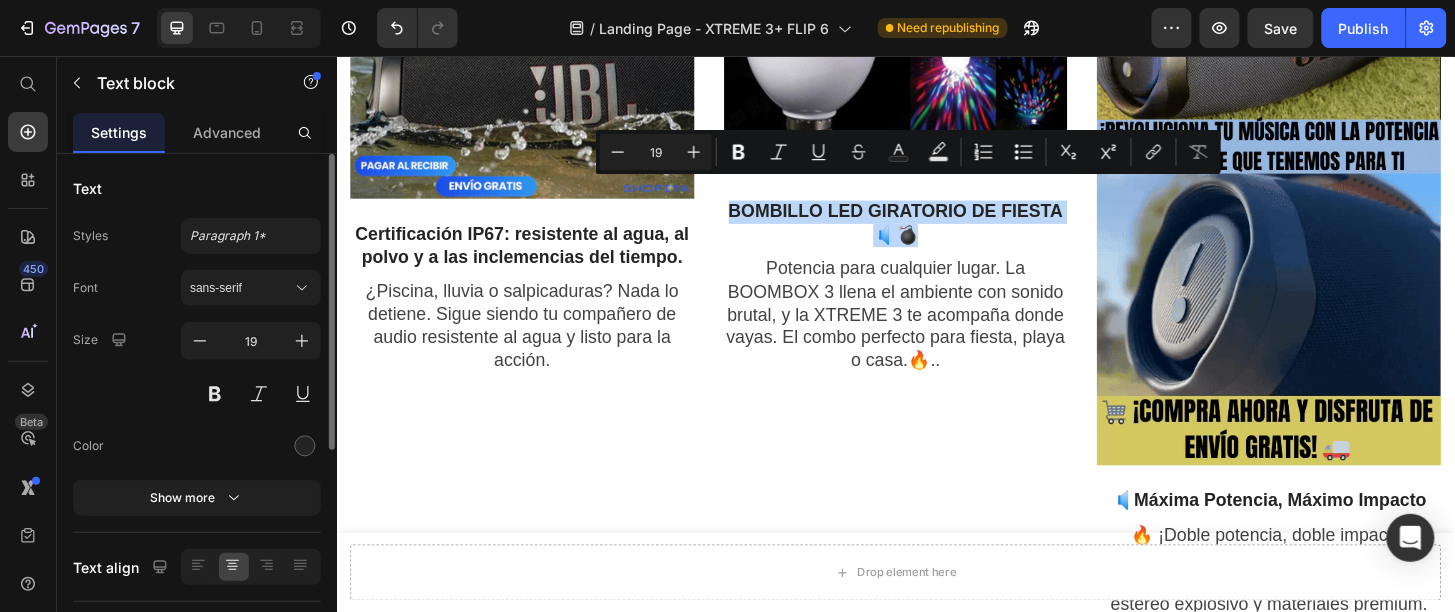 click on "BOMBILLO LED GIRATORIO DE FIESTA🔈💣" at bounding box center (936, 234) 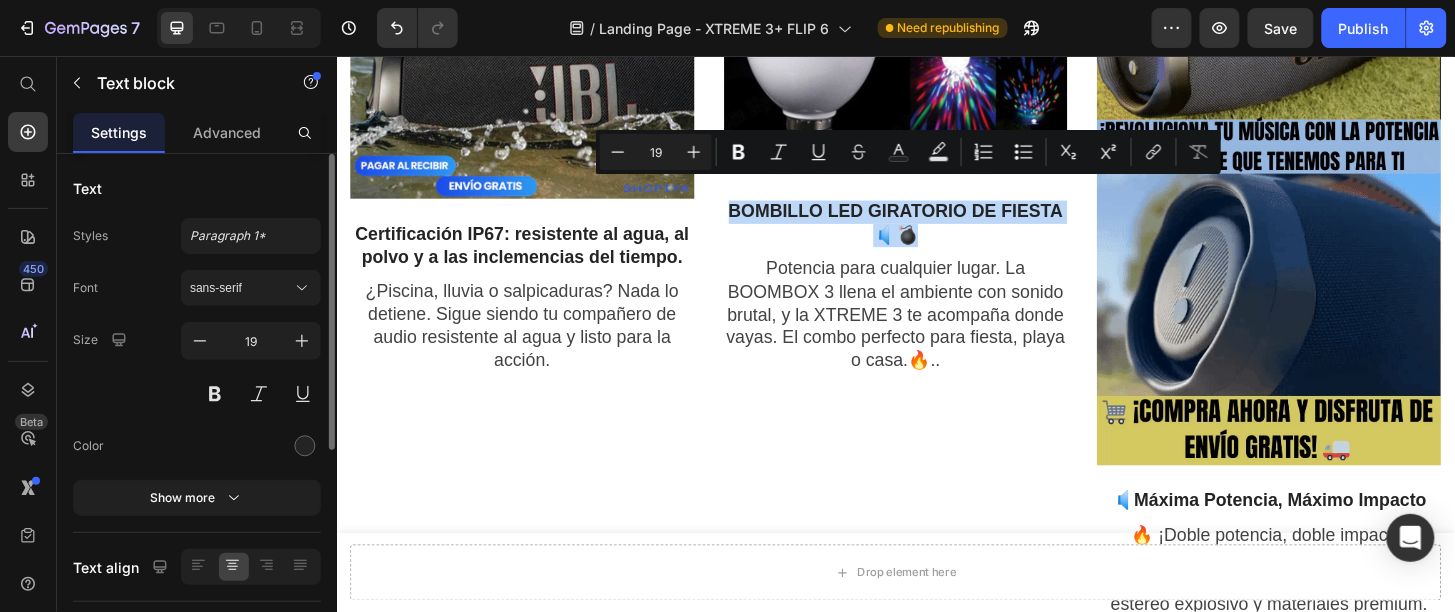 click on "BOMBILLO LED GIRATORIO DE FIESTA🔈💣" at bounding box center [936, 234] 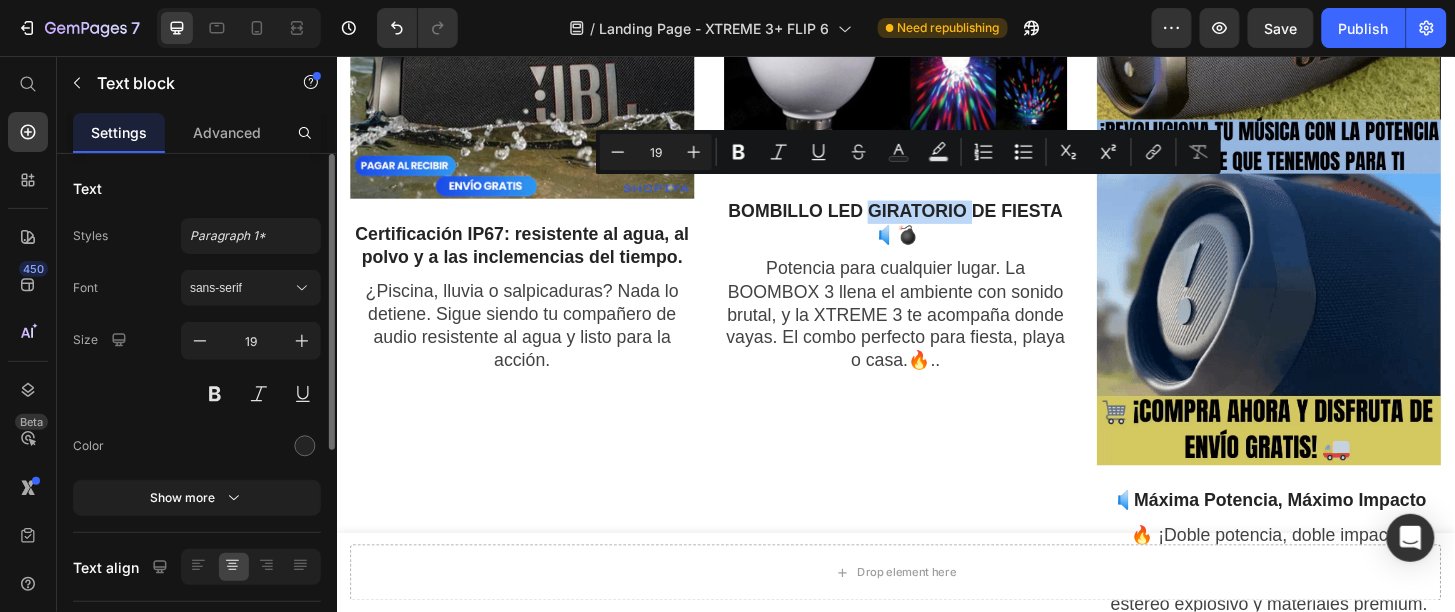 click on "BOMBILLO LED GIRATORIO DE FIESTA🔈💣" at bounding box center [936, 234] 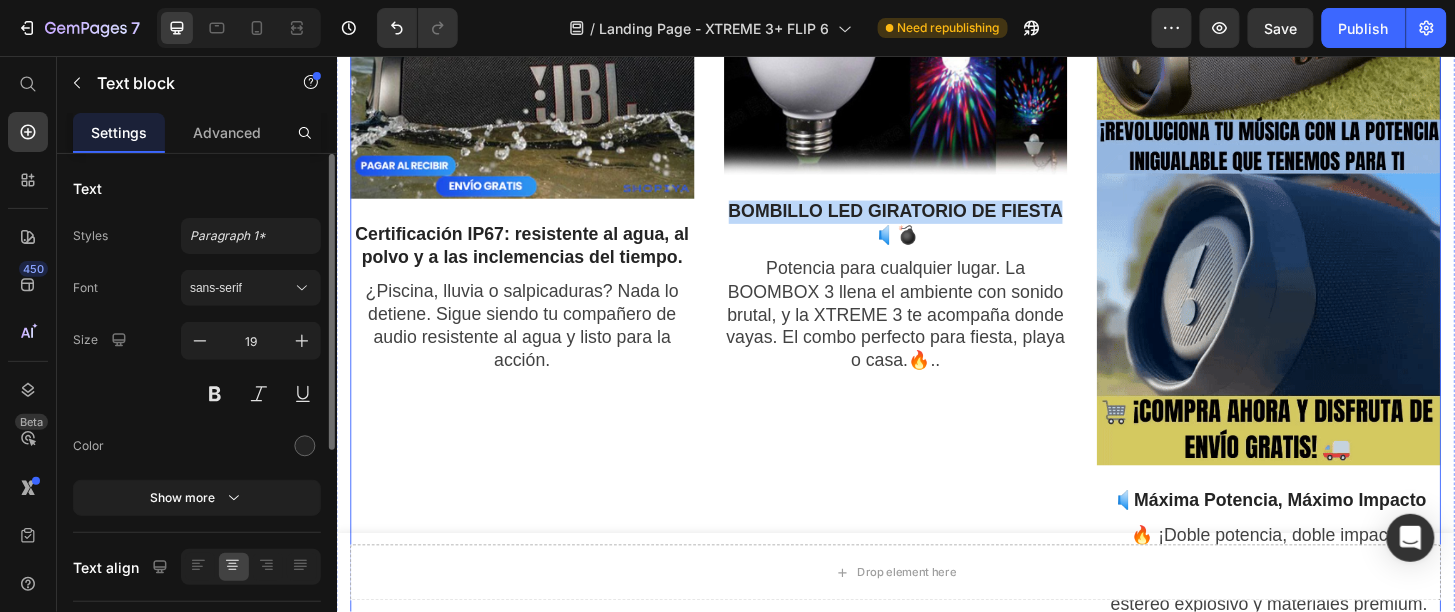 drag, startPoint x: 1104, startPoint y: 202, endPoint x: 731, endPoint y: 178, distance: 373.77133 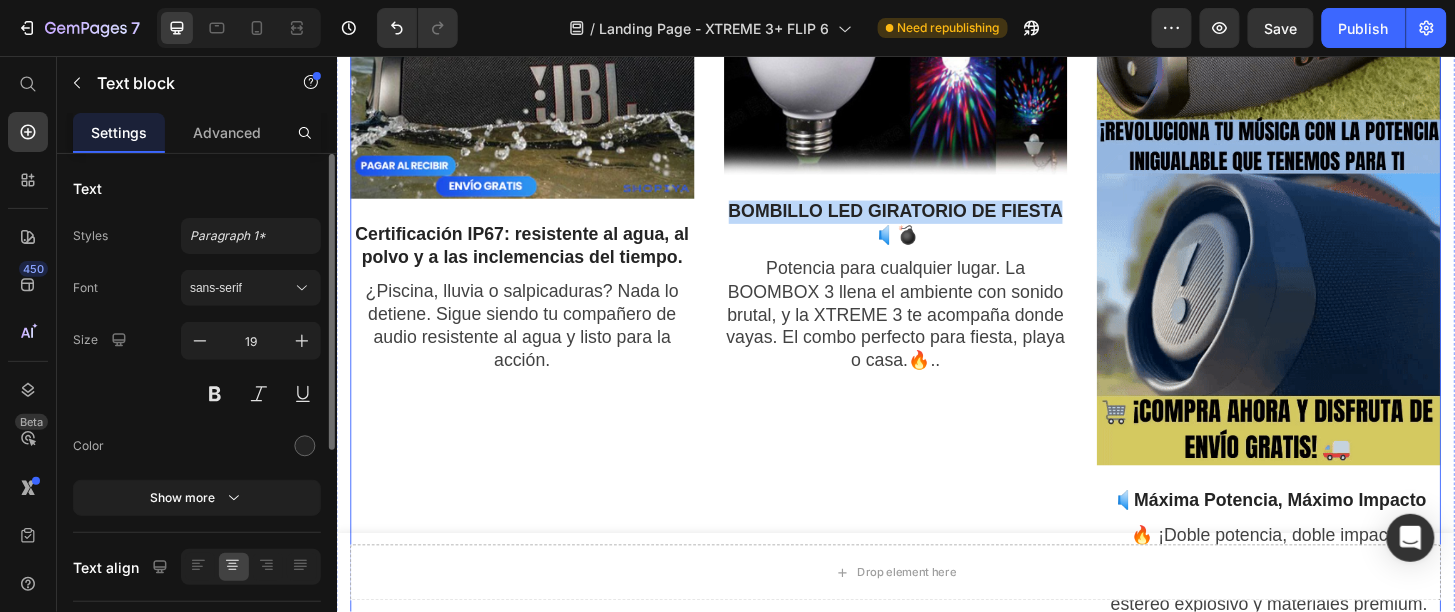 click on "Image Certificación IP67: resistente al agua, al polvo y a las inclemencias del tiempo. Text block ¿Piscina, lluvia o salpicaduras? Nada lo detiene. Sigue siendo tu compañero de audio resistente al agua y listo para la acción. Text block Image BOMBILLO LED GIRATORIO DE FIESTA🔈💣 Text block Potencia para cualquier lugar. La BOOMBOX 3 llena el ambiente con sonido brutal, y la XTREME 3 te acompaña donde vayas. El combo perfecto para fiesta, playa o casa.🔥.. Text block Image 🔈Máxima Potencia, Máximo Impacto Text block 🔥 ¡Doble potencia, doble impacto! Empareja dos altavoces BOOMBOX 3 y llena cualquier espacio con un sonido estéreo explosivo y materiales premium. Text block Row" at bounding box center (936, 256) 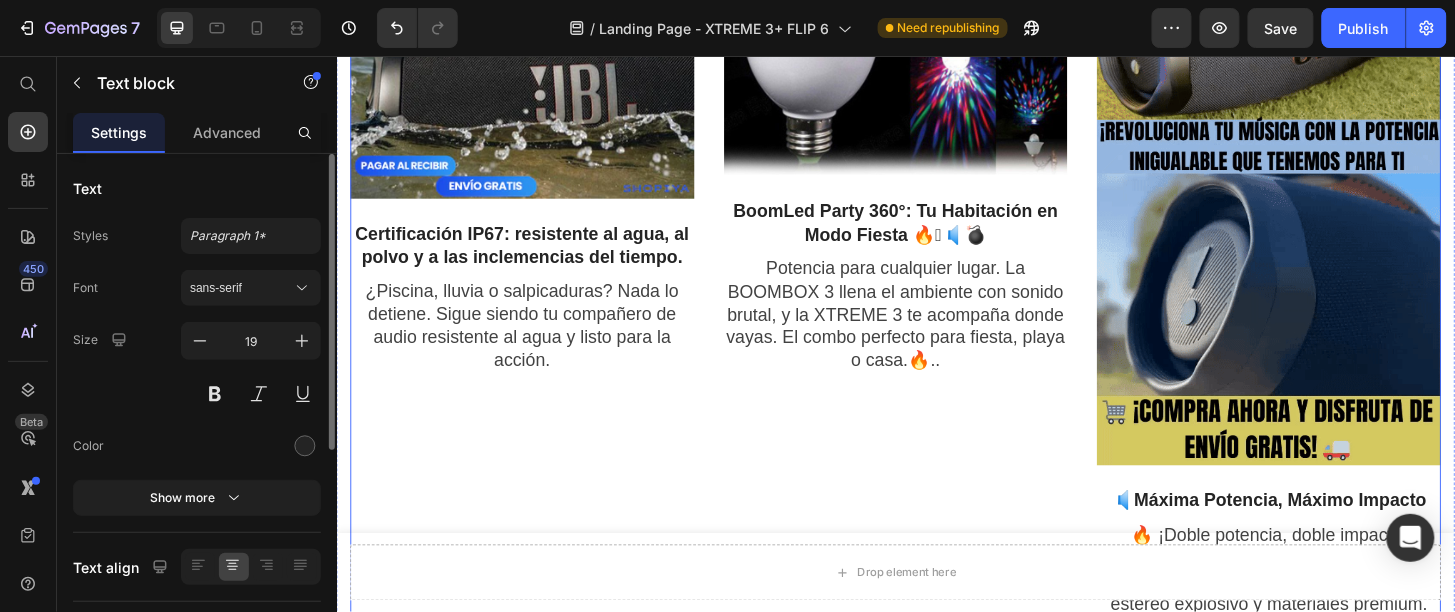 click on "Image BoomLed Party 360°: Tu Habitación en Modo Fiesta 🔥🪩🔈💣 Text block Potencia para cualquier lugar. La BOOMBOX 3 llena el ambiente con sonido brutal, y la XTREME 3 te acompaña donde vayas. El combo perfecto para fiesta, playa o casa.🔥.. Text block" at bounding box center [936, 256] 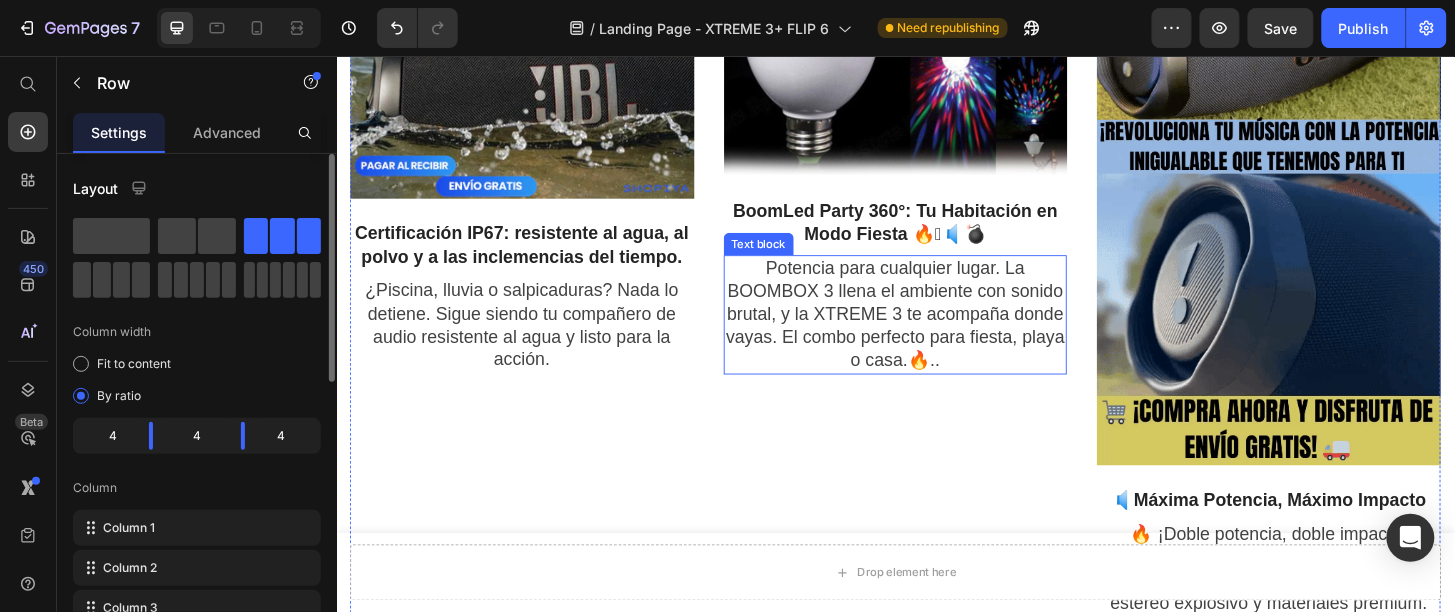 click on "Potencia para cualquier lugar. La BOOMBOX 3 llena el ambiente con sonido brutal, y la XTREME 3 te acompaña donde vayas. El combo perfecto para fiesta, playa o casa.🔥.." at bounding box center (936, 333) 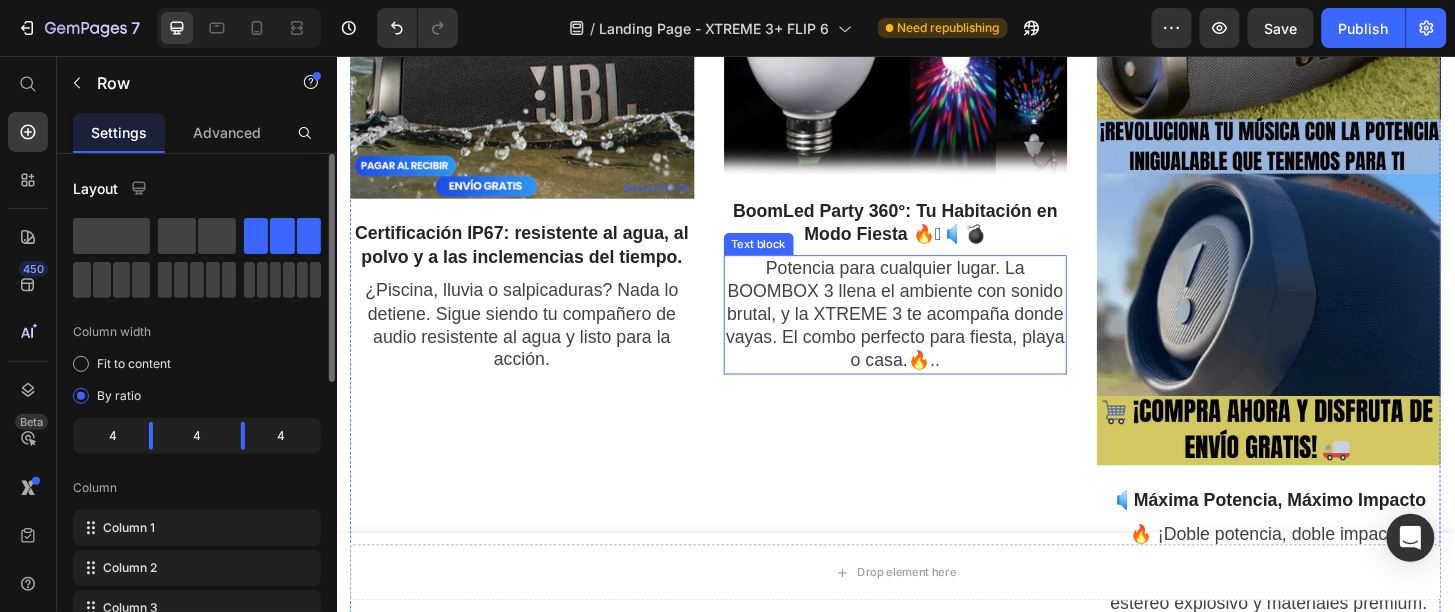 click on "Potencia para cualquier lugar. La BOOMBOX 3 llena el ambiente con sonido brutal, y la XTREME 3 te acompaña donde vayas. El combo perfecto para fiesta, playa o casa.🔥.." at bounding box center [936, 333] 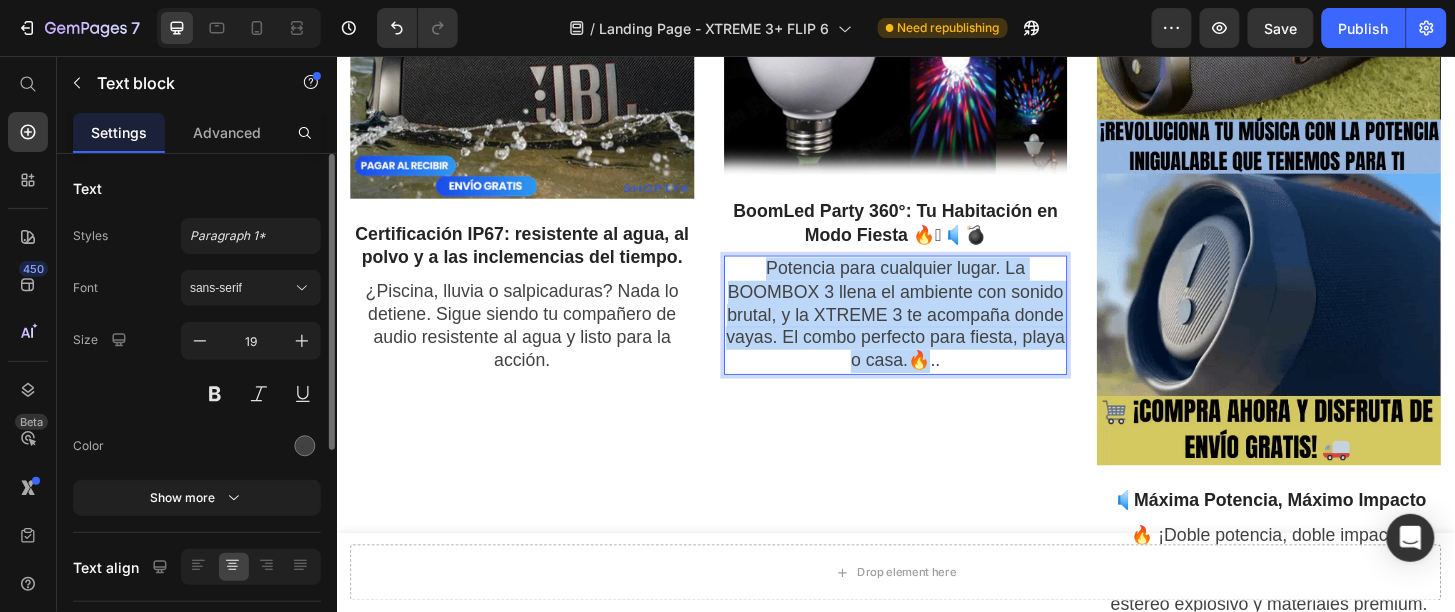 drag, startPoint x: 785, startPoint y: 254, endPoint x: 978, endPoint y: 364, distance: 222.14635 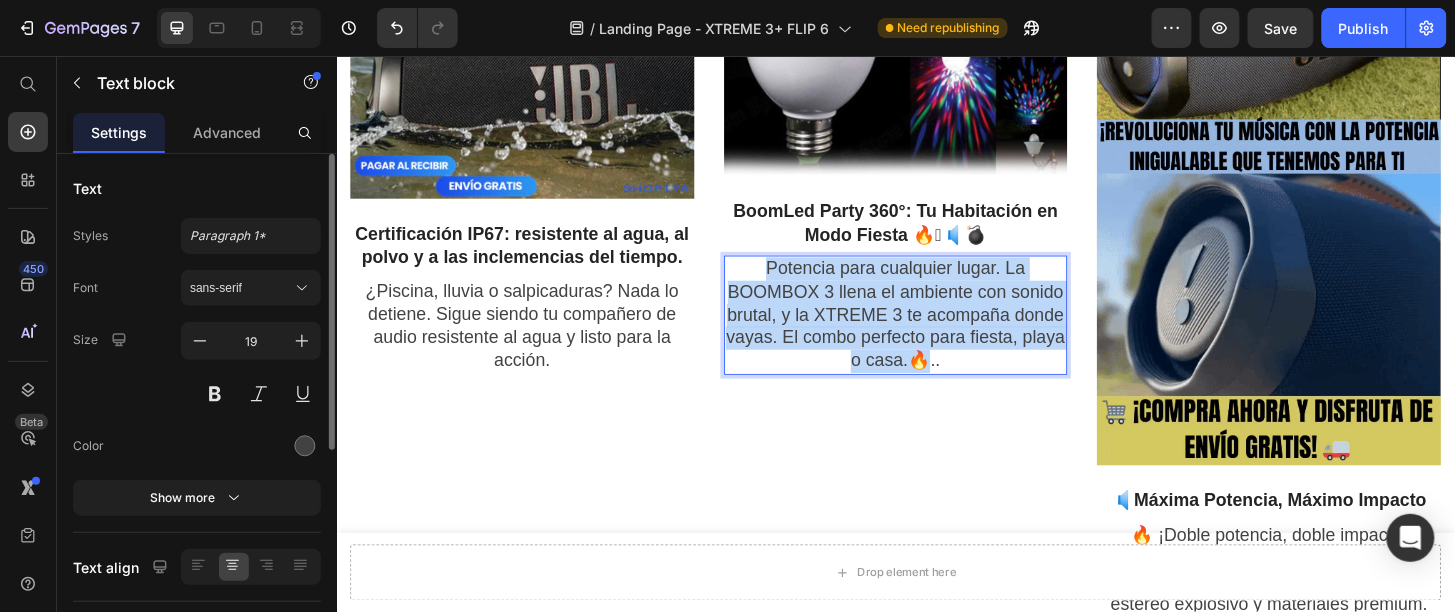 click on "Potencia para cualquier lugar. La BOOMBOX 3 llena el ambiente con sonido brutal, y la XTREME 3 te acompaña donde vayas. El combo perfecto para fiesta, playa o casa.🔥.." at bounding box center (936, 333) 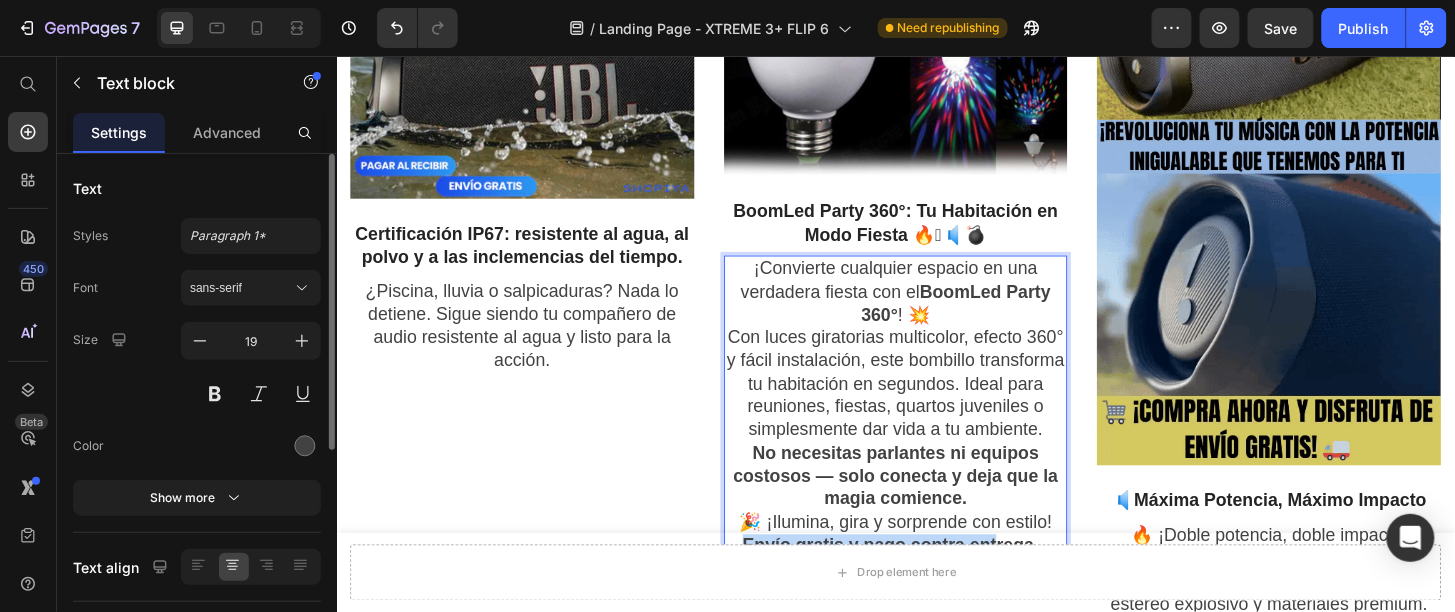 drag, startPoint x: 765, startPoint y: 557, endPoint x: 1033, endPoint y: 567, distance: 268.1865 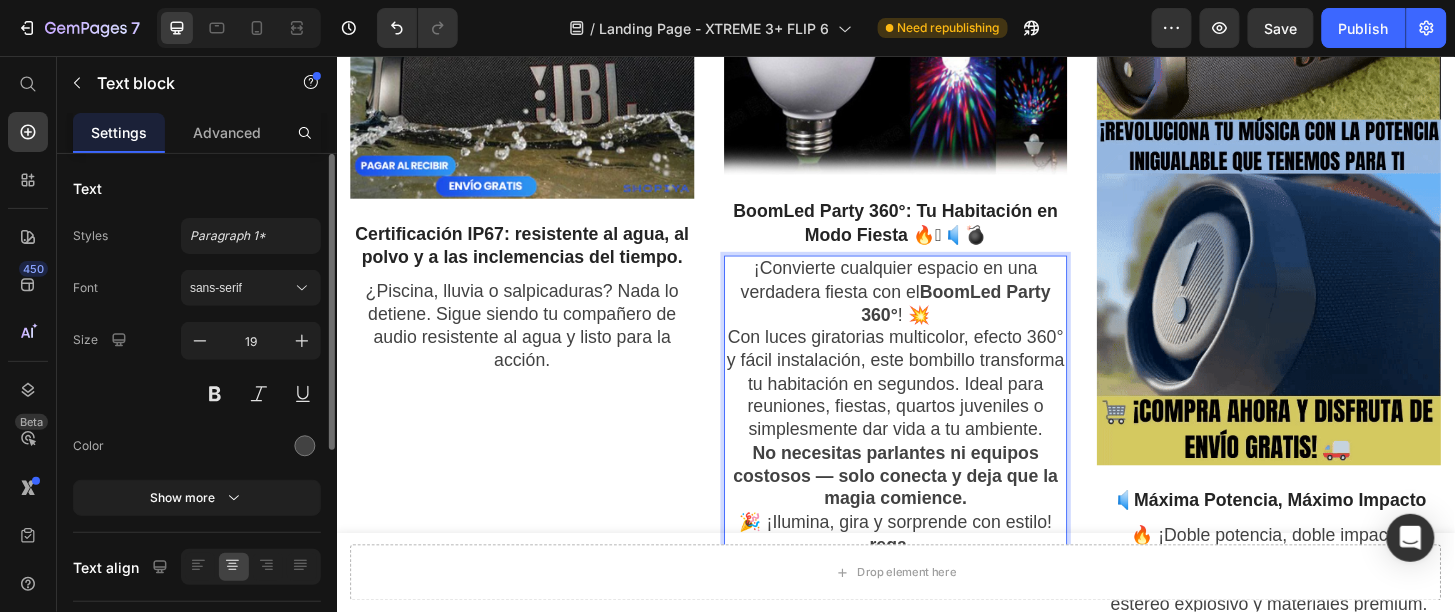 click on "rega. .." at bounding box center (936, 580) 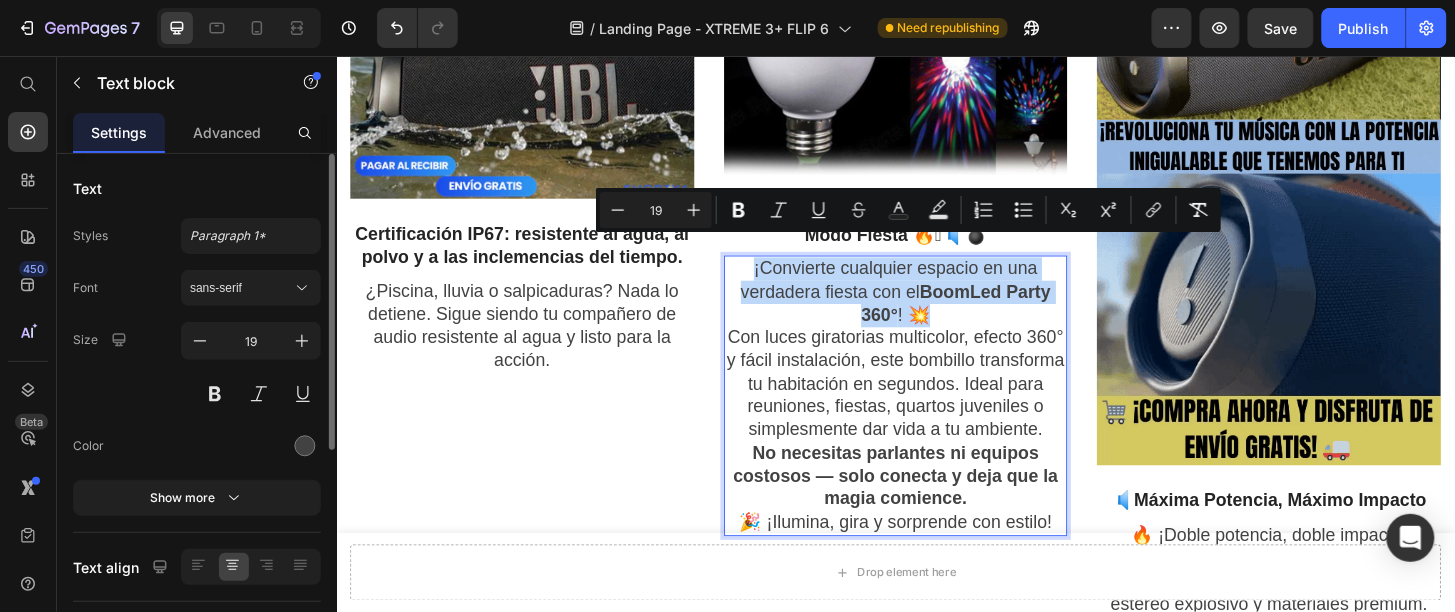 drag, startPoint x: 967, startPoint y: 318, endPoint x: 762, endPoint y: 260, distance: 213.04694 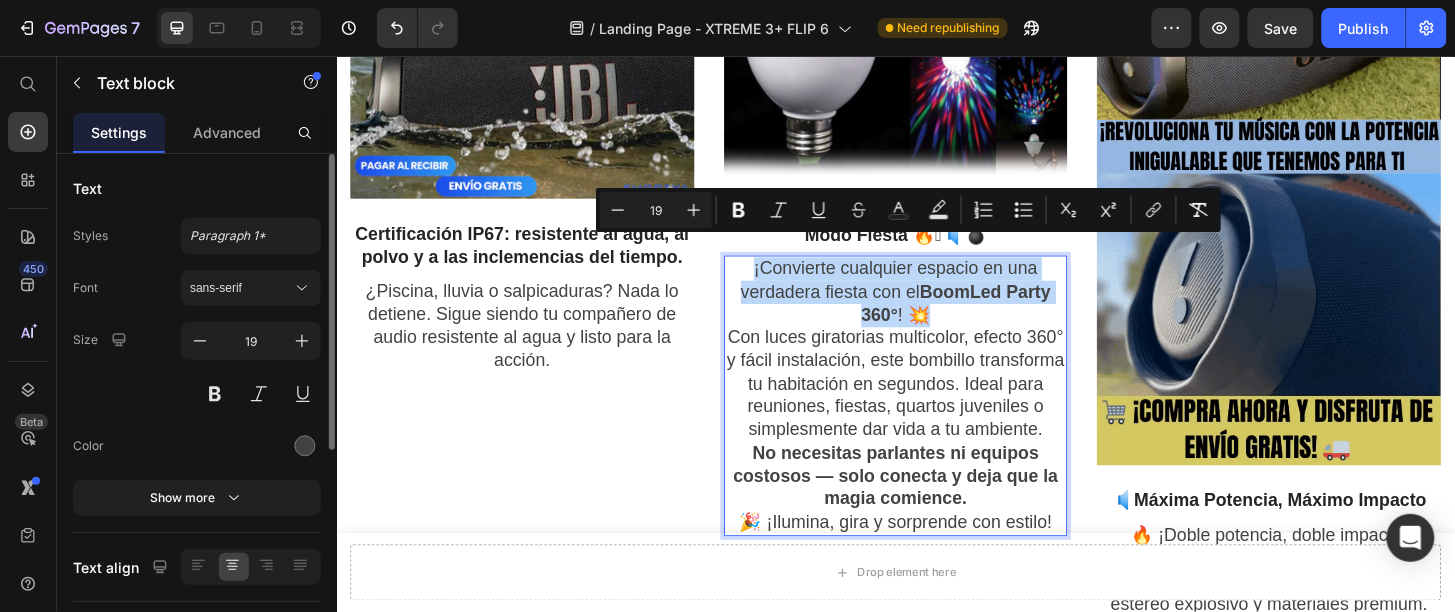 click on "¡Convierte cualquier espacio en una verdadera fiesta con el  BoomLed Party 360° ! 💥 Con luces giratorias multicolor, efecto 360° y fácil instalación, este bombillo transforma tu habitación en segundos. Ideal para reuniones, fiestas, quartos juveniles o simplesmente dar vida a tu ambiente." at bounding box center (936, 370) 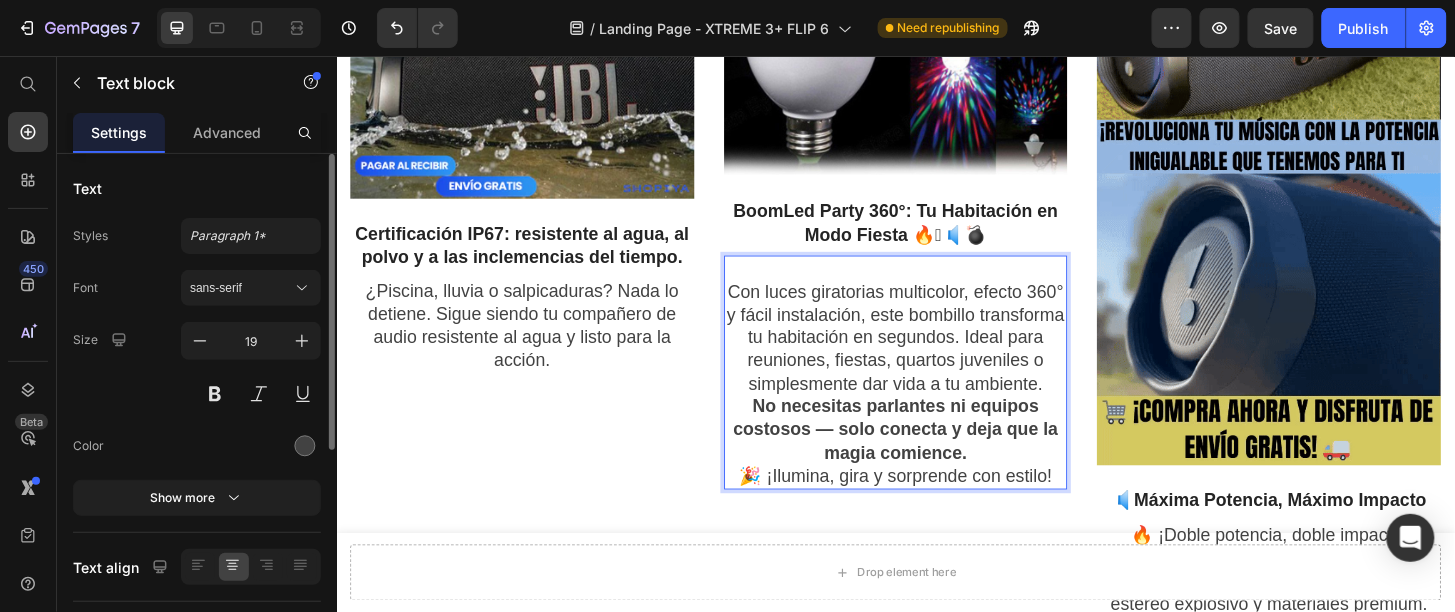 click on "⁠⁠⁠⁠⁠⁠⁠ Con luces giratorias multicolor, efecto 360° y fácil instalación, este bombillo transforma tu habitación en segundos. Ideal para reuniones, fiestas, quartos juveniles o simplesmente dar vida a tu ambiente." at bounding box center [936, 345] 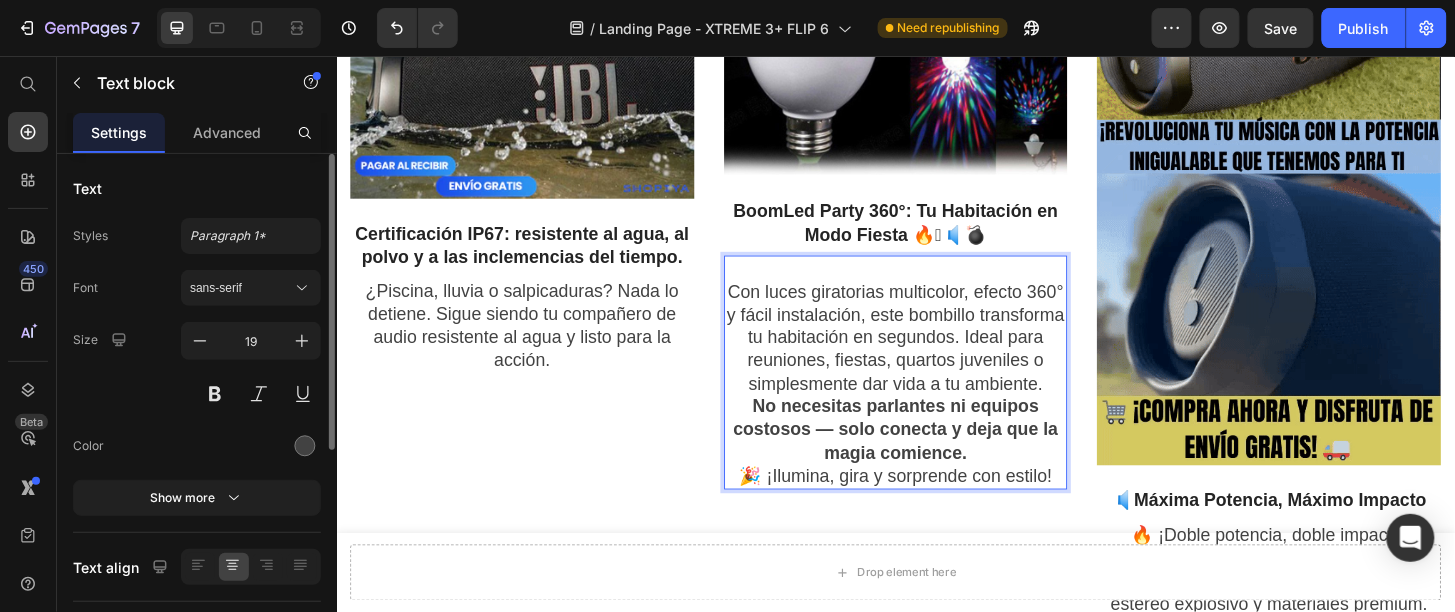 click on "⁠⁠⁠⁠⁠⁠⁠ Con luces giratorias multicolor, efecto 360° y fácil instalación, este bombillo transforma tu habitación en segundos. Ideal para reuniones, fiestas, quartos juveniles o simplesmente dar vida a tu ambiente." at bounding box center (936, 345) 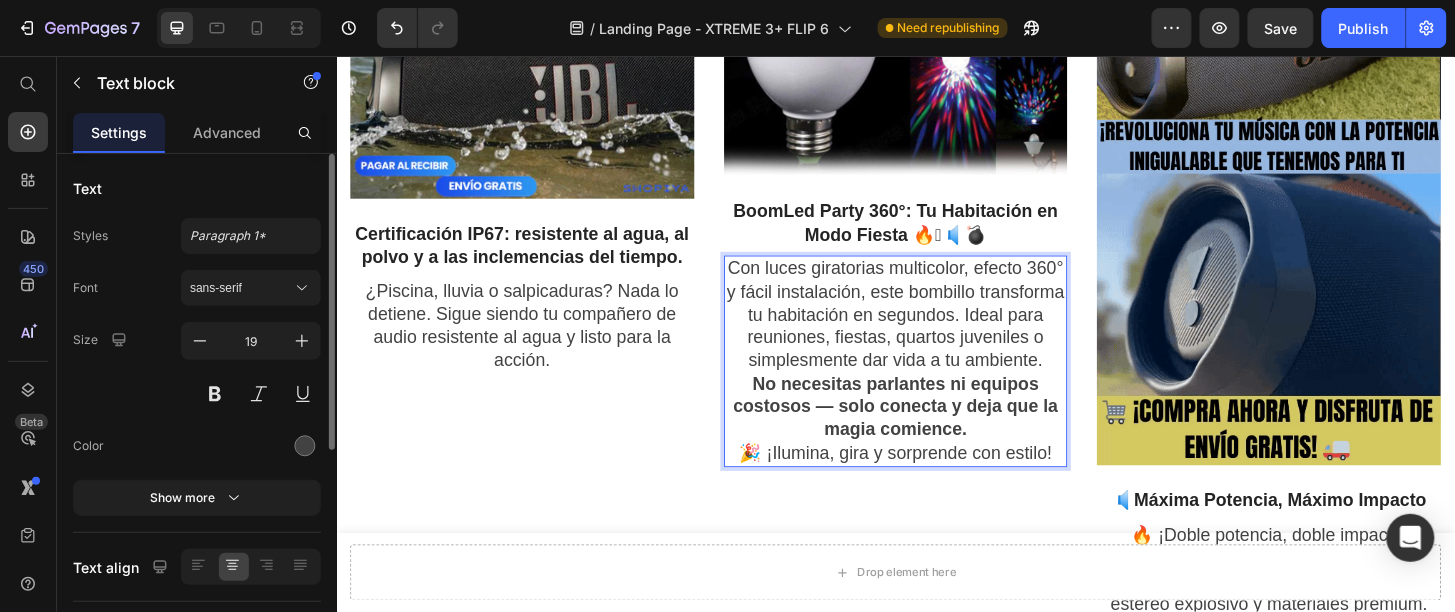 click on "No necesitas parlantes ni equipos costosos — solo conecta y deja que la magia comience. 🎉 ¡Ilumina, gira y sorprende con estilo!" at bounding box center (936, 444) 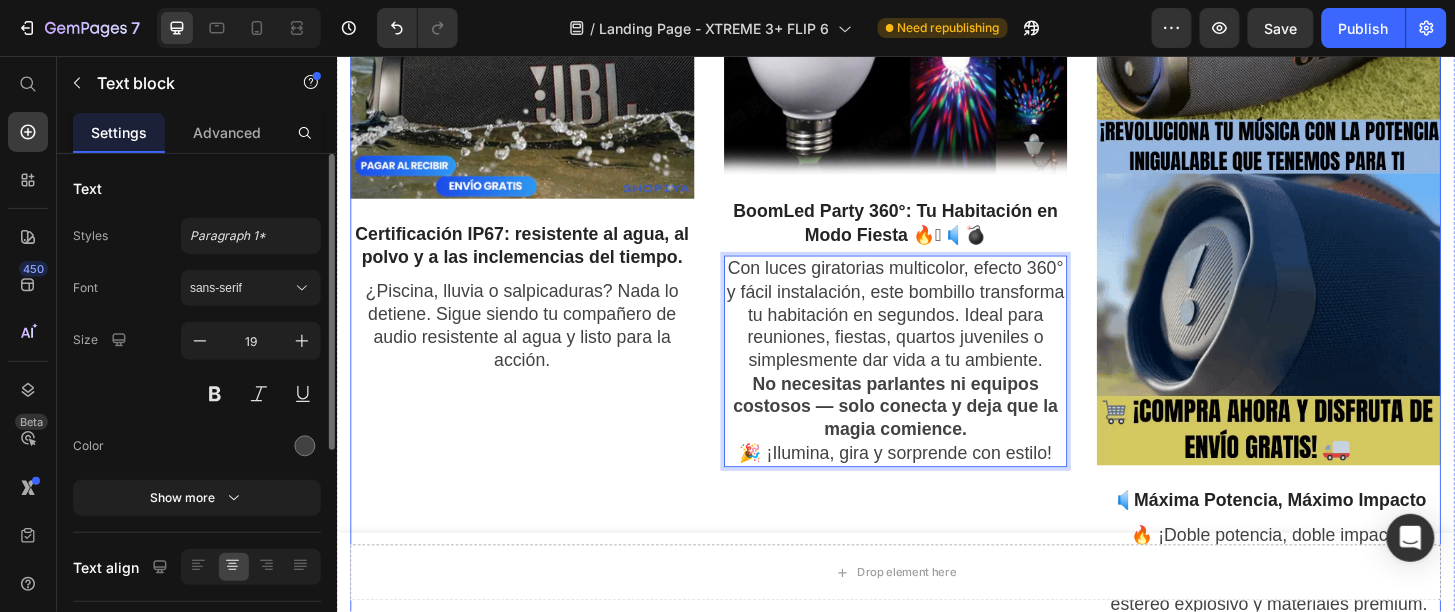 click on "Image BoomLed Party 360°: Tu Habitación en Modo Fiesta 🔥🪩🔈💣 Text block Con luces giratorias multicolor, efecto 360° y fácil instalación, este bombillo transforma tu habitación en segundos. Ideal para reuniones, fiestas, quartos juveniles o simplesmente dar vida a tu ambiente. No necesitas parlantes ni equipos costosos — solo conecta y deja que la magia comience. 🎉 ¡Ilumina, gira y sorprende con estilo! Text block   16" at bounding box center (936, 256) 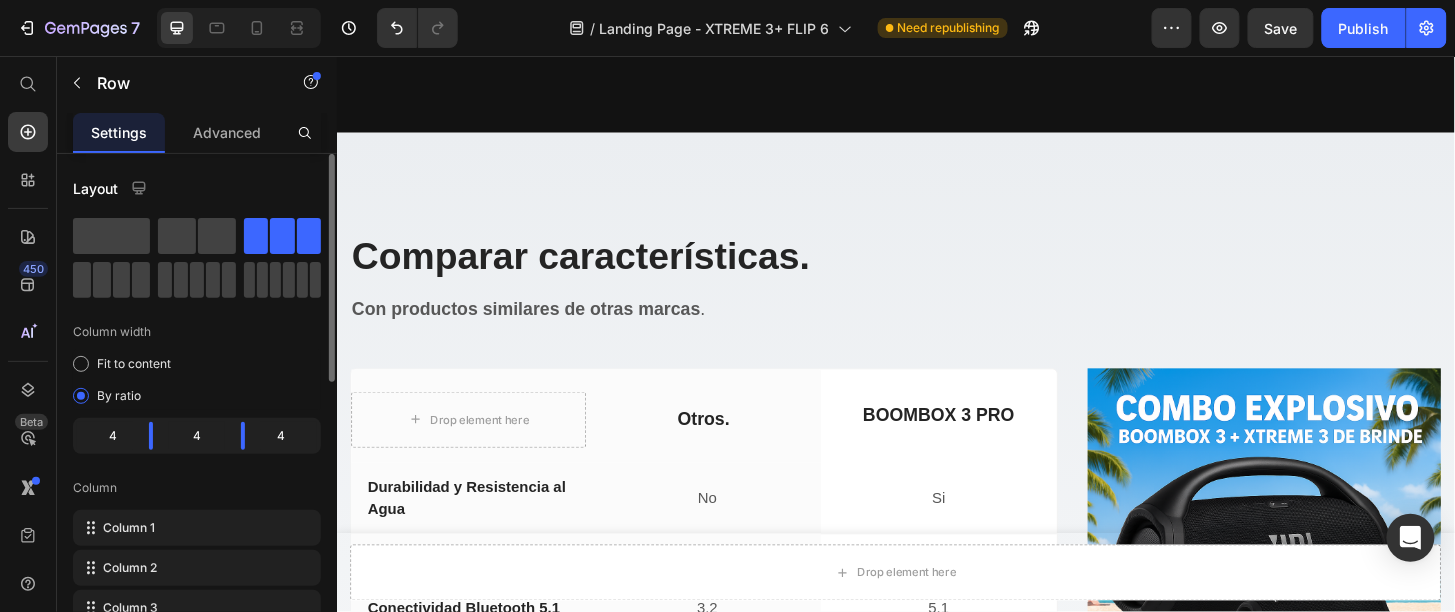 scroll, scrollTop: 5882, scrollLeft: 0, axis: vertical 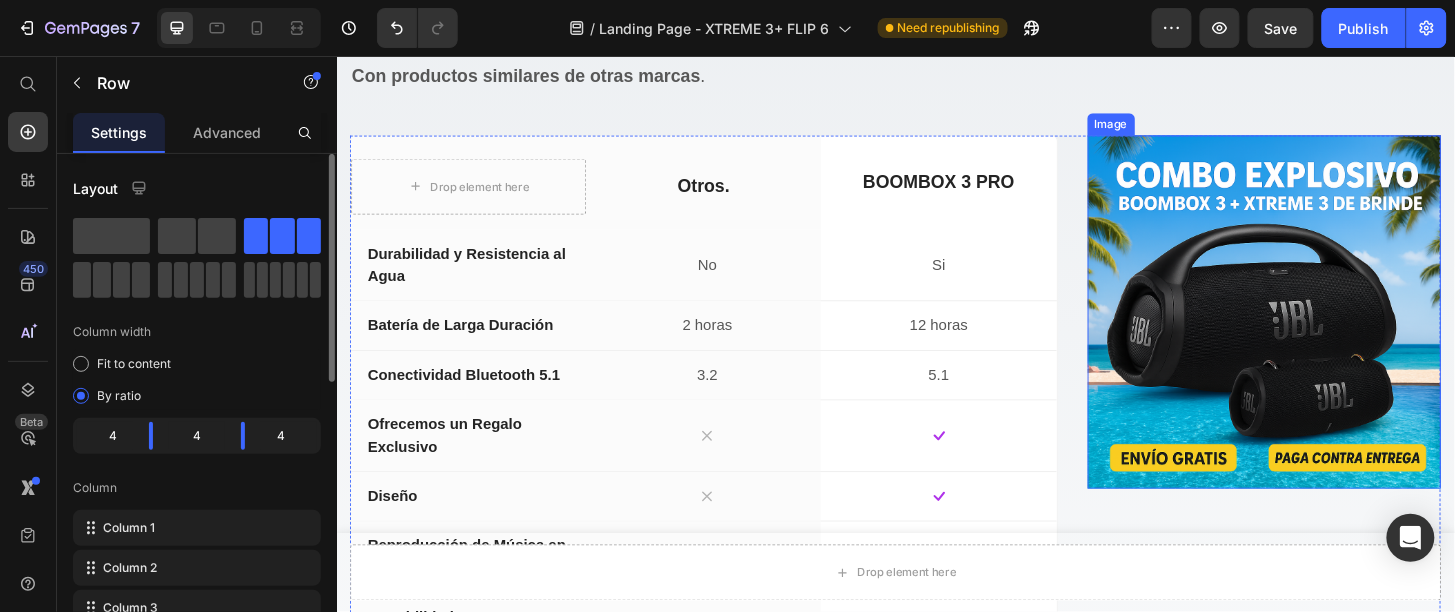 click at bounding box center [1331, 329] 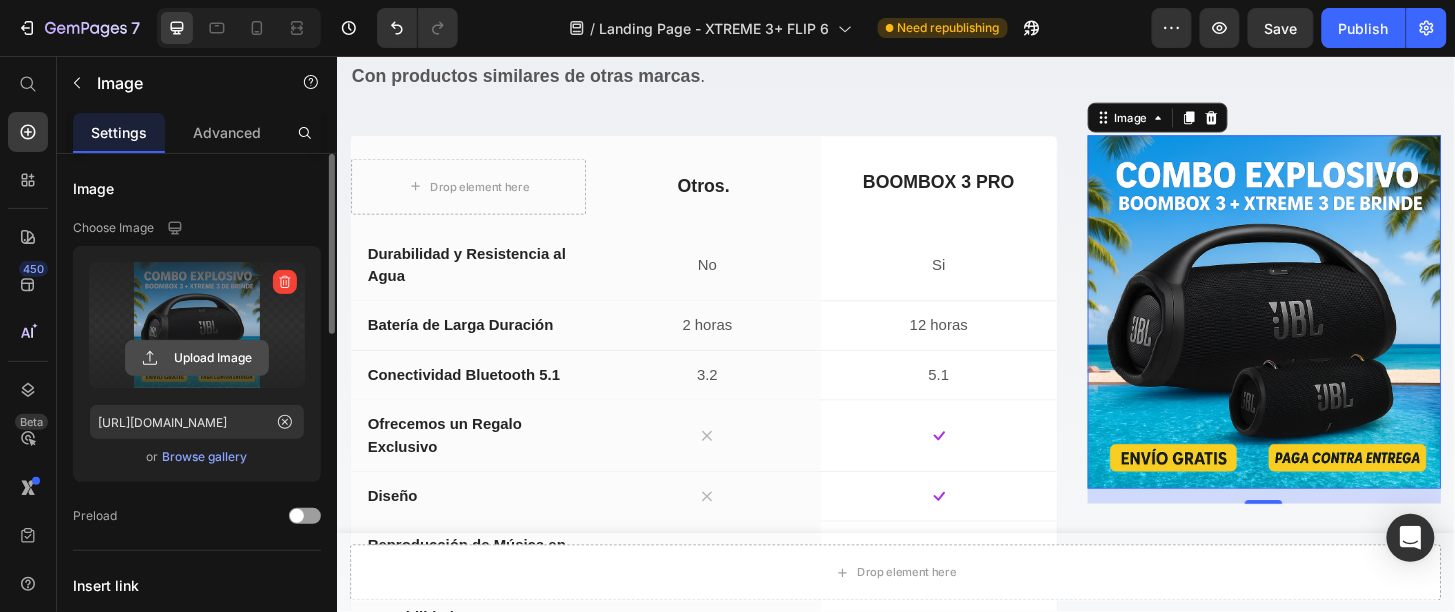 click 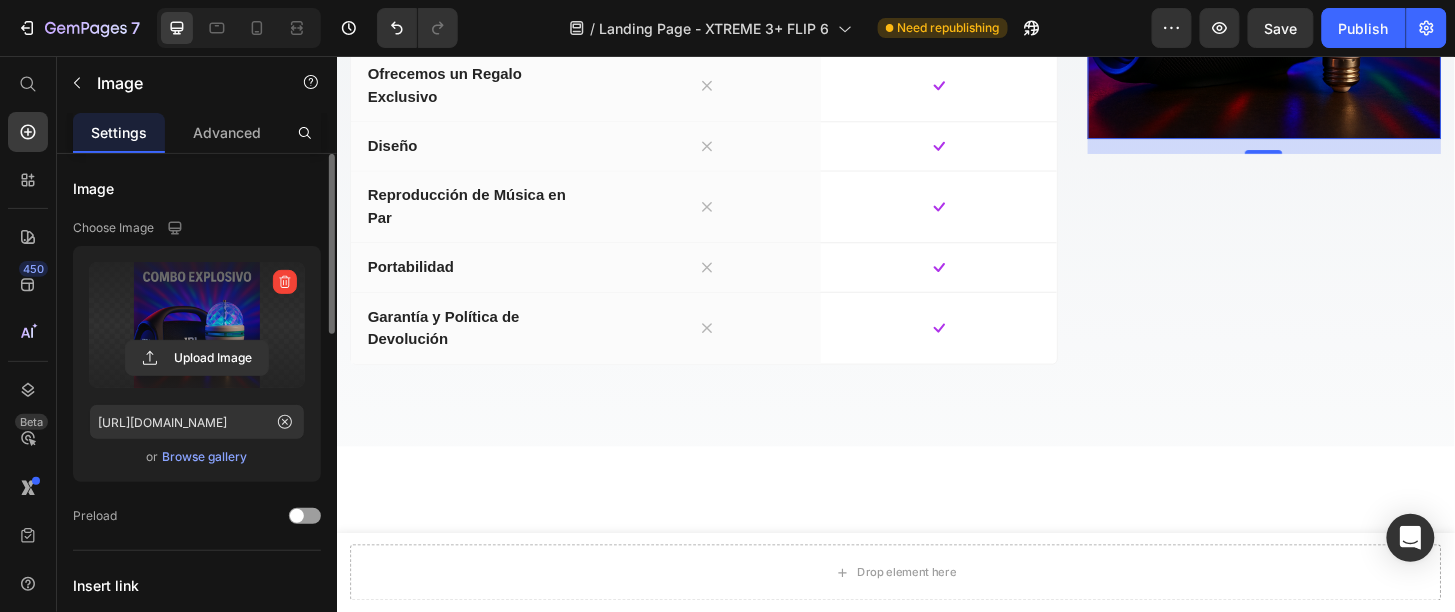 scroll, scrollTop: 5882, scrollLeft: 0, axis: vertical 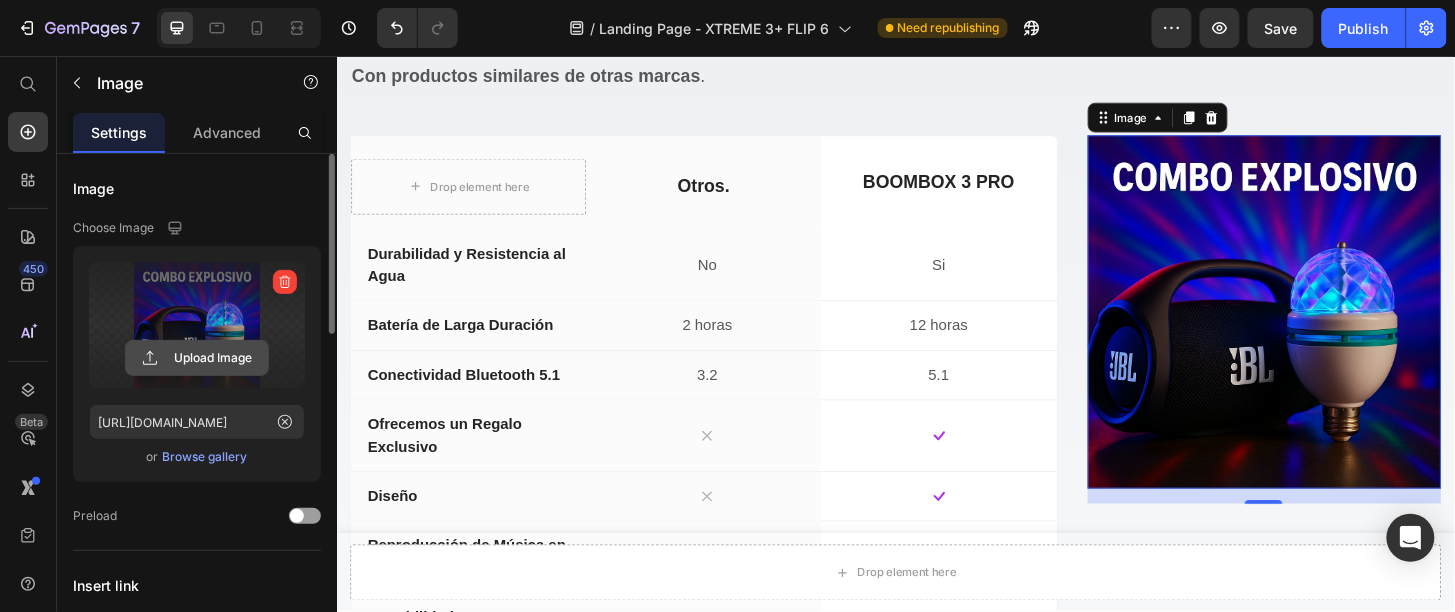click 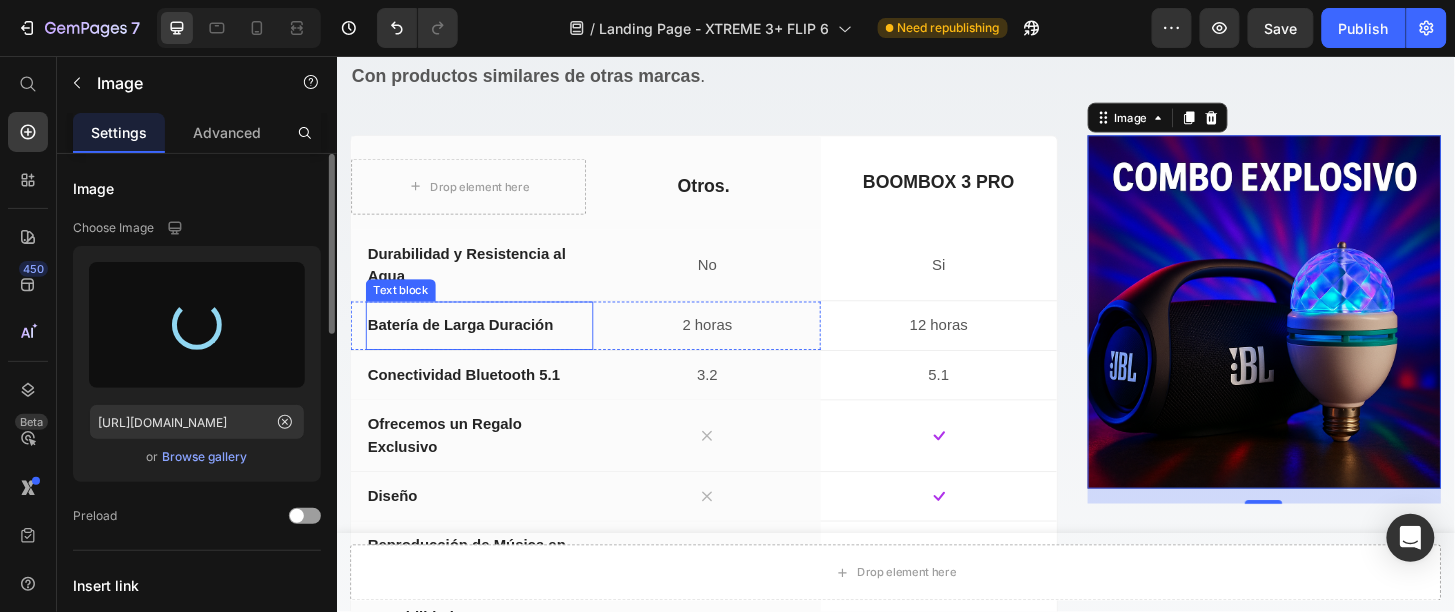 type on "[URL][DOMAIN_NAME]" 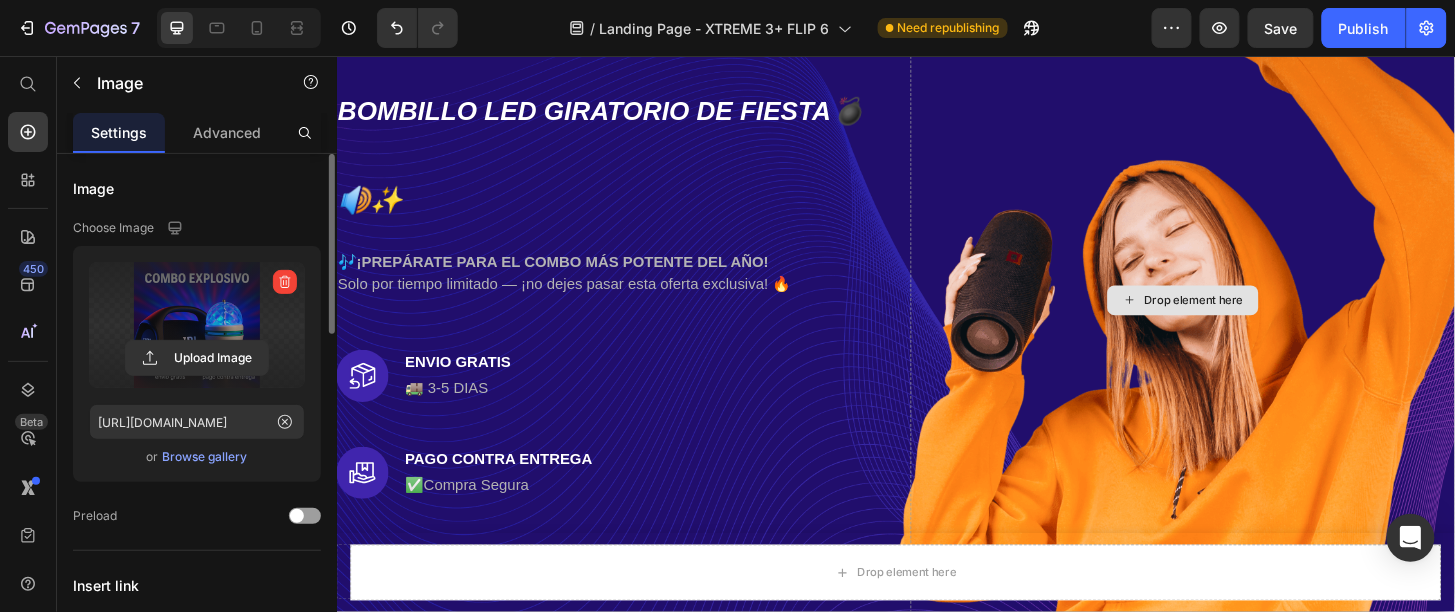 scroll, scrollTop: 7, scrollLeft: 0, axis: vertical 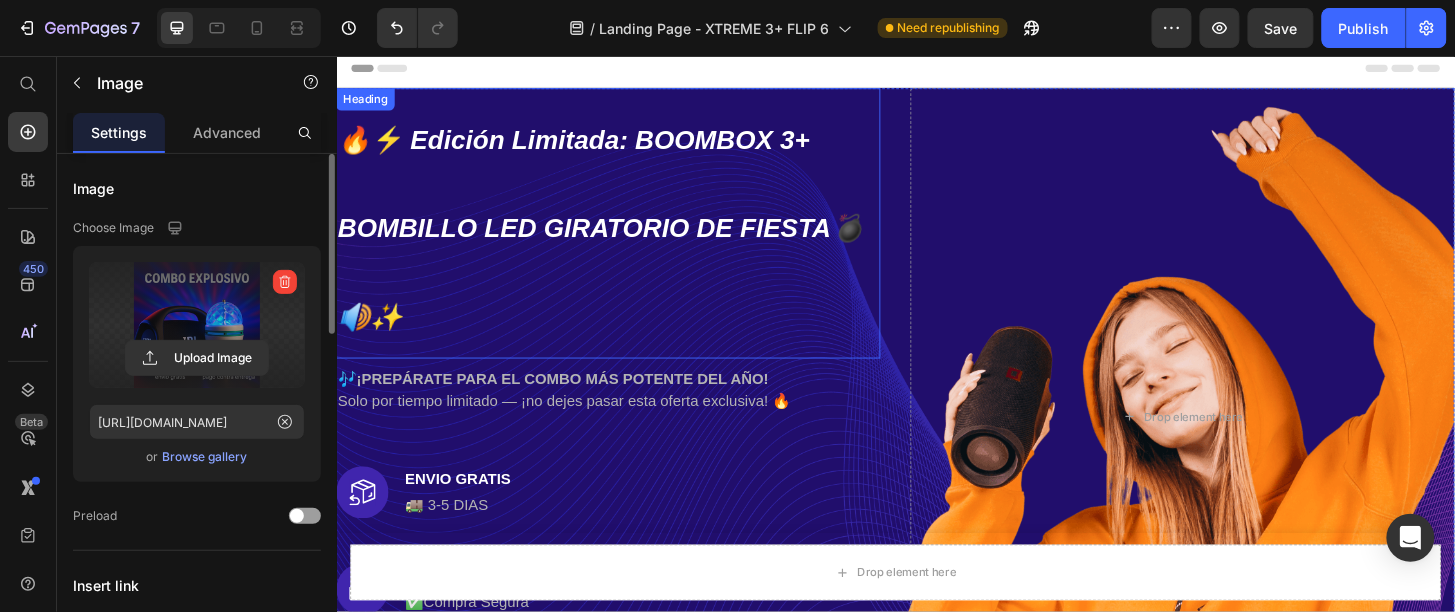 click on "🔥⚡ Edición Limitada: BOOMBOX 3+ BOMBILLO LED GIRATORIO DE FIESTA💣🔊✨" at bounding box center [620, 239] 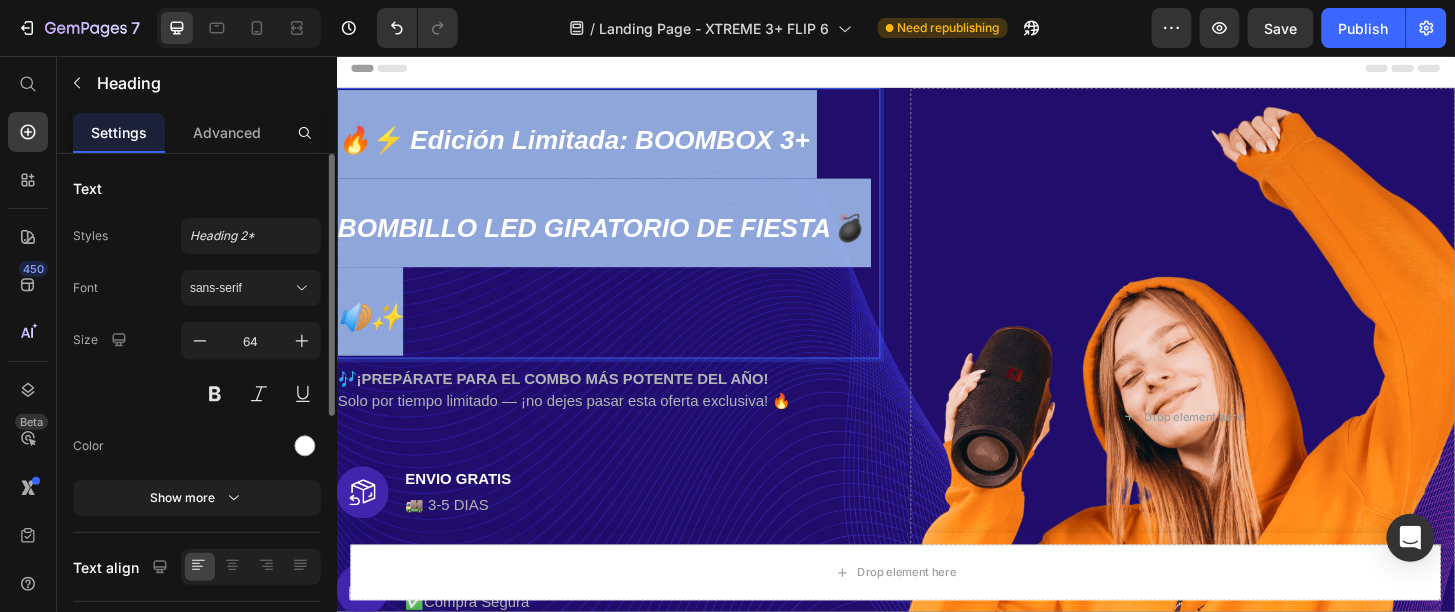 click on "🔥⚡ Edición Limitada: BOOMBOX 3+ BOMBILLO LED GIRATORIO DE FIESTA💣🔊✨" at bounding box center (620, 239) 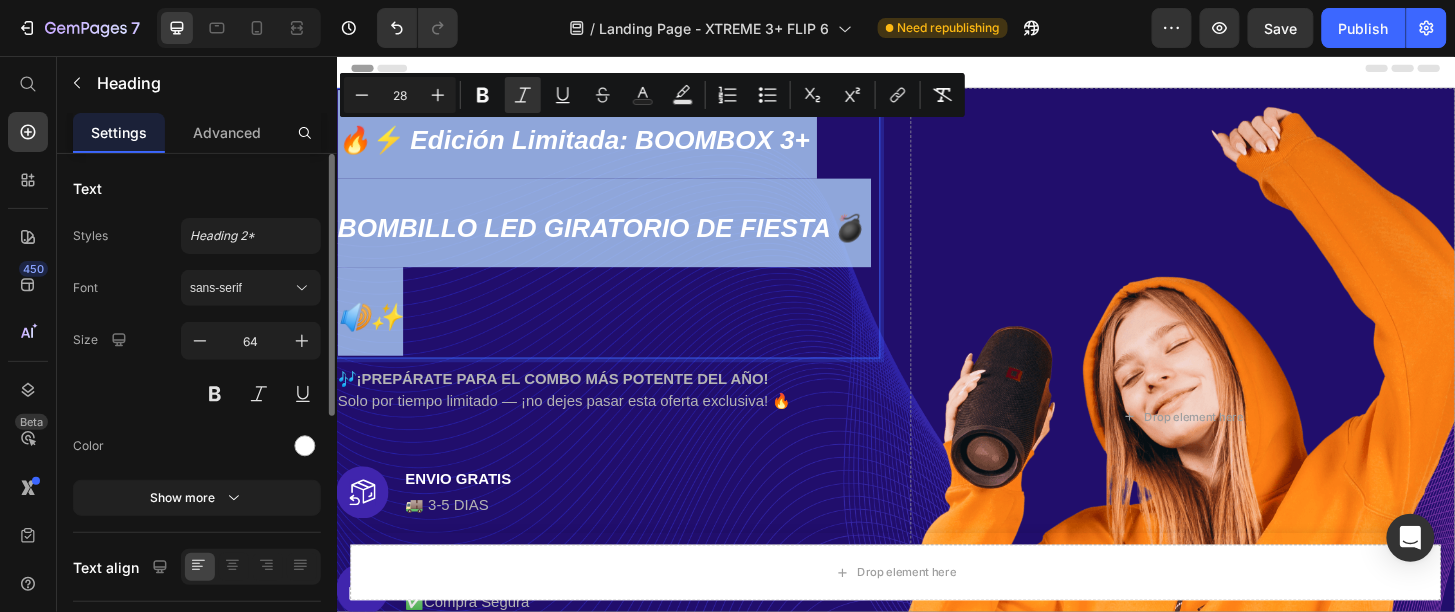 click on "🔥⚡ Edición Limitada: BOOMBOX 3+ BOMBILLO LED GIRATORIO DE FIESTA💣🔊✨" at bounding box center [620, 239] 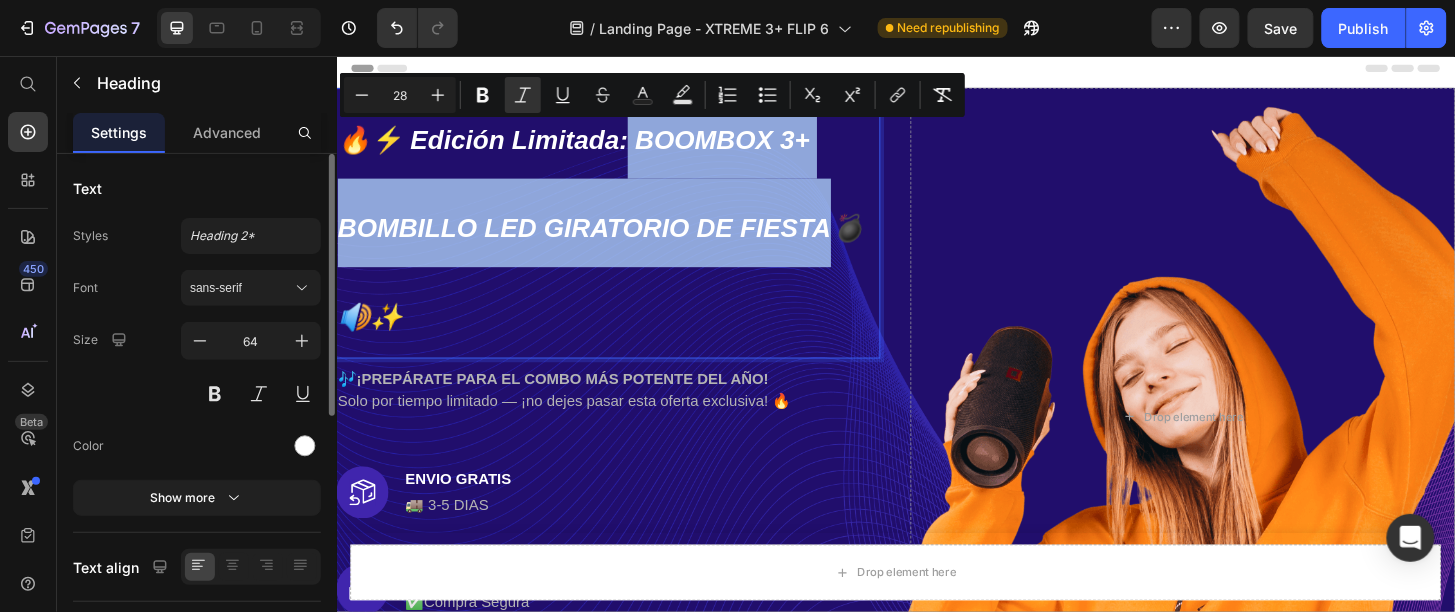 drag, startPoint x: 653, startPoint y: 132, endPoint x: 872, endPoint y: 238, distance: 243.30434 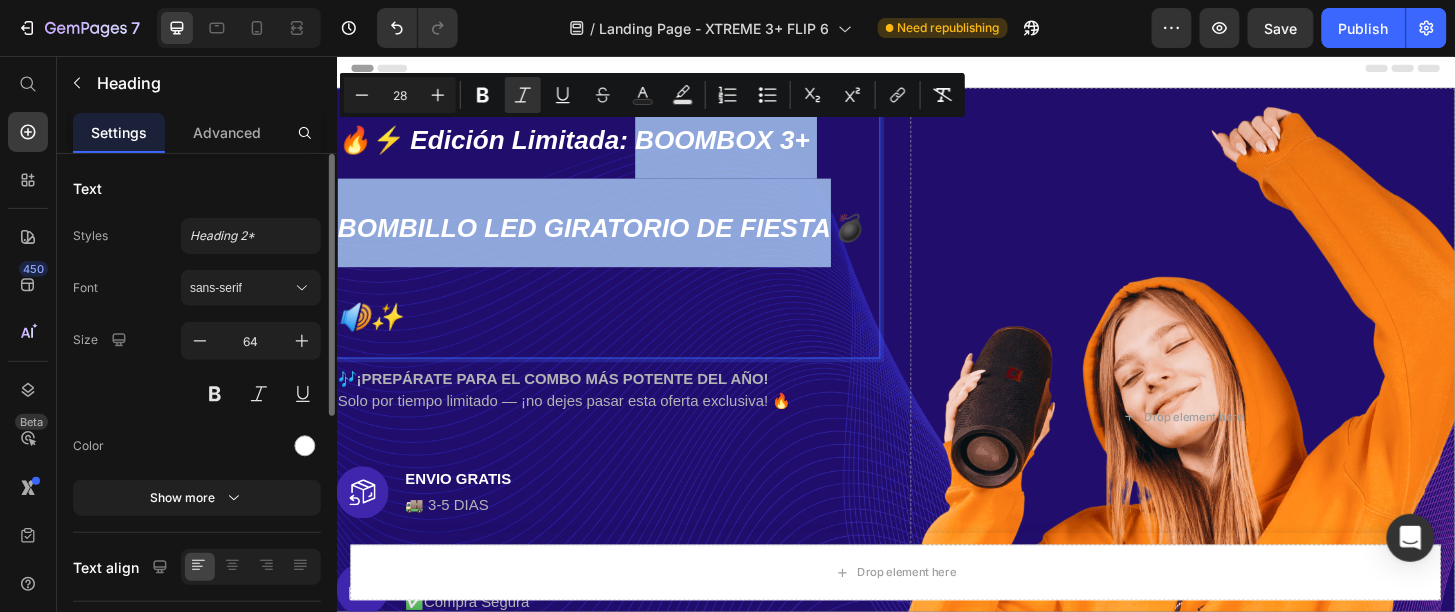drag, startPoint x: 660, startPoint y: 147, endPoint x: 907, endPoint y: 253, distance: 268.7843 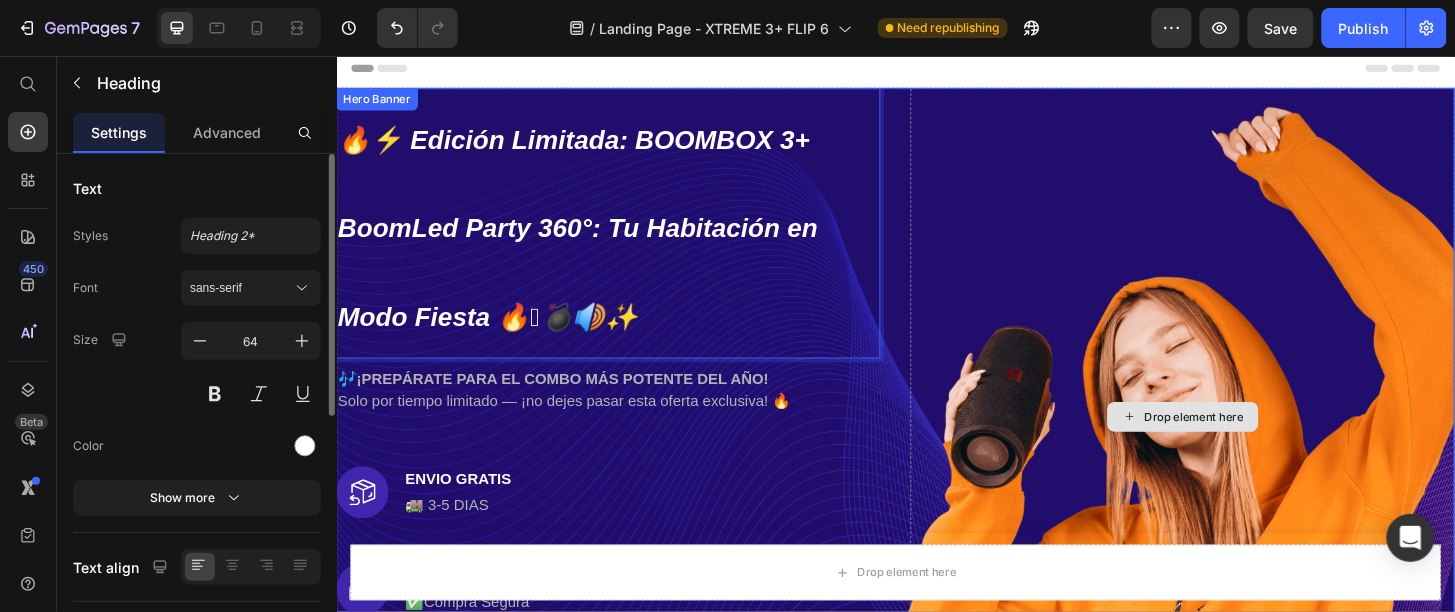 click on "Drop element here" at bounding box center [1244, 442] 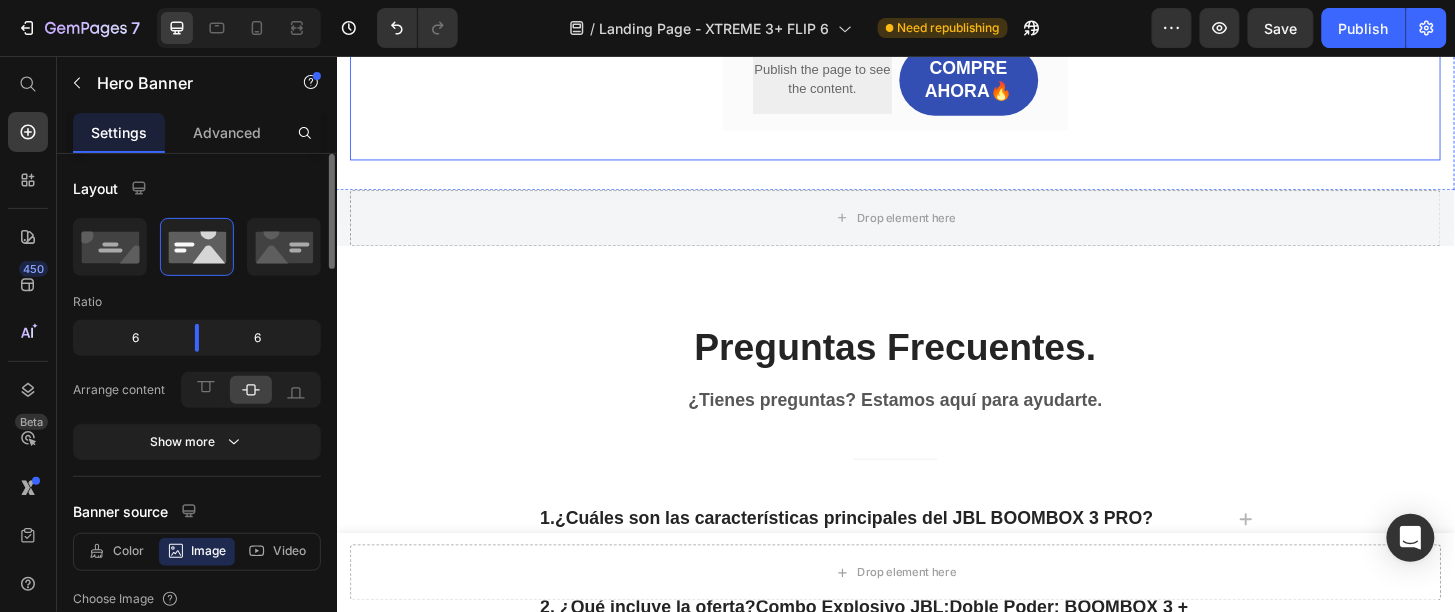 scroll, scrollTop: 8007, scrollLeft: 0, axis: vertical 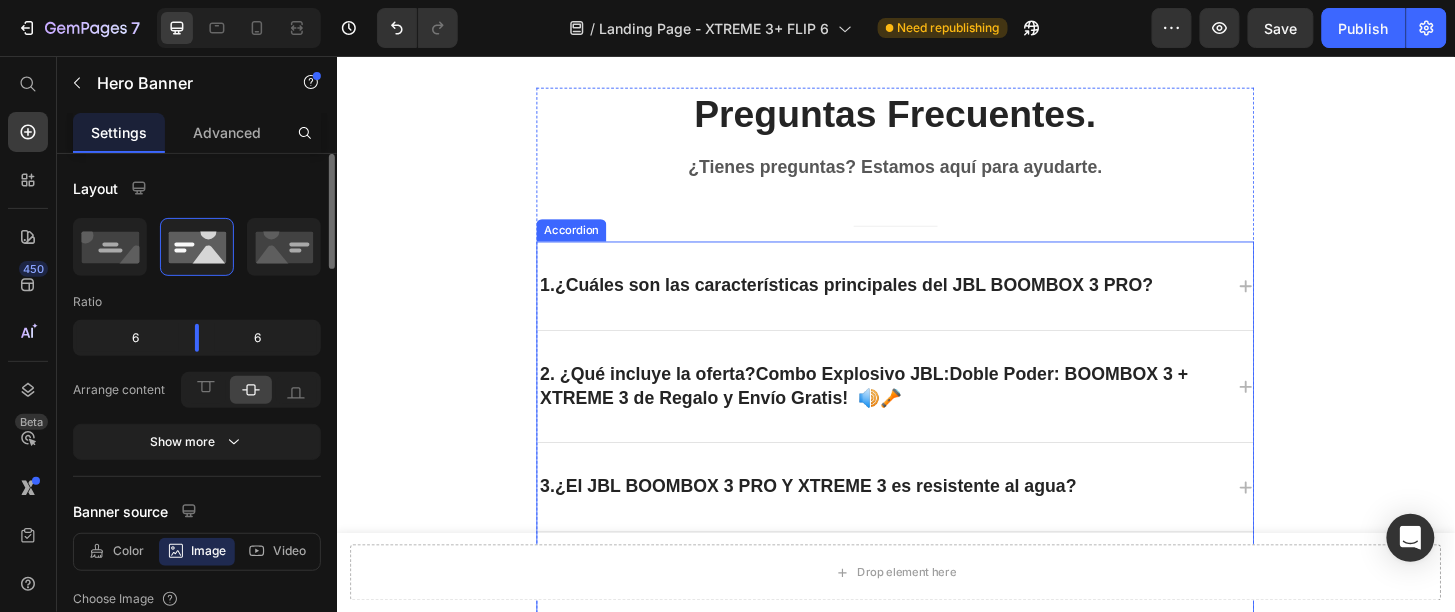click on "Combo Explosivo JBL:" at bounding box center (890, 396) 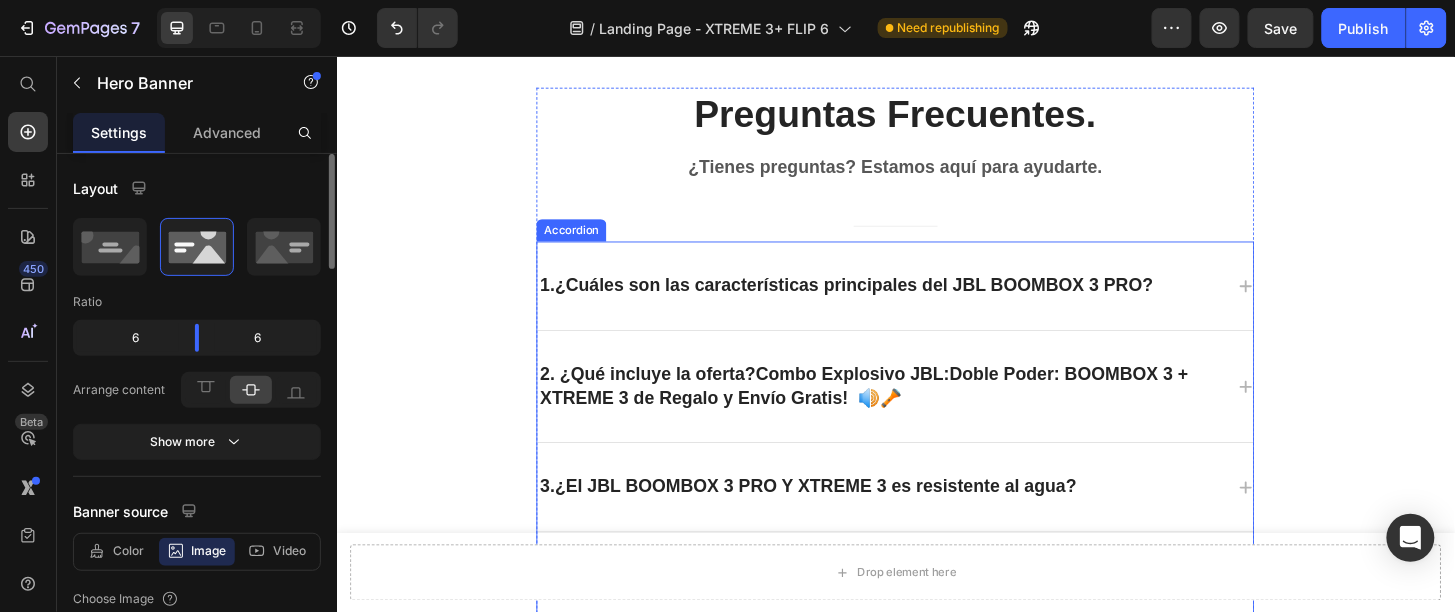 click on "Combo Explosivo JBL:" at bounding box center [890, 396] 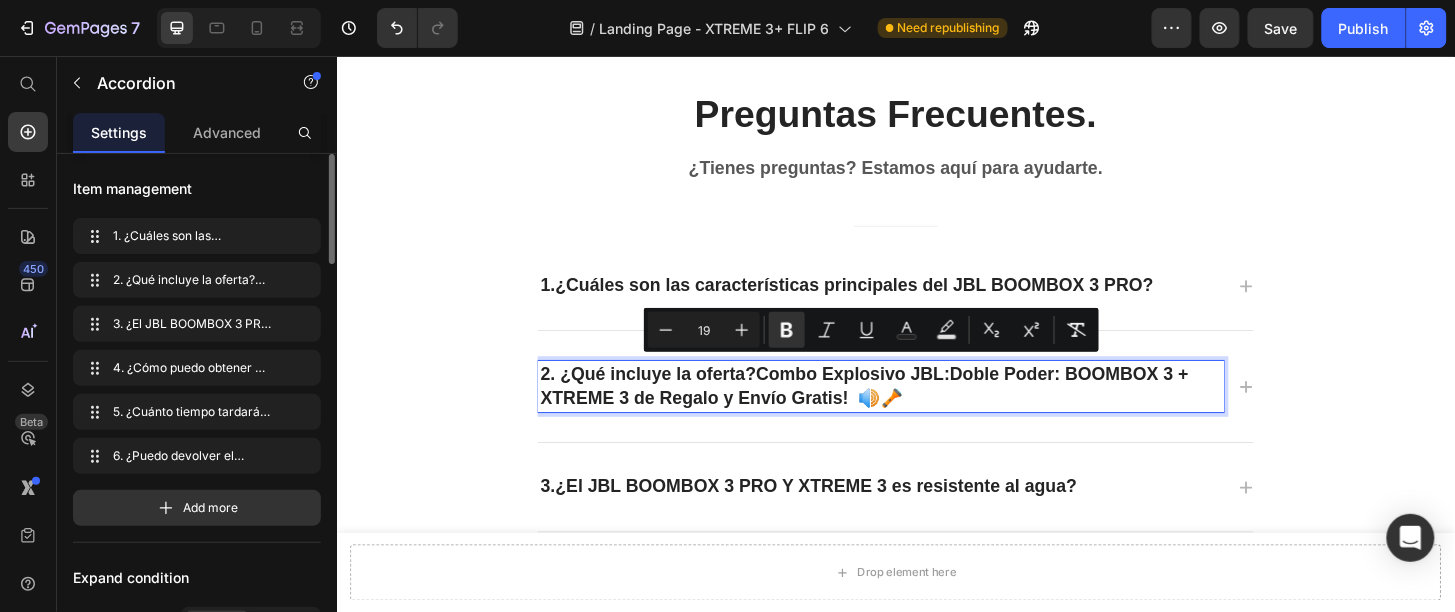 click on "Combo Explosivo JBL:" at bounding box center (890, 396) 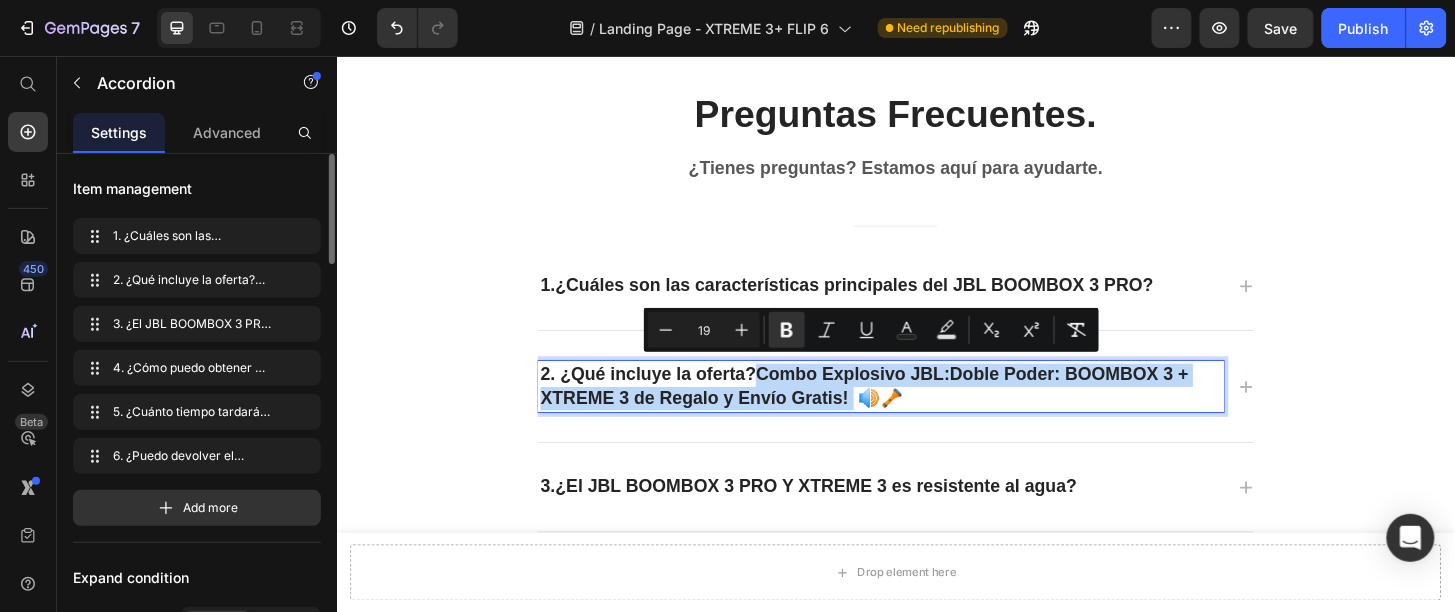 drag, startPoint x: 780, startPoint y: 384, endPoint x: 874, endPoint y: 428, distance: 103.788246 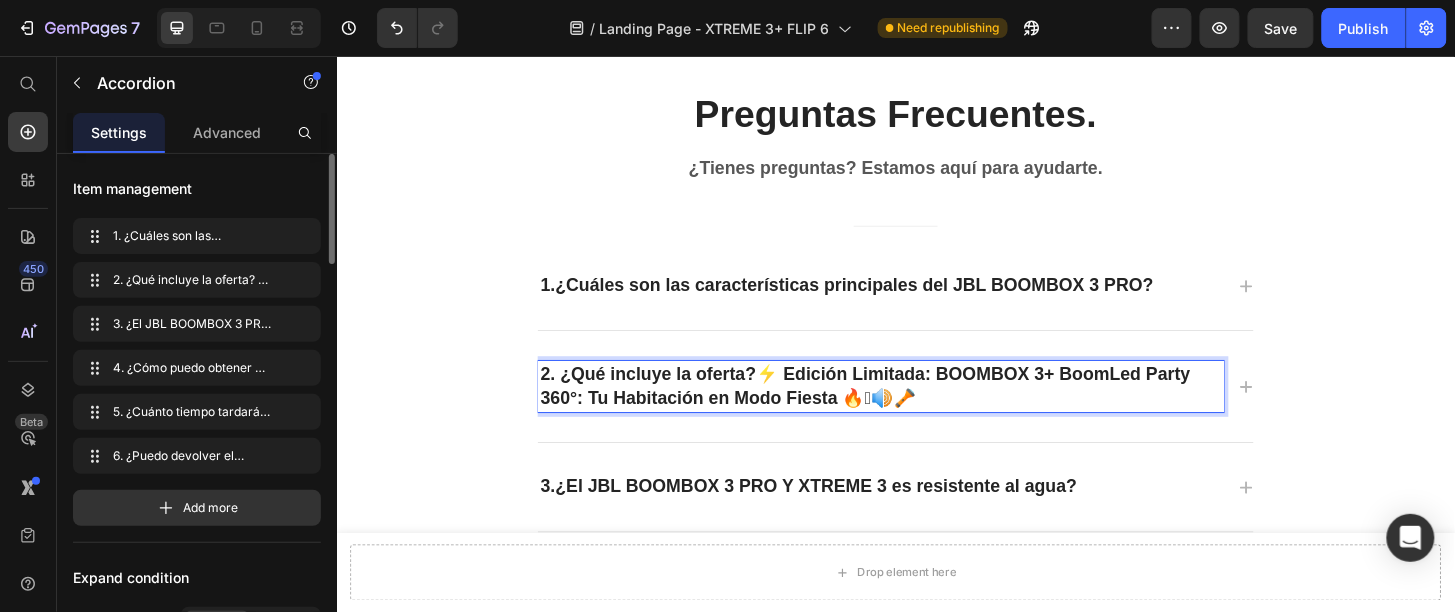 click on "⚡ Edición Limitada: BOOMBOX 3+ BoomLed Party 360°: Tu Habitación en Modo Fiesta 🔥🪩" at bounding box center [903, 409] 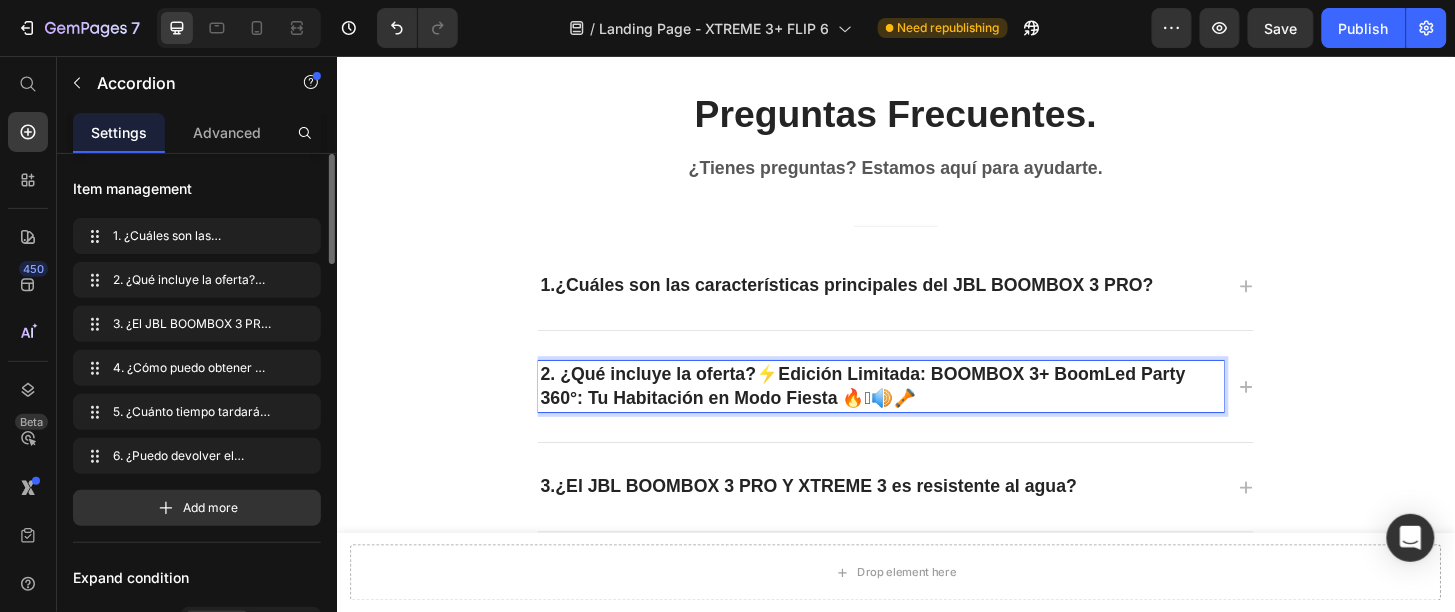 click on "⚡Edición Limitada: BOOMBOX 3+ BoomLed Party 360°: Tu Habitación en Modo Fiesta 🔥🪩" at bounding box center [901, 409] 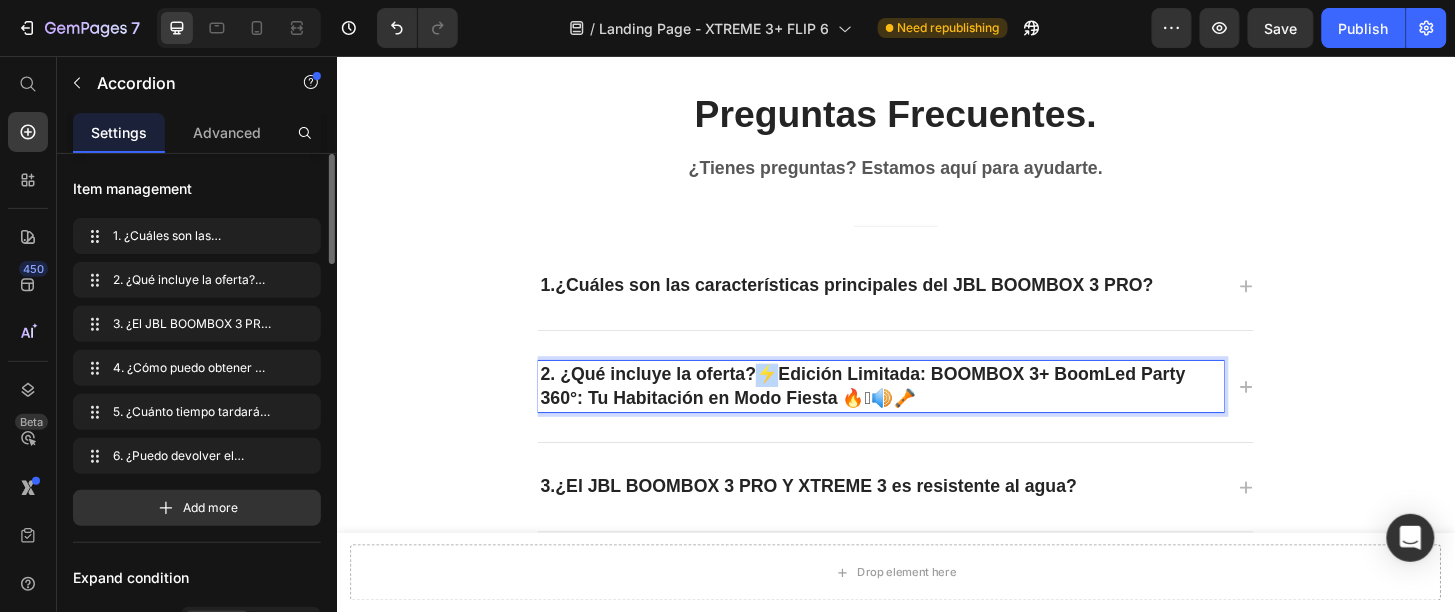 click on "⚡Edición Limitada: BOOMBOX 3+ BoomLed Party 360°: Tu Habitación en Modo Fiesta 🔥🪩" at bounding box center [901, 409] 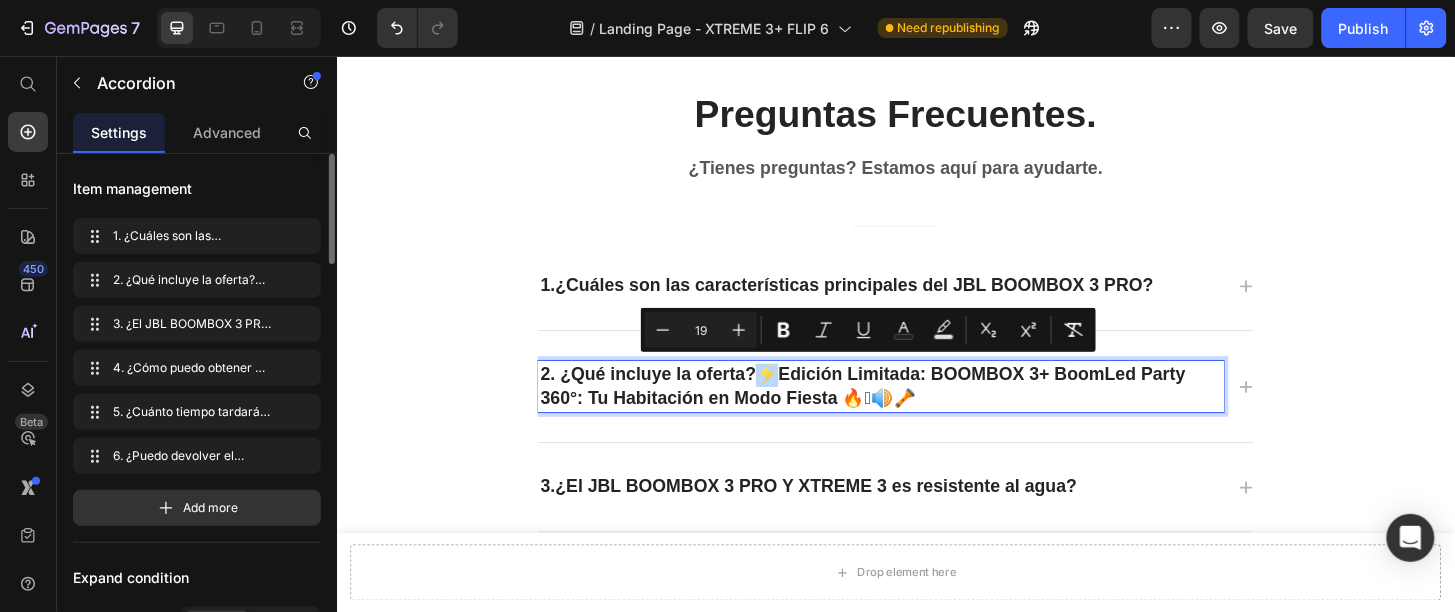click on "⚡Edición Limitada: BOOMBOX 3+ BoomLed Party 360°: Tu Habitación en Modo Fiesta 🔥🪩" at bounding box center (901, 409) 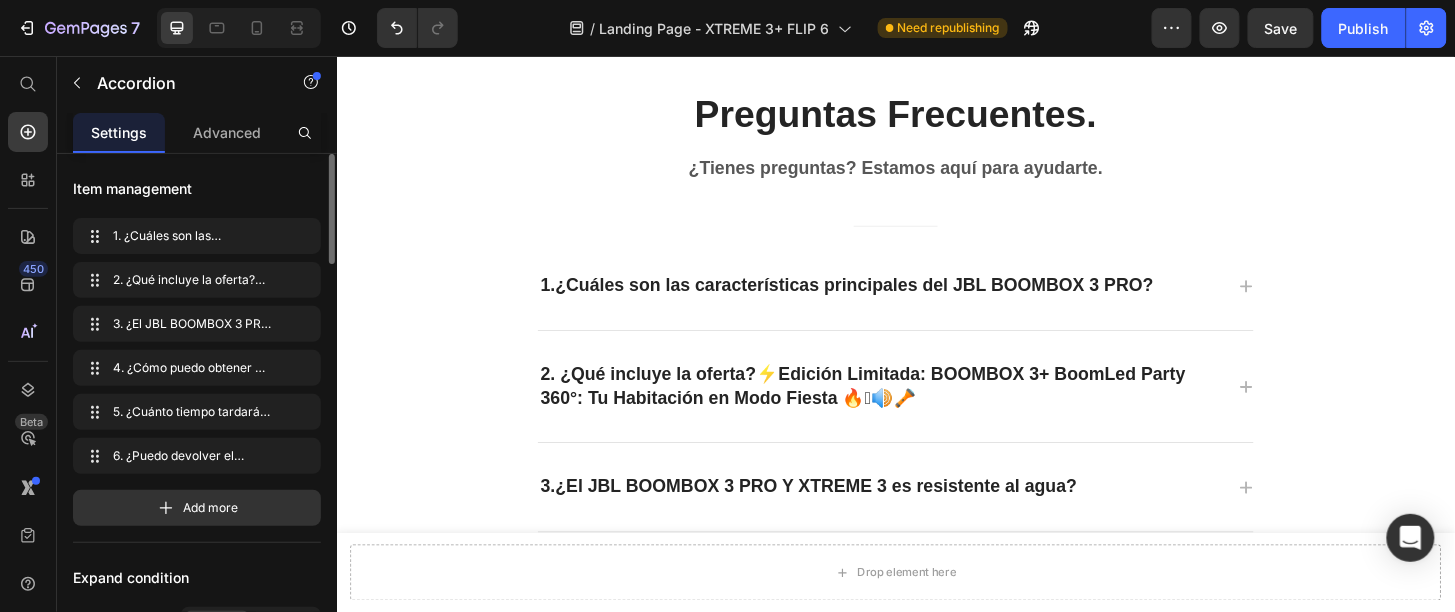 click on "2. ¿Qué incluye la oferta?  ⚡Edición Limitada: BOOMBOX 3+ BoomLed Party 360°: Tu Habitación en Modo Fiesta 🔥🪩   🔊🔦" at bounding box center [936, 410] 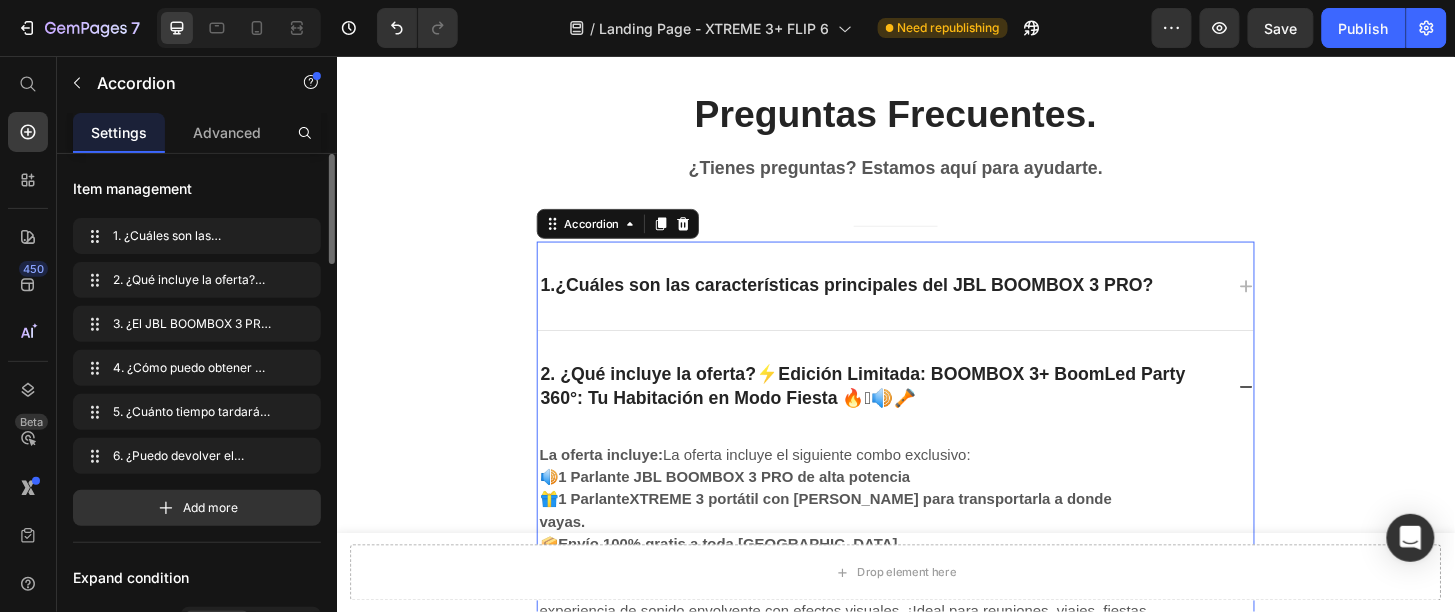 scroll, scrollTop: 8132, scrollLeft: 0, axis: vertical 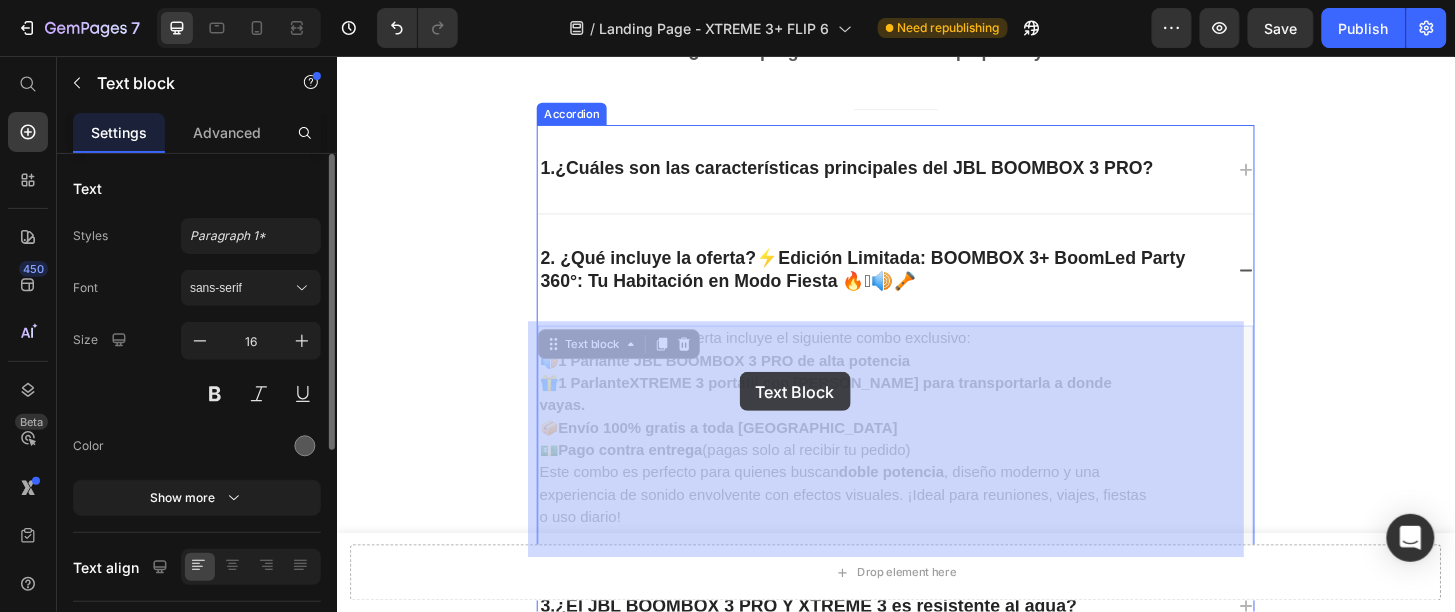 drag, startPoint x: 573, startPoint y: 395, endPoint x: 770, endPoint y: 393, distance: 197.01015 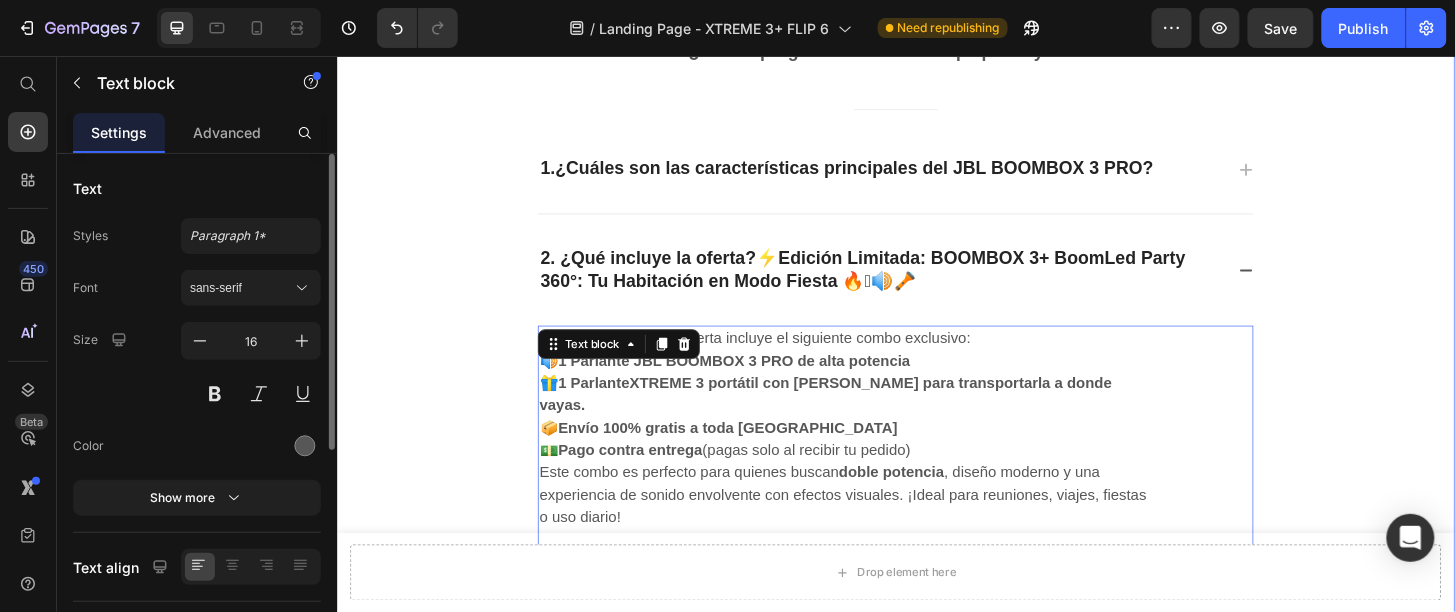 click on "Preguntas Frecuentes . Heading ¿Tienes preguntas? Estamos aquí para ayudarte. Text block                Title Line 1.  ¿Cuáles son las características principales del JBL BOOMBOX 3 PRO? 2. ¿Qué incluye la oferta?  ⚡Edición Limitada: BOOMBOX 3+ BoomLed Party 360°: Tu Habitación en Modo Fiesta 🔥🪩   🔊🔦 La oferta incluye:  La oferta incluye el siguiente combo exclusivo: 🔊  1 Parlante JBL BOOMBOX 3 PRO de alta potencia 🎁  1 ParlanteXTREME 3 portátil con [PERSON_NAME] para transportarla a donde vayas. 📦  Envío 100% gratis a toda [GEOGRAPHIC_DATA] 💵  Pago contra entrega  (pagas solo al recibir tu pedido) Este combo es perfecto para quienes buscan  doble potencia , diseño moderno y una experiencia de sonido envolvente con efectos visuales. ¡Ideal para reuniones, viajes, fiestas o uso diario!   Text block   0 3.  ¿El JBL BOOMBOX 3 PRO Y XTREME 3 es resistente al agua? 4.  ¿Cómo puedo obtener mi descuento y el regalo XTREME 3 PRO 5.  ¿Cuánto tiempo tardará en llegar mi pedido? 6.  Row" at bounding box center [936, 500] 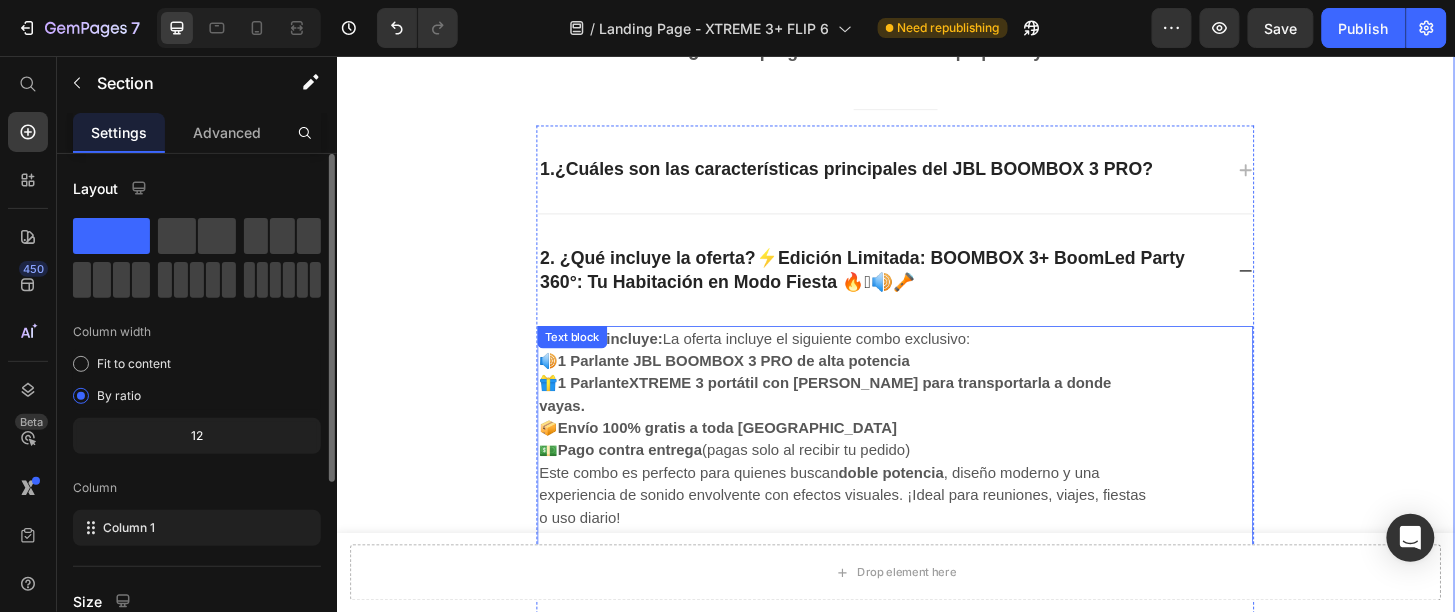 click on "Envío 100% gratis a toda [GEOGRAPHIC_DATA]" at bounding box center [756, 453] 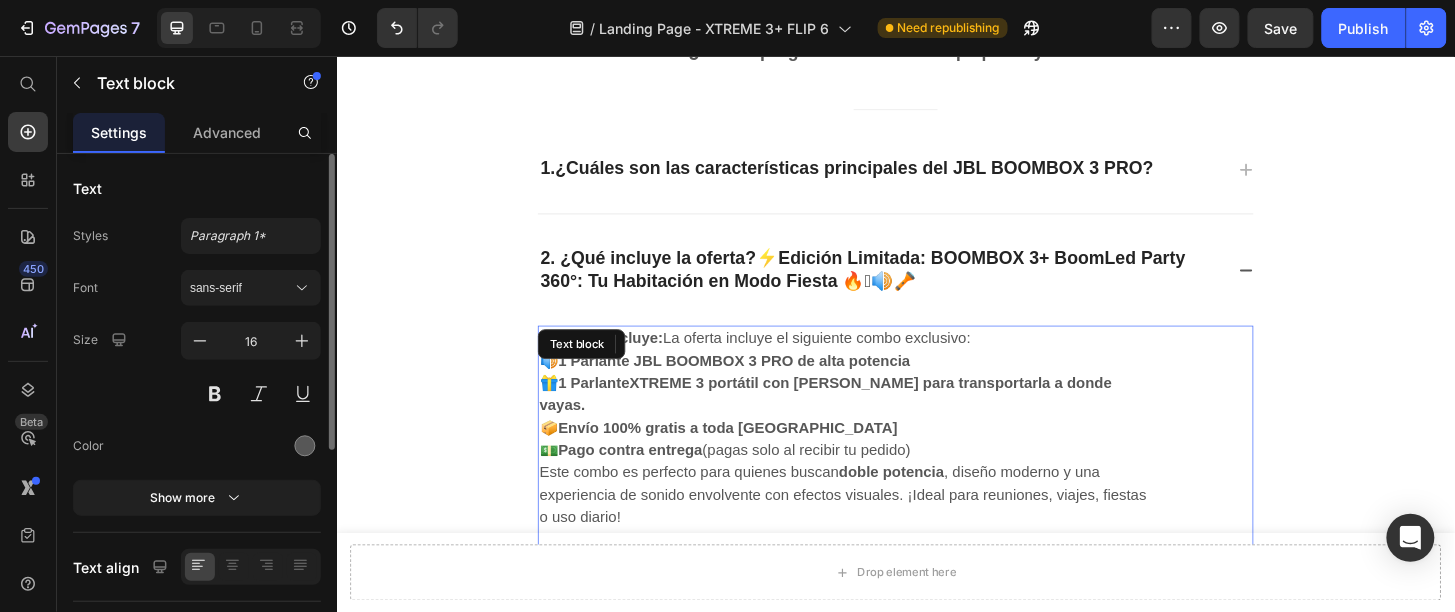 click on "Text block" at bounding box center [599, 364] 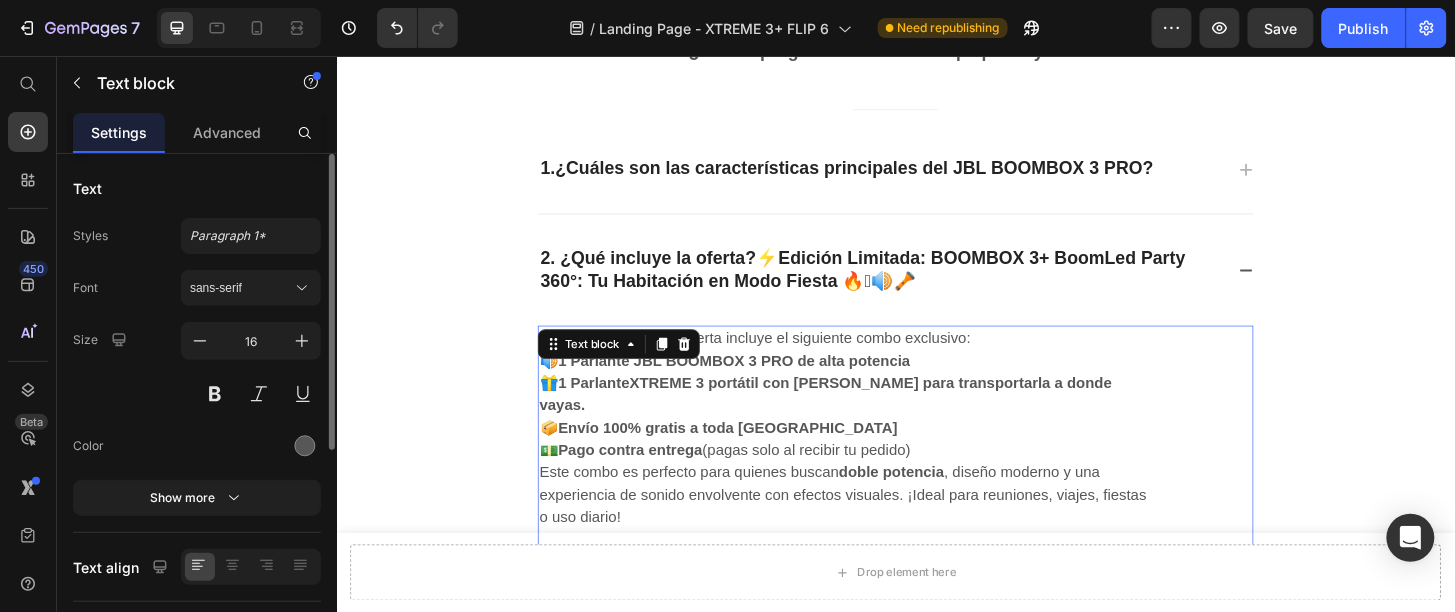 drag, startPoint x: 765, startPoint y: 406, endPoint x: 735, endPoint y: 409, distance: 30.149628 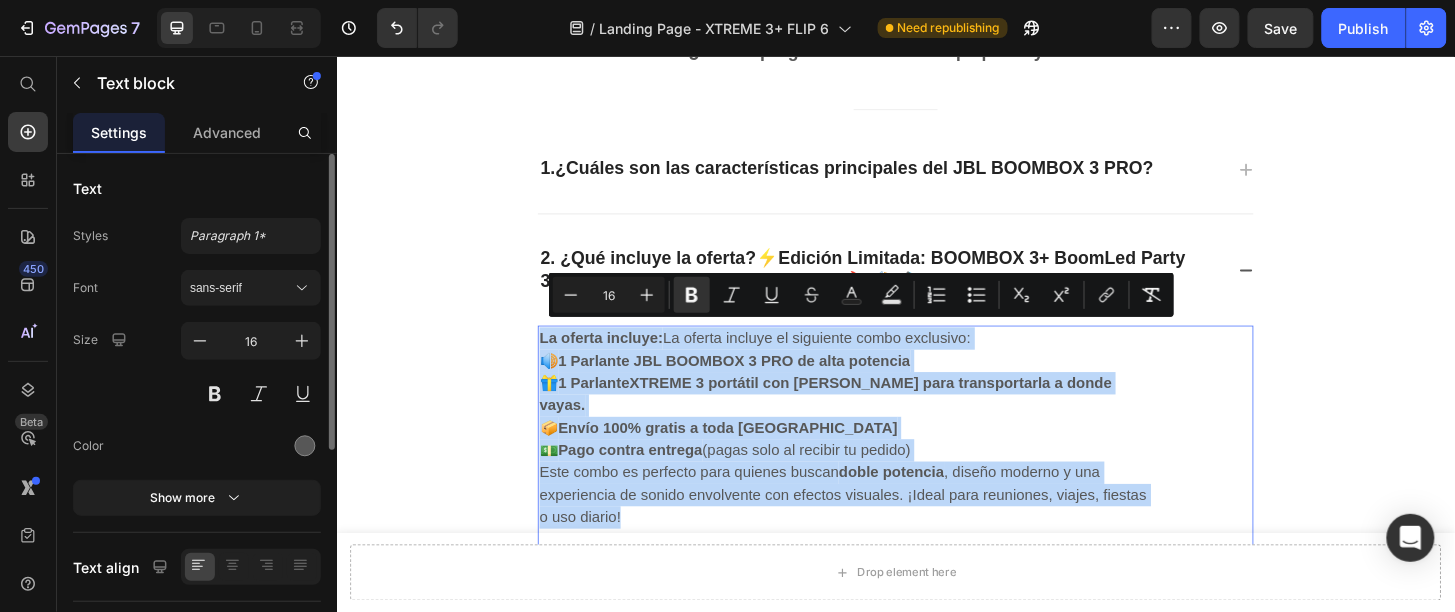drag, startPoint x: 664, startPoint y: 515, endPoint x: 547, endPoint y: 351, distance: 201.4572 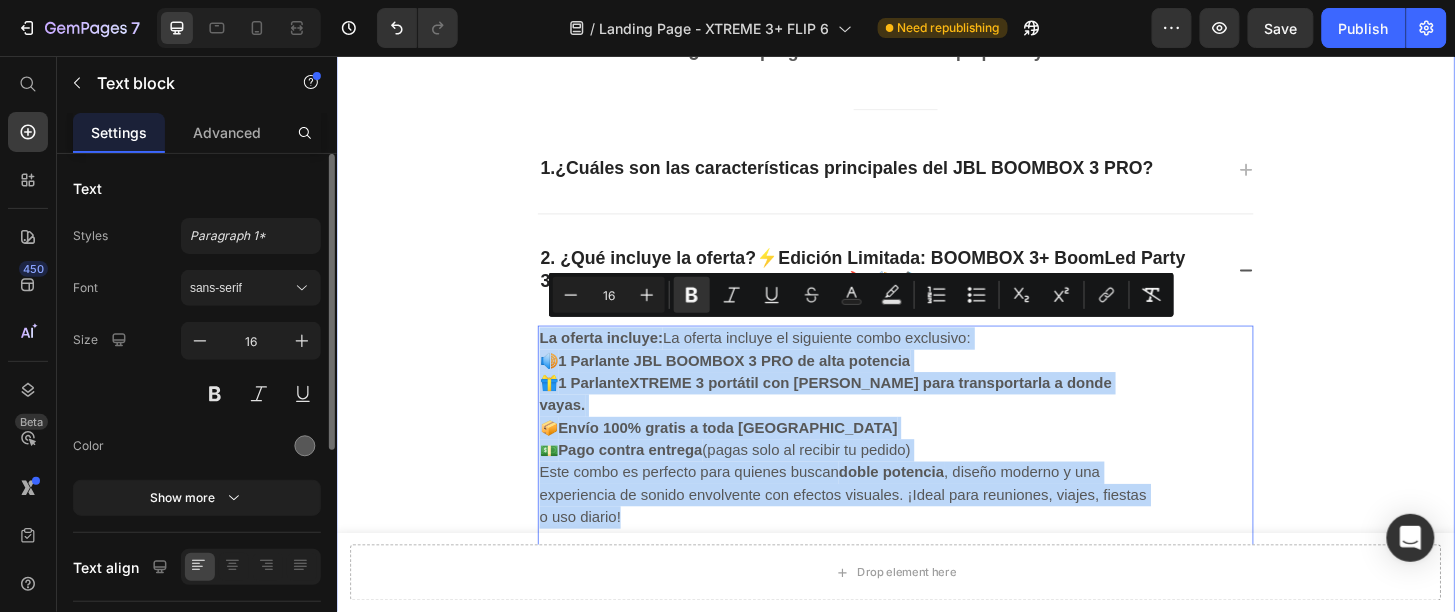 copy on "La oferta incluye:  La oferta incluye el siguiente combo exclusivo: 🔊  1 Parlante JBL BOOMBOX 3 PRO de alta potencia 🎁  1 ParlanteXTREME 3 portátil con [PERSON_NAME] para transportarla a donde vayas. 📦  Envío 100% gratis a toda [GEOGRAPHIC_DATA] 💵  Pago contra entrega  (pagas solo al recibir tu pedido) Este combo es perfecto para quienes buscan  doble potencia , diseño moderno y una experiencia de sonido envolvente con efectos visuales. ¡Ideal para reuniones, viajes, fiestas o uso diario!" 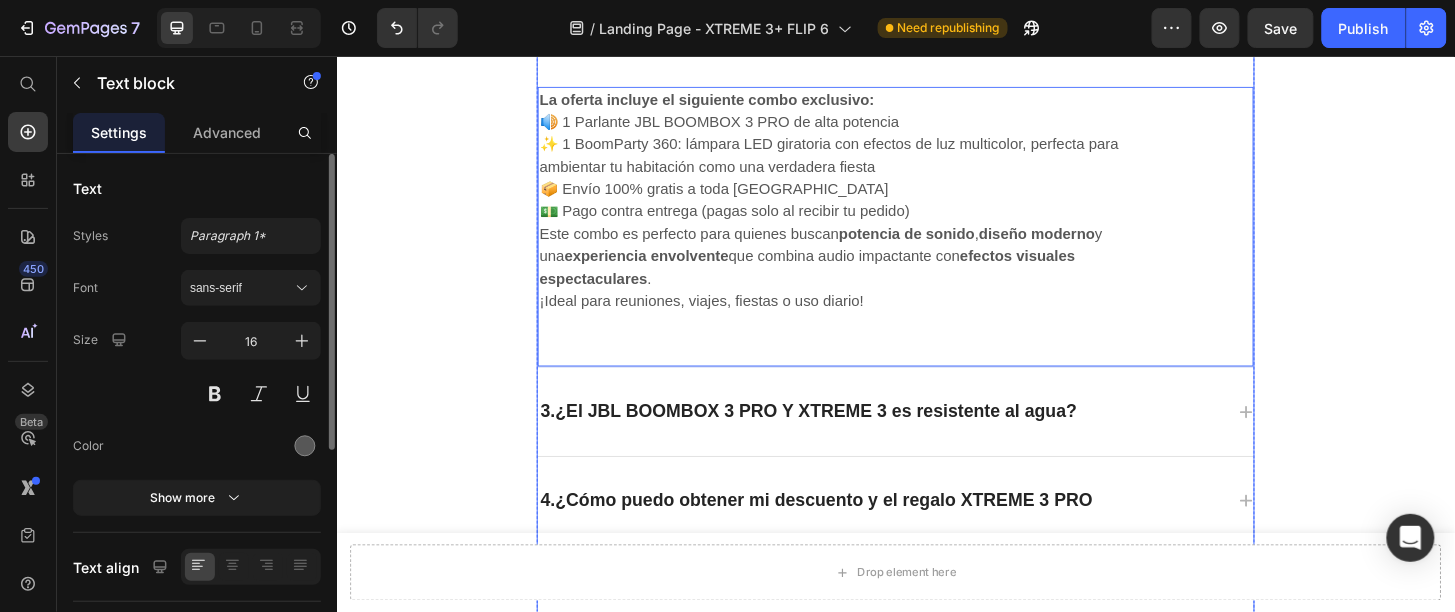 scroll, scrollTop: 8507, scrollLeft: 0, axis: vertical 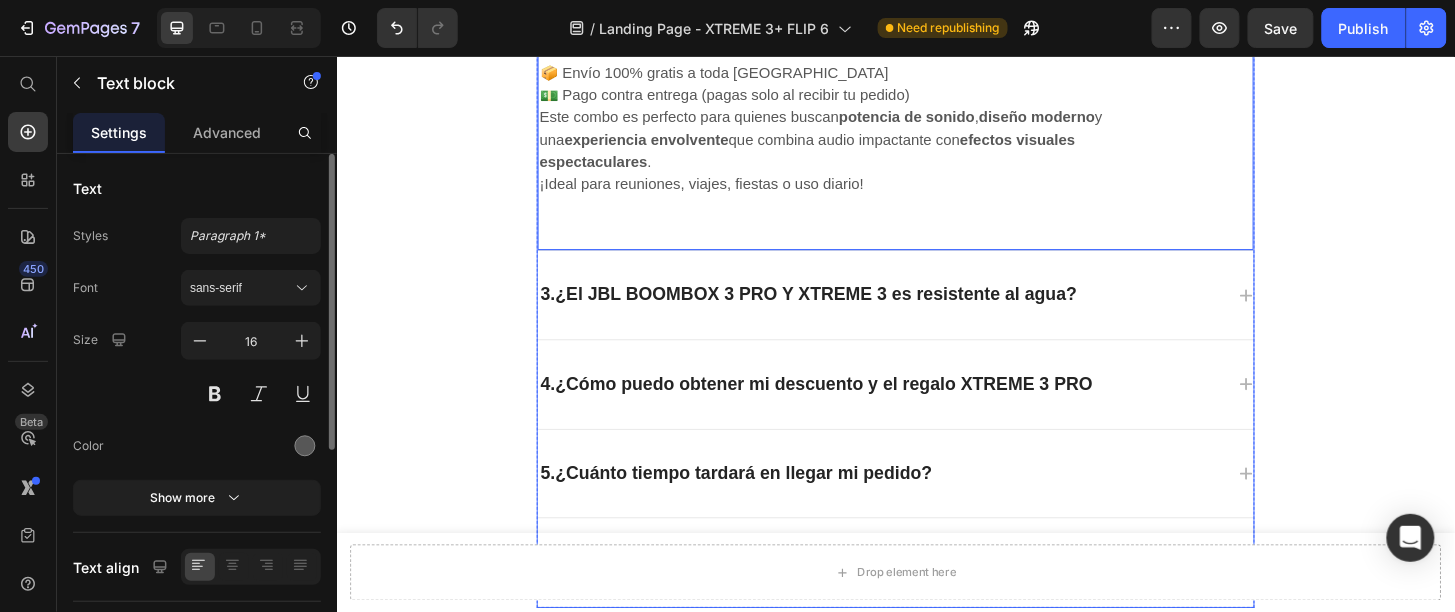 click on "¿El JBL BOOMBOX 3 PRO Y XTREME 3 es resistente al agua?" at bounding box center [851, 310] 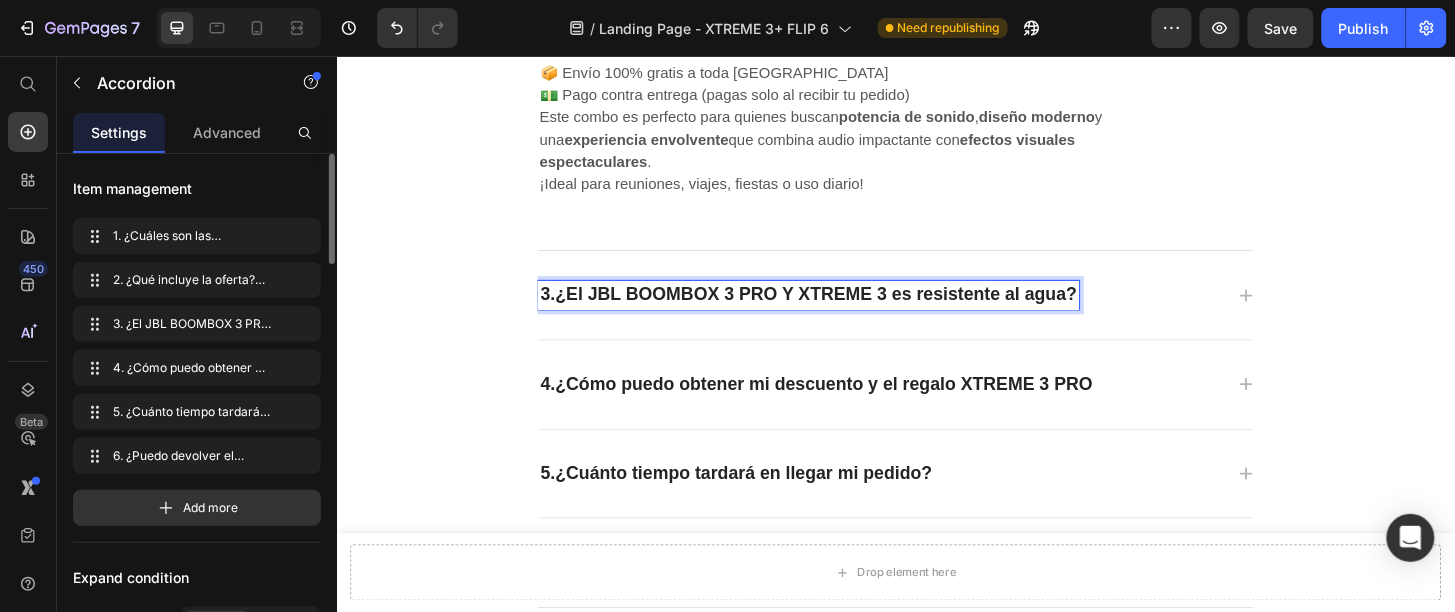 click on "¿El JBL BOOMBOX 3 PRO Y XTREME 3 es resistente al agua?" at bounding box center (851, 310) 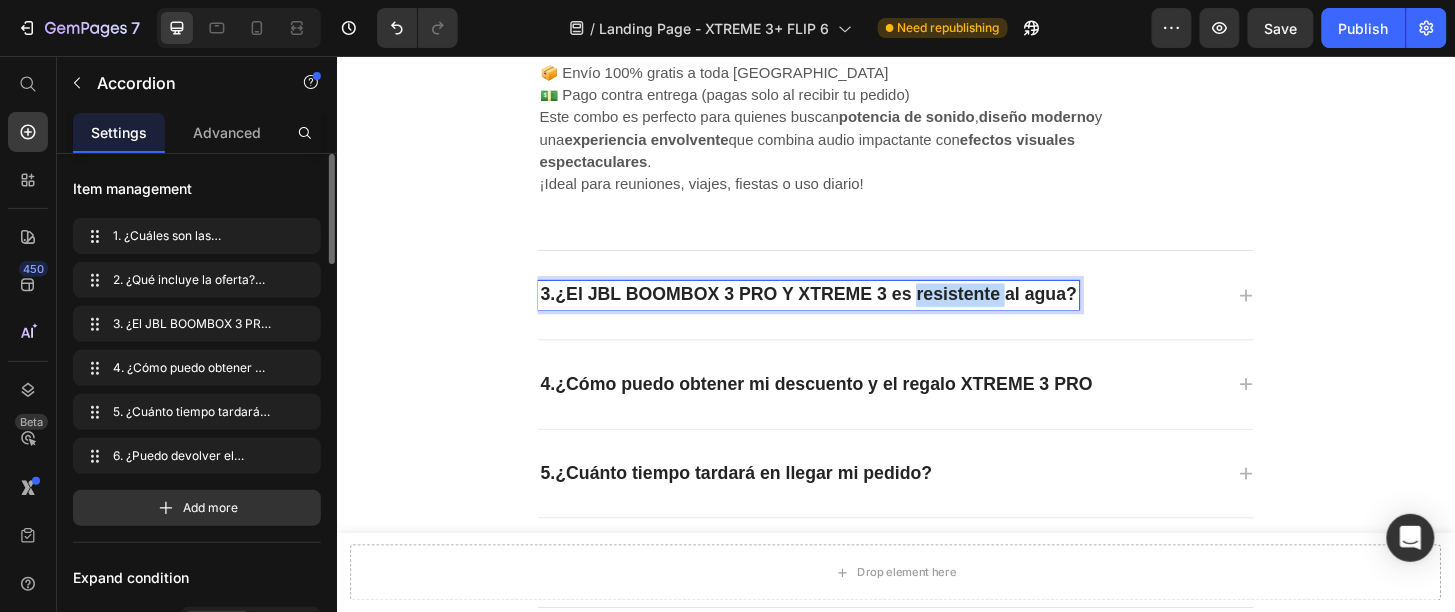 click on "¿El JBL BOOMBOX 3 PRO Y XTREME 3 es resistente al agua?" at bounding box center (851, 310) 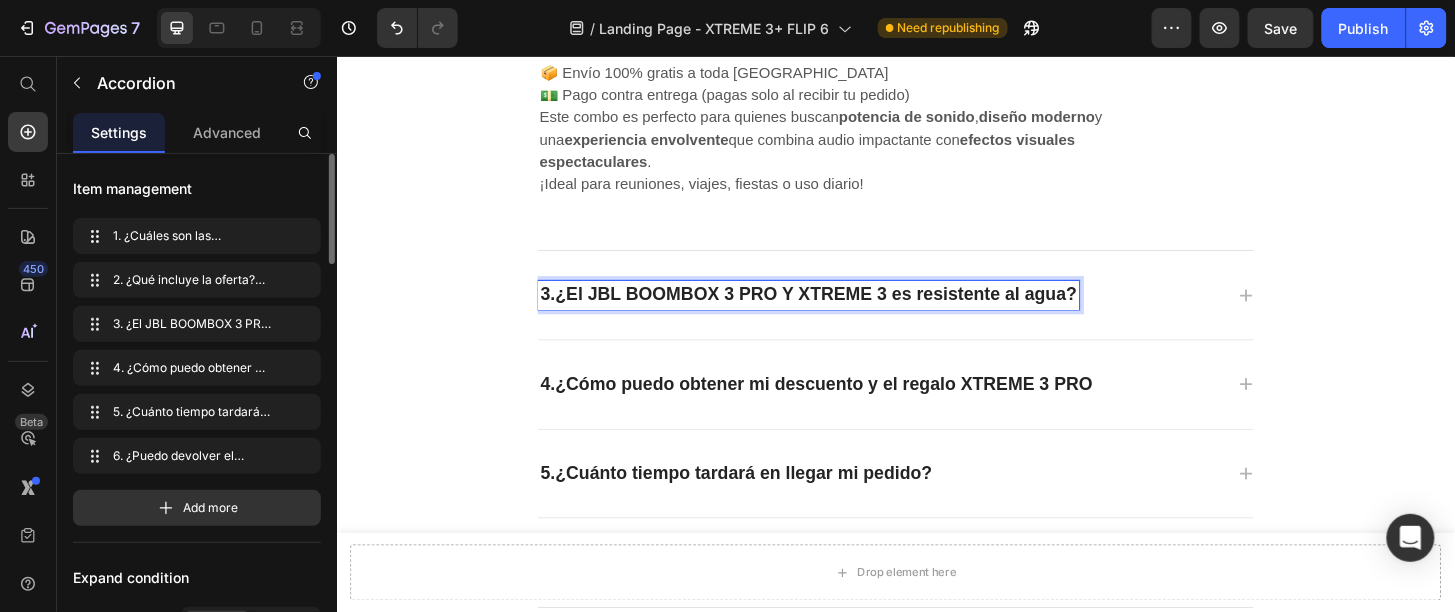 click on "¿El JBL BOOMBOX 3 PRO Y XTREME 3 es resistente al agua?" at bounding box center [851, 310] 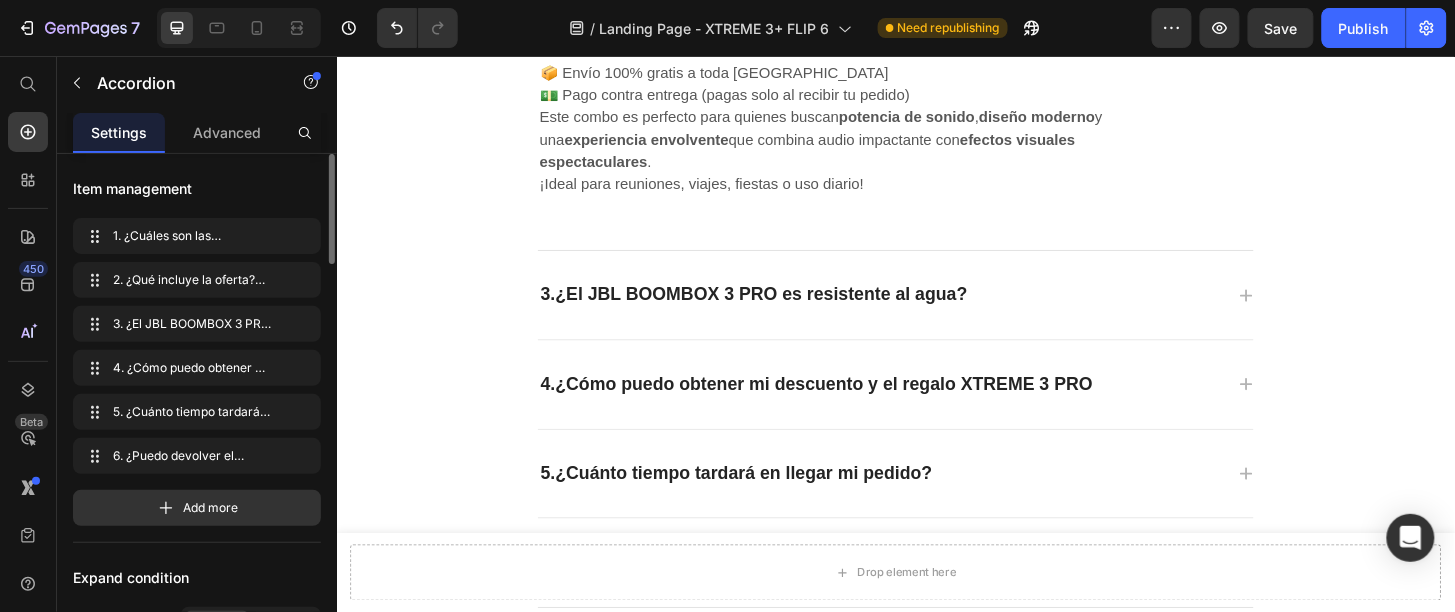click on "4.  ¿Cómo puedo obtener mi descuento y el regalo XTREME 3 PRO" at bounding box center [920, 407] 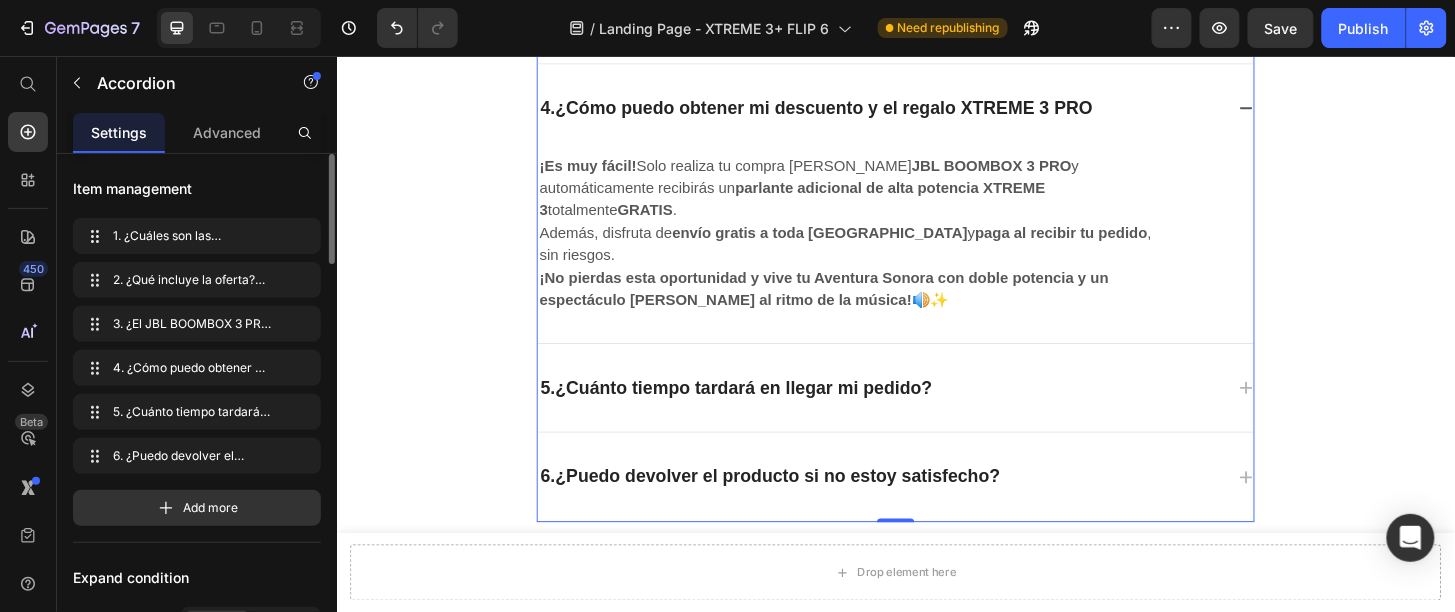 scroll, scrollTop: 8384, scrollLeft: 0, axis: vertical 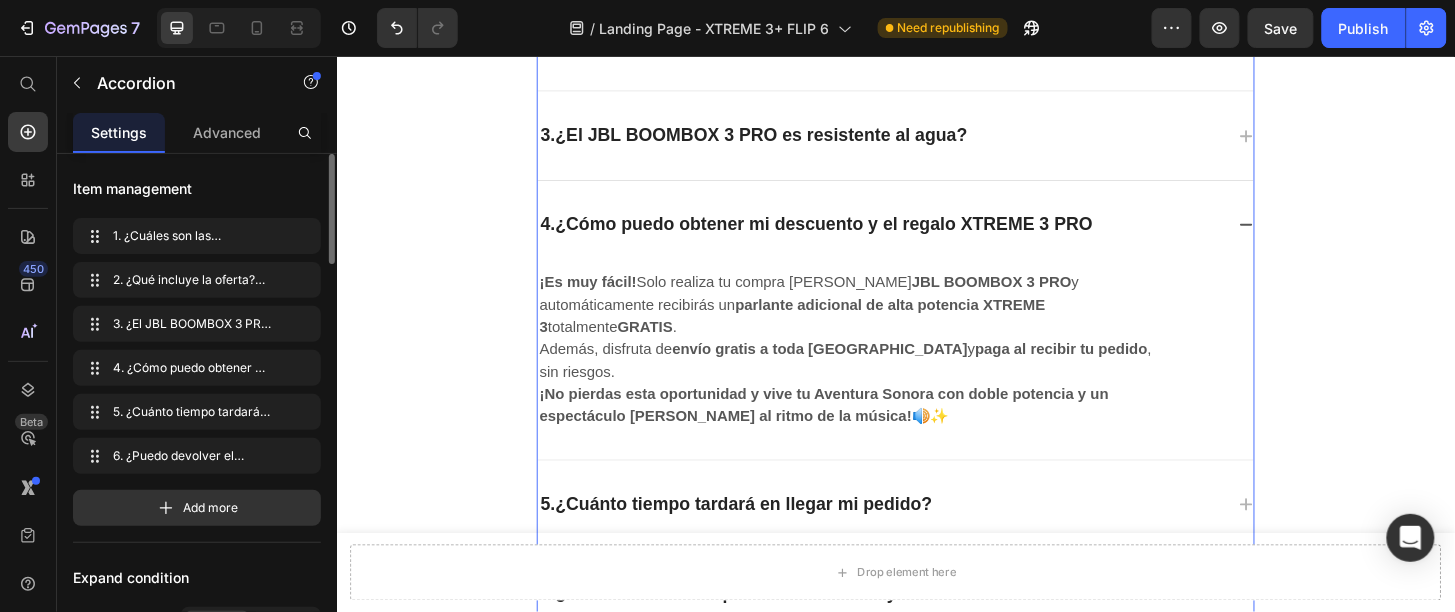 click on "4.  ¿Cómo puedo obtener mi descuento y el regalo XTREME 3 PRO" at bounding box center (851, 236) 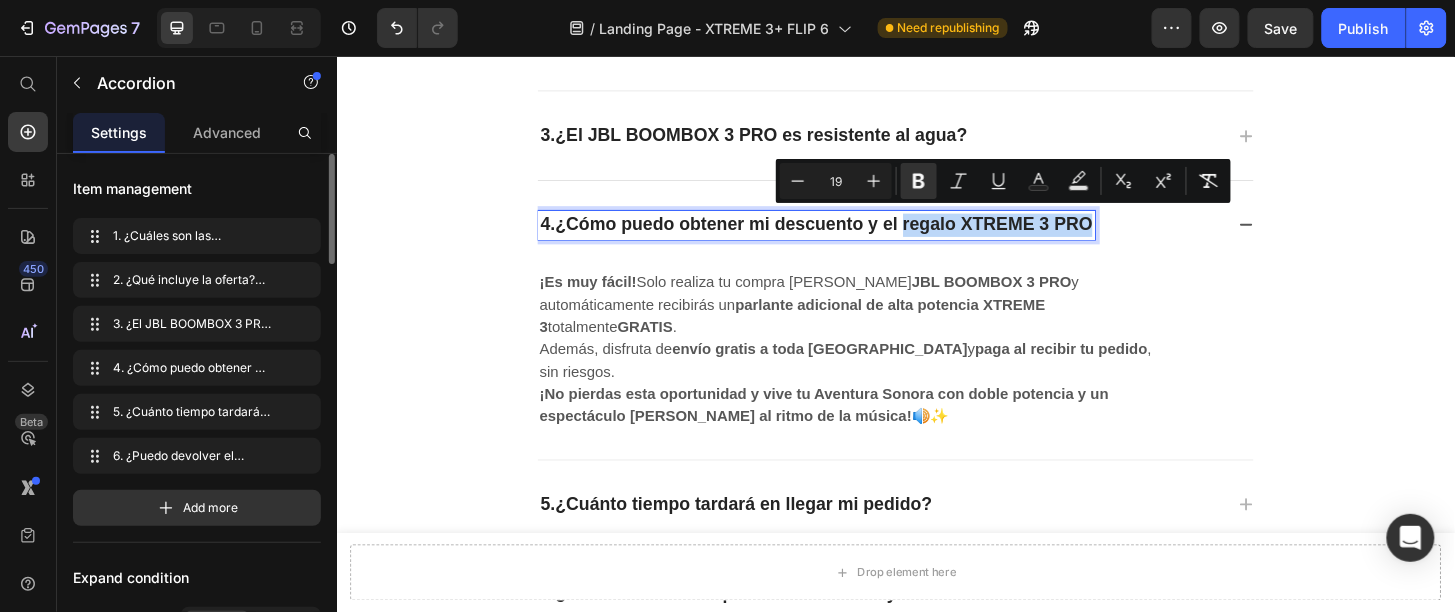 drag, startPoint x: 935, startPoint y: 232, endPoint x: 1123, endPoint y: 230, distance: 188.01064 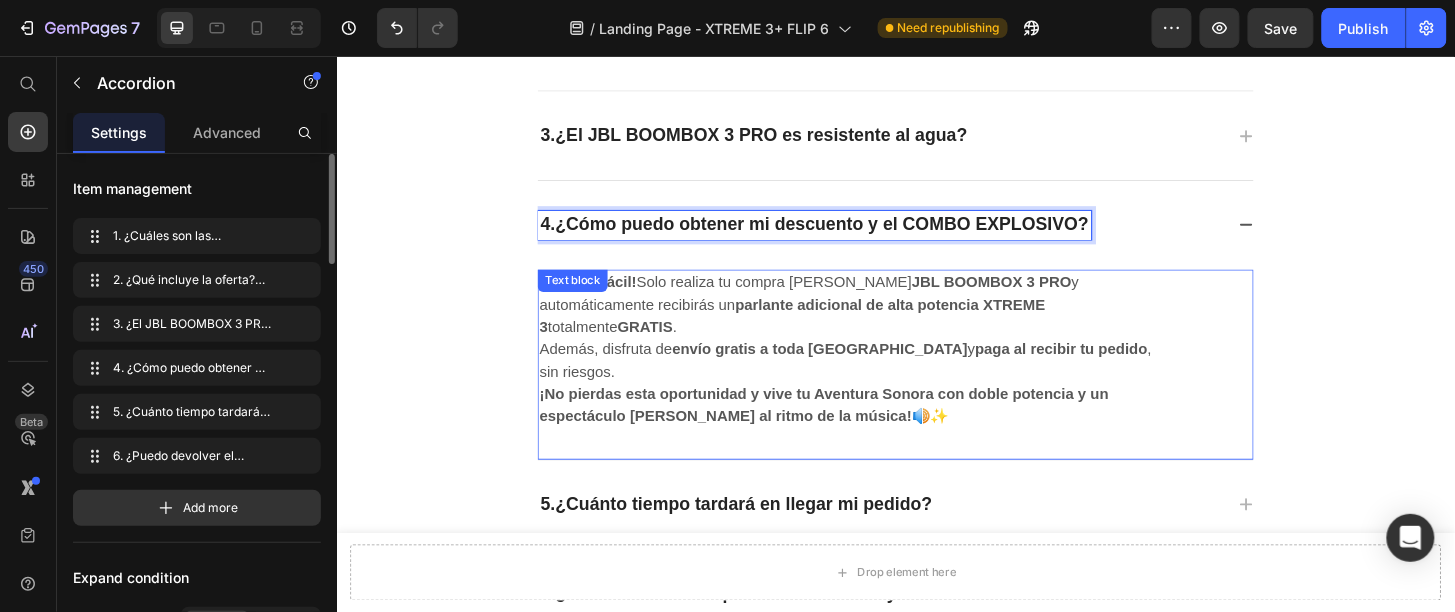 click on "¡Es muy fácil!  Solo realiza tu compra [PERSON_NAME]  JBL BOOMBOX 3 PRO  y automáticamente recibirás un  parlante adicional de alta potencia XTREME 3   totalmente  GRATIS . Además, disfruta de  envío gratis a toda [GEOGRAPHIC_DATA]  y  paga al recibir tu pedido , sin riesgos." at bounding box center (886, 346) 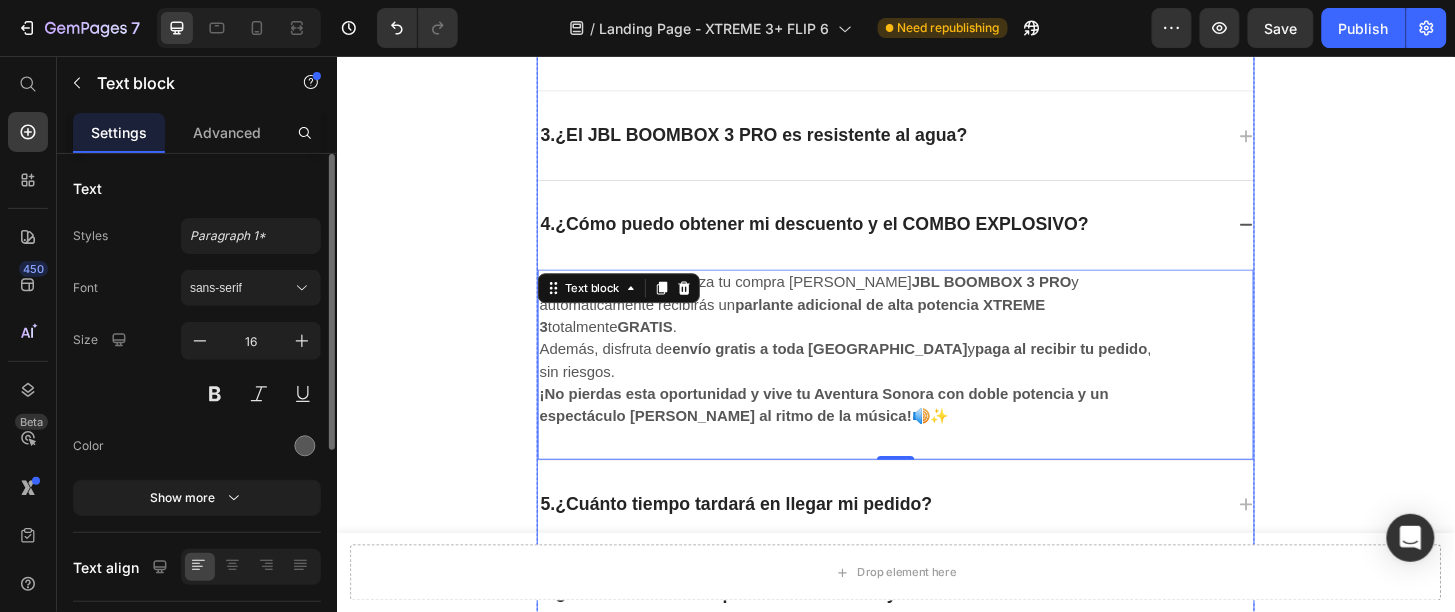 click on "¿Cómo puedo obtener mi descuento y el COMBO EXPLOSIVO?" at bounding box center [857, 235] 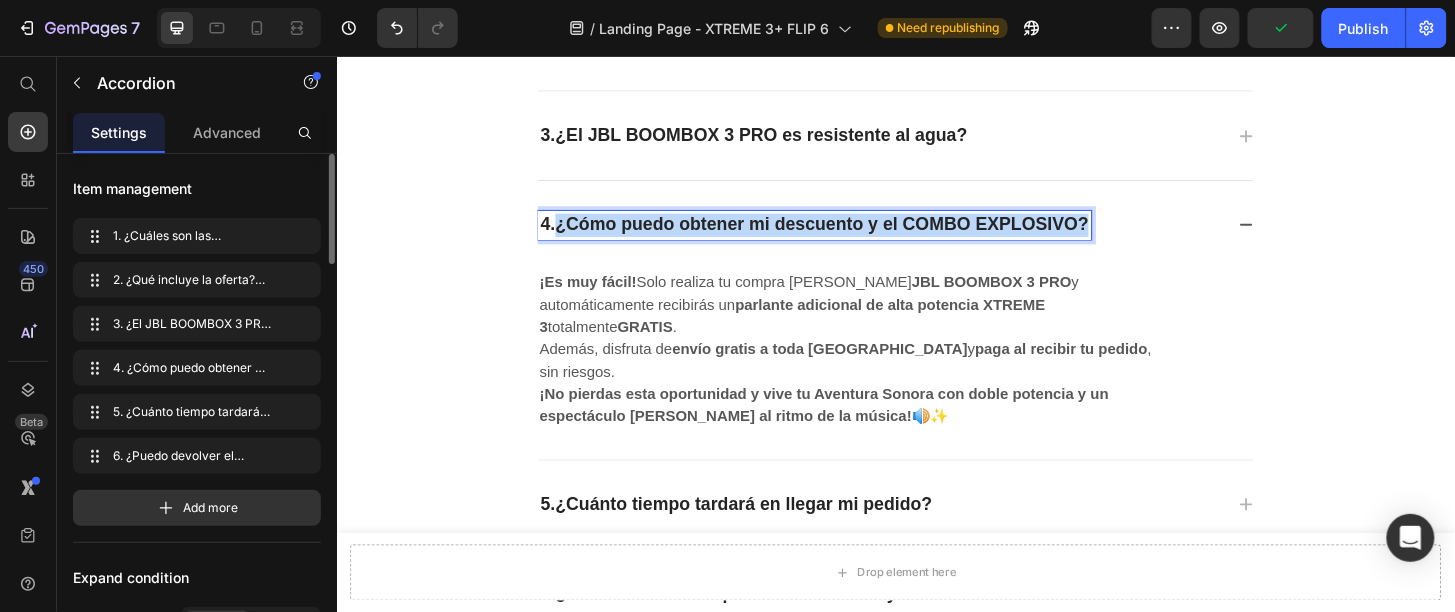 drag, startPoint x: 569, startPoint y: 223, endPoint x: 1144, endPoint y: 215, distance: 575.05566 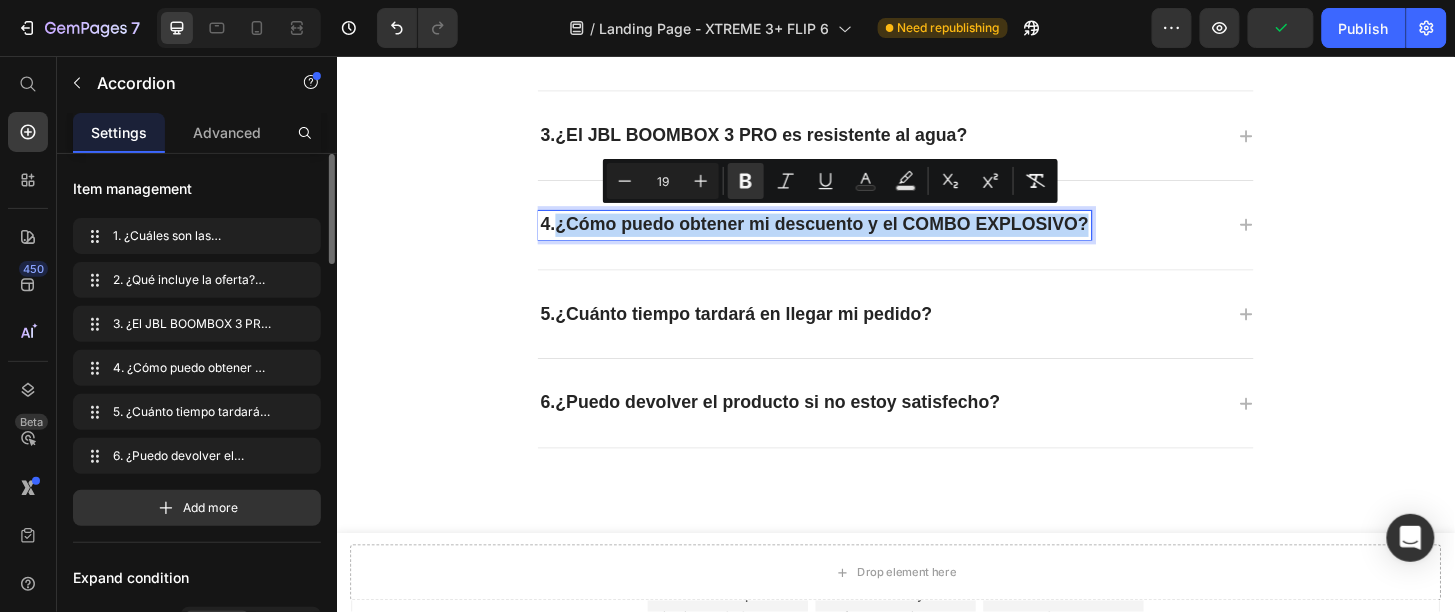 copy on "¿Cómo puedo obtener mi descuento y el COMBO EXPLOSIVO?" 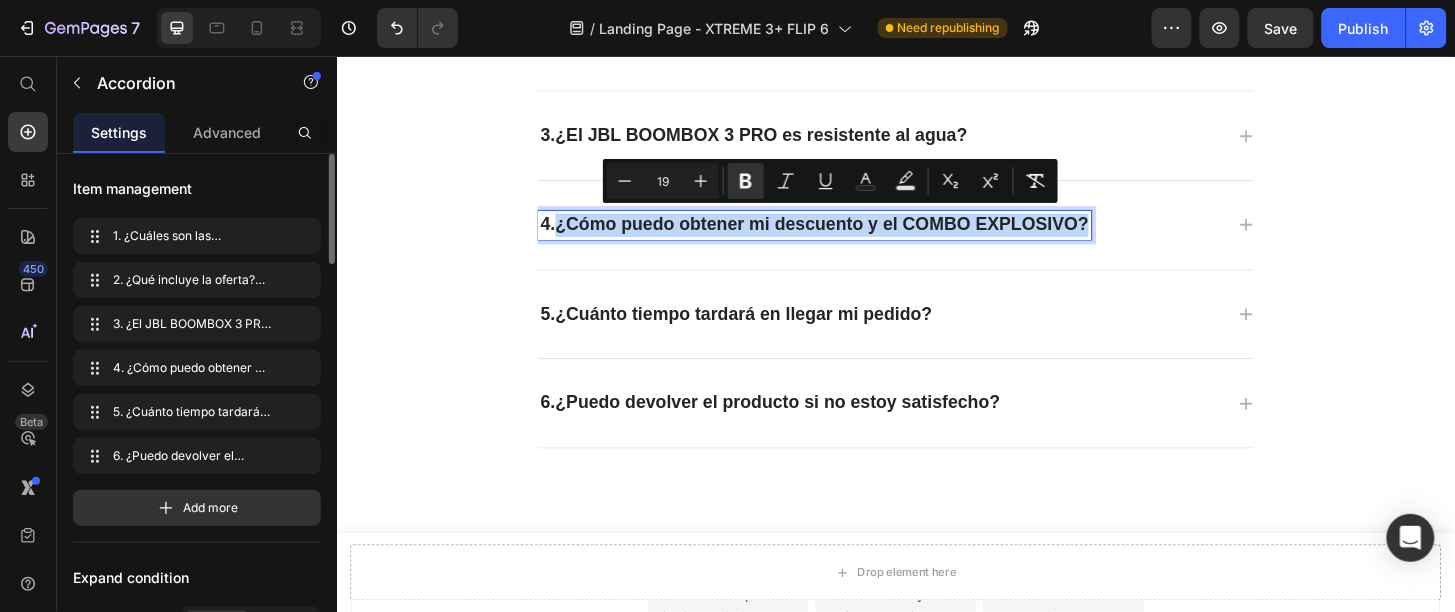 click on "4.  ¿Cómo puedo obtener mi descuento y el COMBO EXPLOSIVO?" at bounding box center [920, 236] 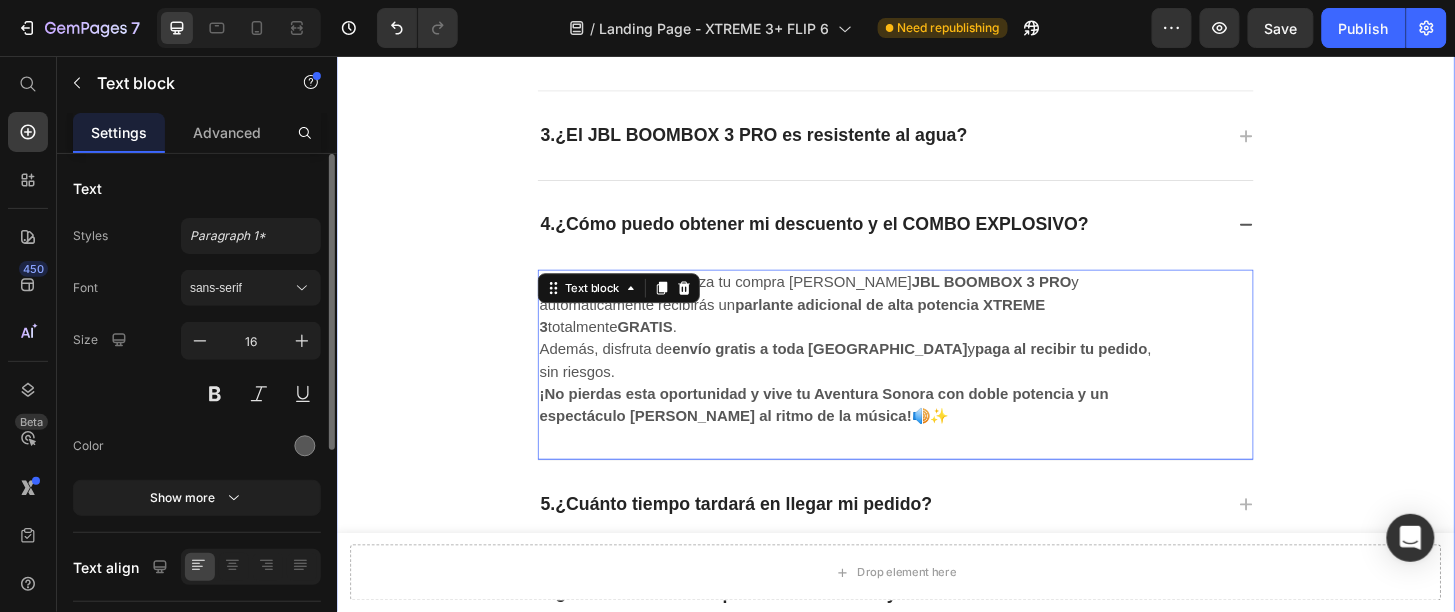drag, startPoint x: 946, startPoint y: 437, endPoint x: 519, endPoint y: 329, distance: 440.44635 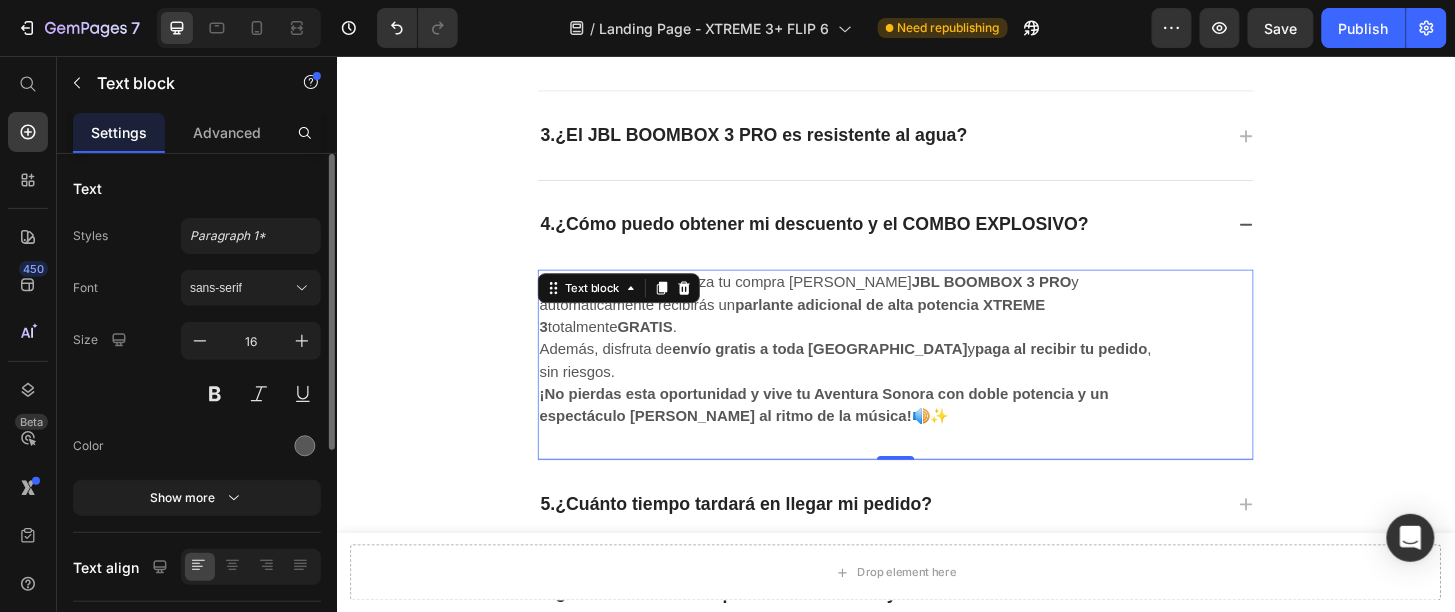 click on "¡Es muy fácil!  Solo realiza tu compra [PERSON_NAME]  JBL BOOMBOX 3 PRO  y automáticamente recibirás un  parlante adicional de alta potencia XTREME 3   totalmente  GRATIS . Además, disfruta de  envío gratis a toda [GEOGRAPHIC_DATA]  y  paga al recibir tu pedido , sin riesgos." at bounding box center (886, 346) 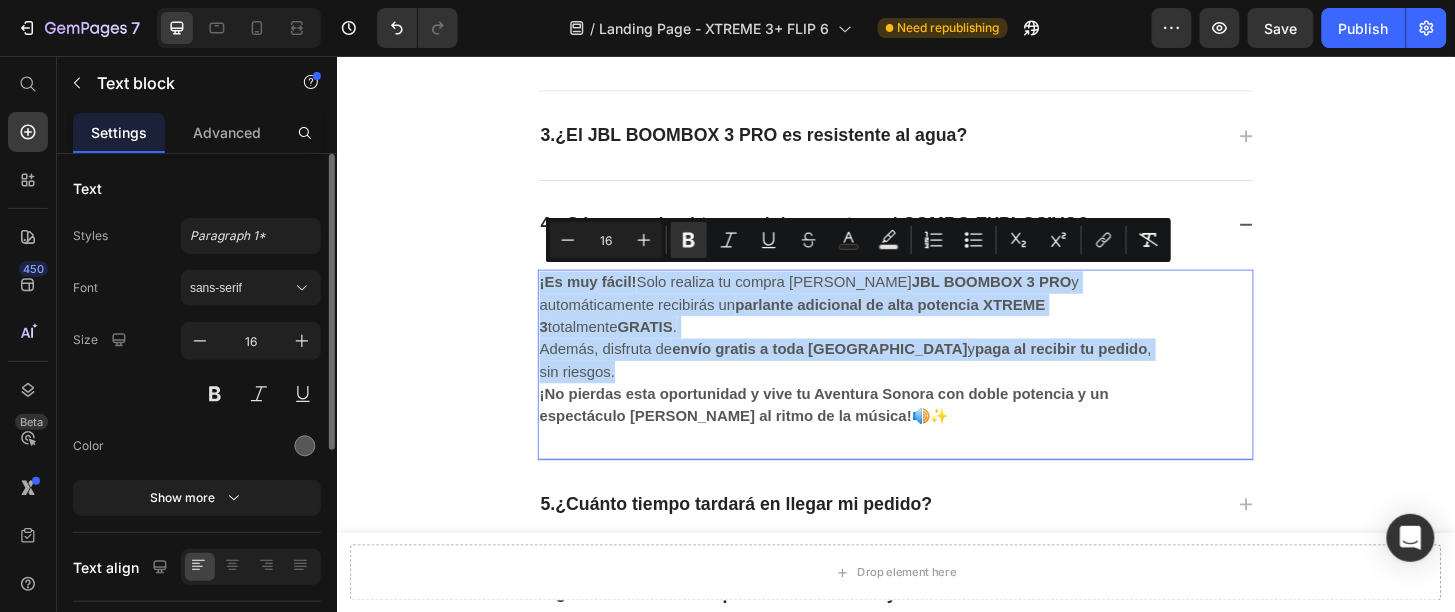 drag, startPoint x: 545, startPoint y: 283, endPoint x: 902, endPoint y: 384, distance: 371.01212 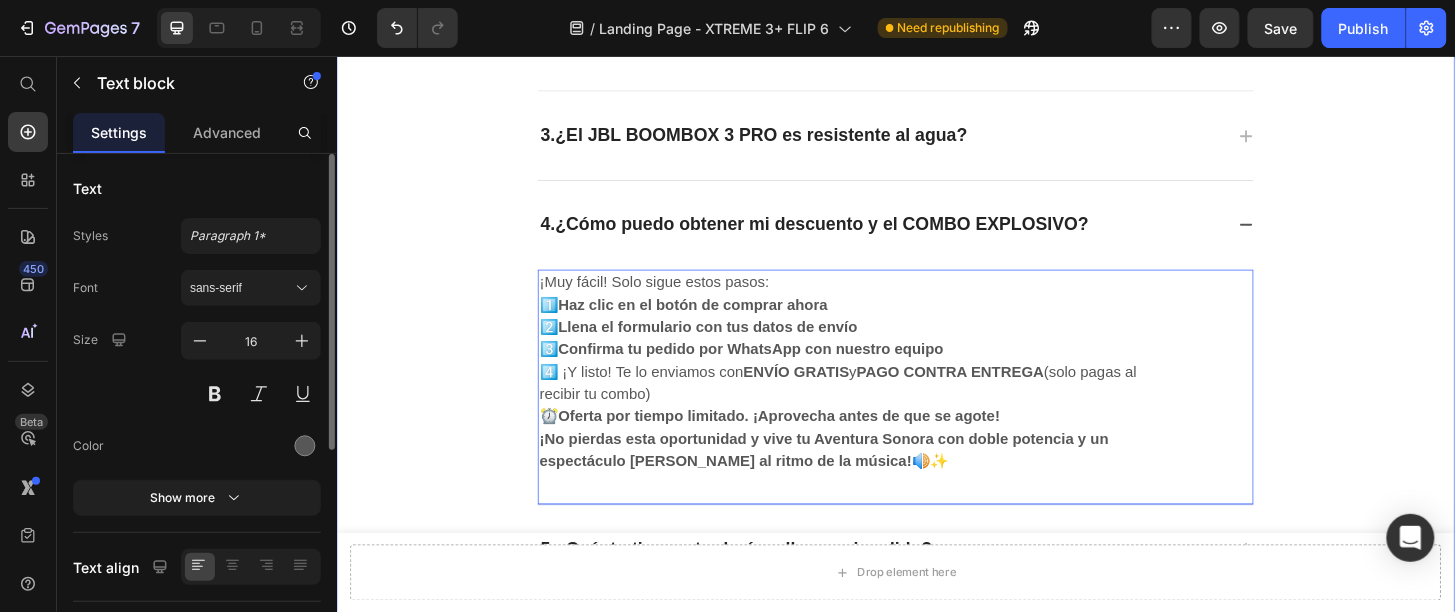 click on "Preguntas Frecuentes . Heading ¿Tienes preguntas? Estamos aquí para ayudarte. Text block                Title Line 1.  ¿Cuáles son las características principales del JBL BOOMBOX 3 PRO? 2. ¿Qué incluye la oferta?  ⚡Edición Limitada: BOOMBOX 3+ BoomLed Party 360°: Tu Habitación en Modo Fiesta 🔥🪩   🔊🔦 3.  ¿El JBL BOOMBOX 3 PRO es resistente al agua? 4.  ¿Cómo puedo obtener mi descuento y el COMBO EXPLOSIVO? ¡Muy fácil! Solo sigue estos pasos: 1️⃣  Haz clic en el botón de comprar ahora 2️⃣  [PERSON_NAME] el formulario con tus datos de envío 3️⃣  Confirma tu pedido por WhatsApp con nuestro equipo 4️⃣ ¡Y listo! Te lo enviamos con  ENVÍO GRATIS  y  PAGO CONTRA ENTREGA  (solo pagas al recibir tu combo) ⏰  Oferta por tiempo limitado. ¡Aprovecha antes de que se agote! ¡No pierdas esta oportunidad y vive tu Aventura Sonora con doble potencia y un espectáculo [PERSON_NAME] al ritmo de la música!  🔊✨ Text block   0 5.  ¿Cuánto tiempo tardará en llegar mi pedido? 6.  Row" at bounding box center [936, 236] 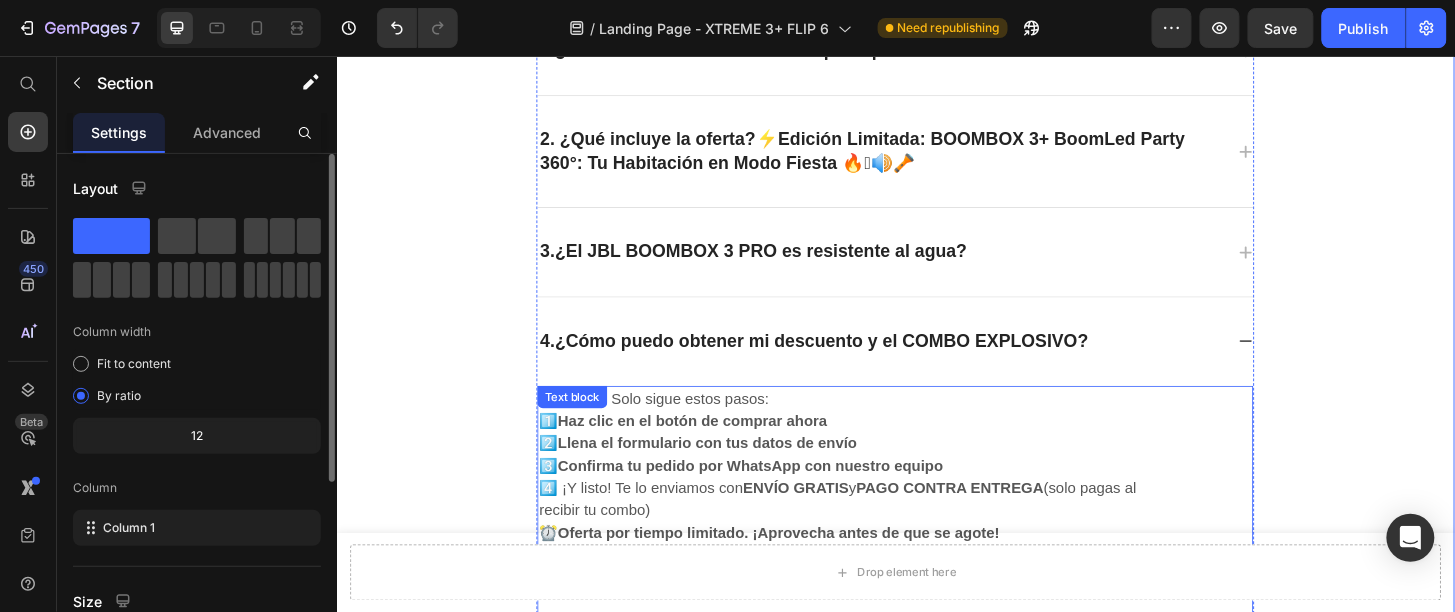 scroll, scrollTop: 8384, scrollLeft: 0, axis: vertical 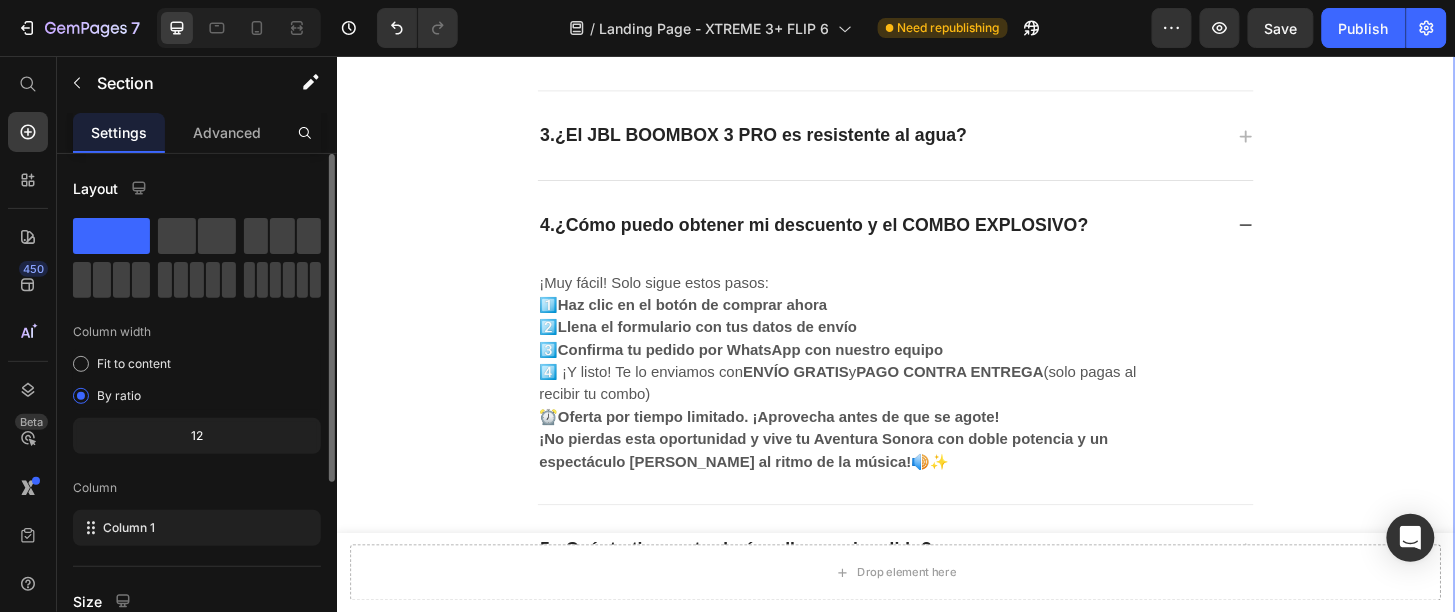 click on "Preguntas Frecuentes . Heading ¿Tienes preguntas? Estamos aquí para ayudarte. Text block                Title Line 1.  ¿Cuáles son las características principales del JBL BOOMBOX 3 PRO? 2. ¿Qué incluye la oferta?  ⚡Edición Limitada: BOOMBOX 3+ BoomLed Party 360°: Tu Habitación en Modo Fiesta 🔥🪩   🔊🔦 3.  ¿El JBL BOOMBOX 3 PRO es resistente al agua? 4.  ¿Cómo puedo obtener mi descuento y el COMBO EXPLOSIVO? ¡Muy fácil! Solo sigue estos pasos: 1️⃣  Haz clic en el botón de comprar ahora 2️⃣  [PERSON_NAME] el formulario con tus datos de envío 3️⃣  Confirma tu pedido por WhatsApp con nuestro equipo 4️⃣ ¡Y listo! Te lo enviamos con  ENVÍO GRATIS  y  PAGO CONTRA ENTREGA  (solo pagas al recibir tu combo) ⏰  Oferta por tiempo limitado. ¡Aprovecha antes de que se agote! ¡No pierdas esta oportunidad y vive tu Aventura Sonora con doble potencia y un espectáculo [PERSON_NAME] al ritmo de la música!  🔊✨ Text block 5.  ¿Cuánto tiempo tardará en llegar mi pedido? 6.  Row" at bounding box center (936, 236) 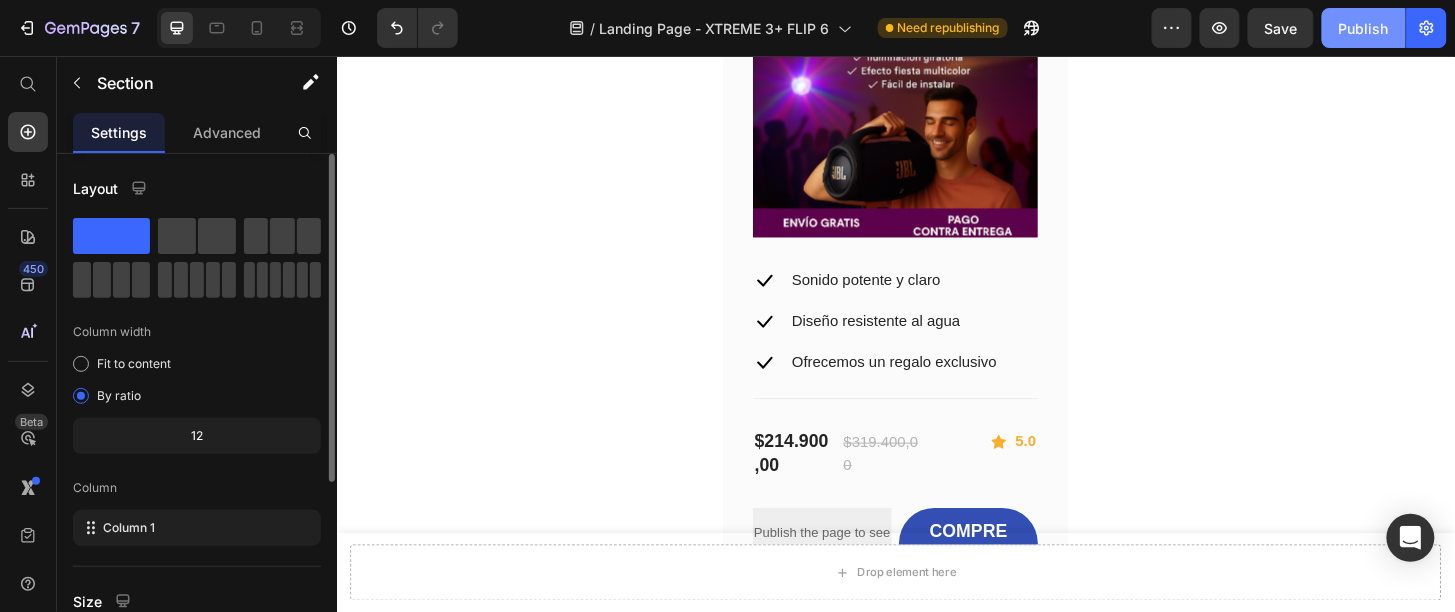 scroll, scrollTop: 6634, scrollLeft: 0, axis: vertical 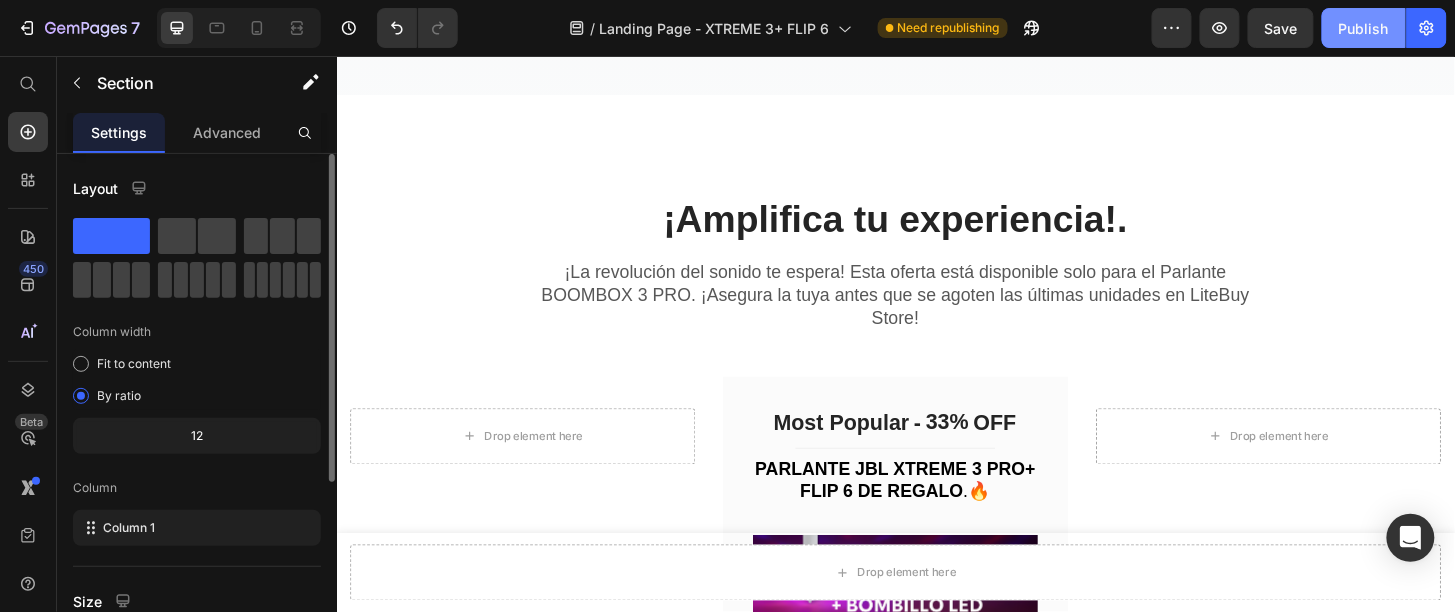 click on "Publish" at bounding box center [1364, 28] 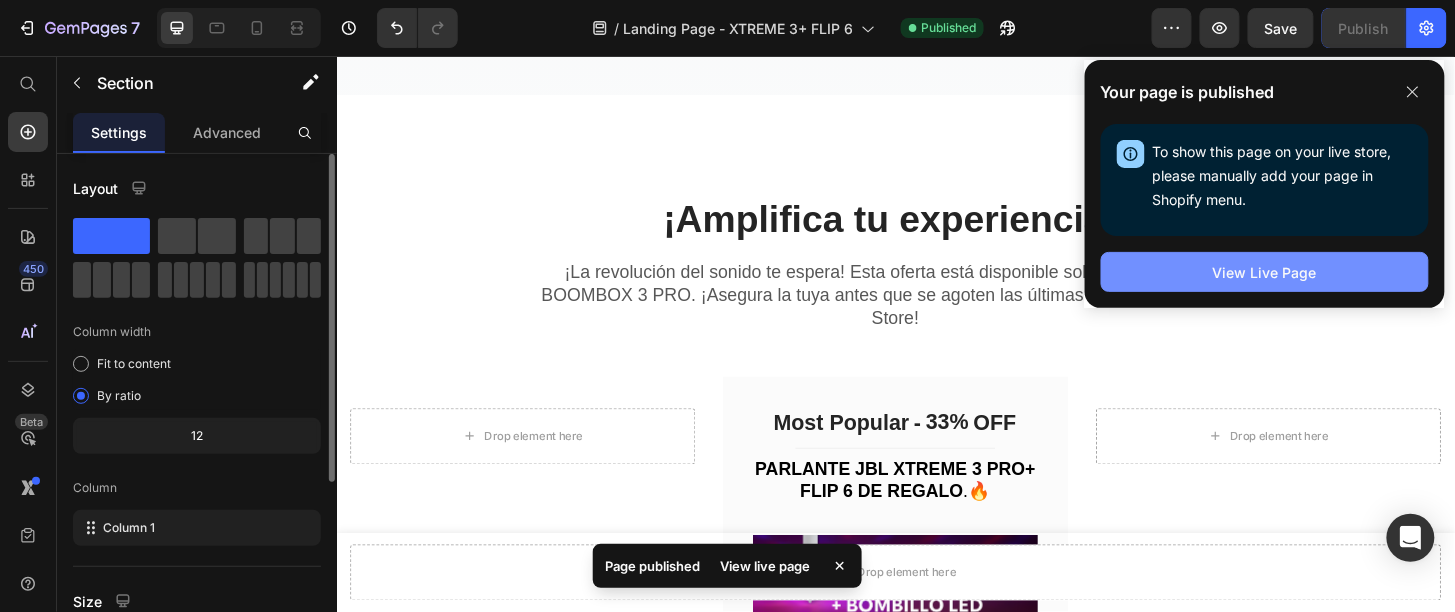 click on "View Live Page" at bounding box center [1265, 272] 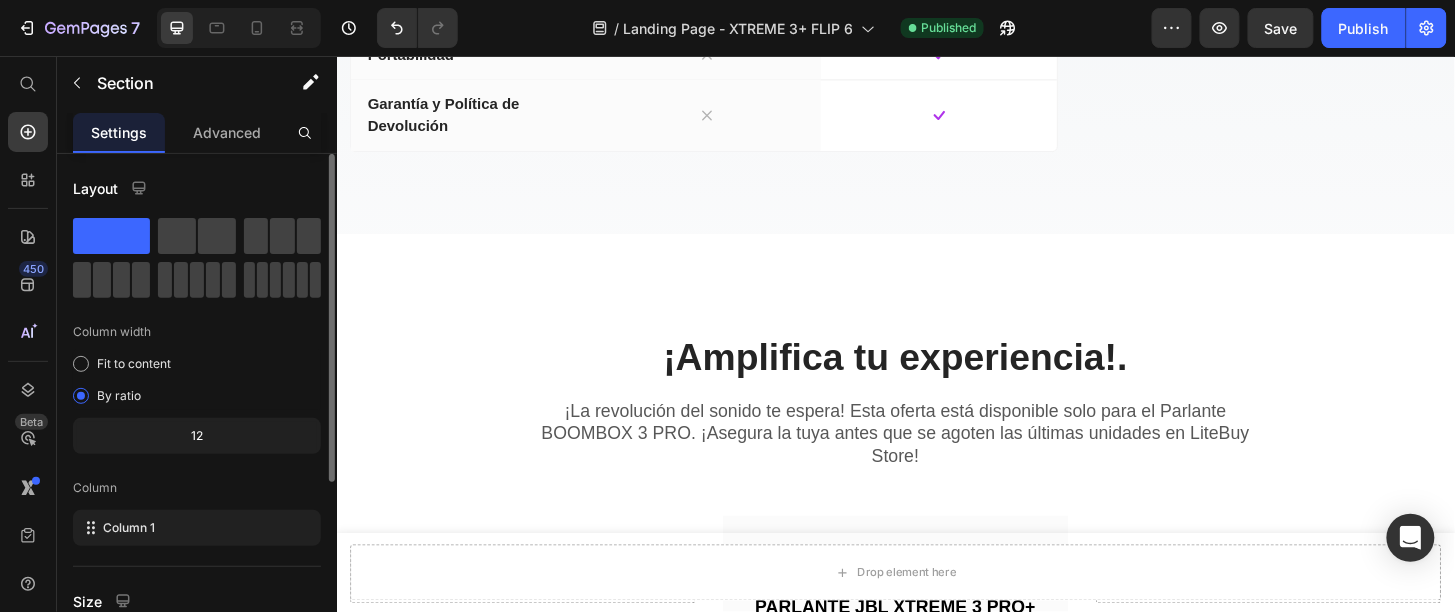 scroll, scrollTop: 5884, scrollLeft: 0, axis: vertical 